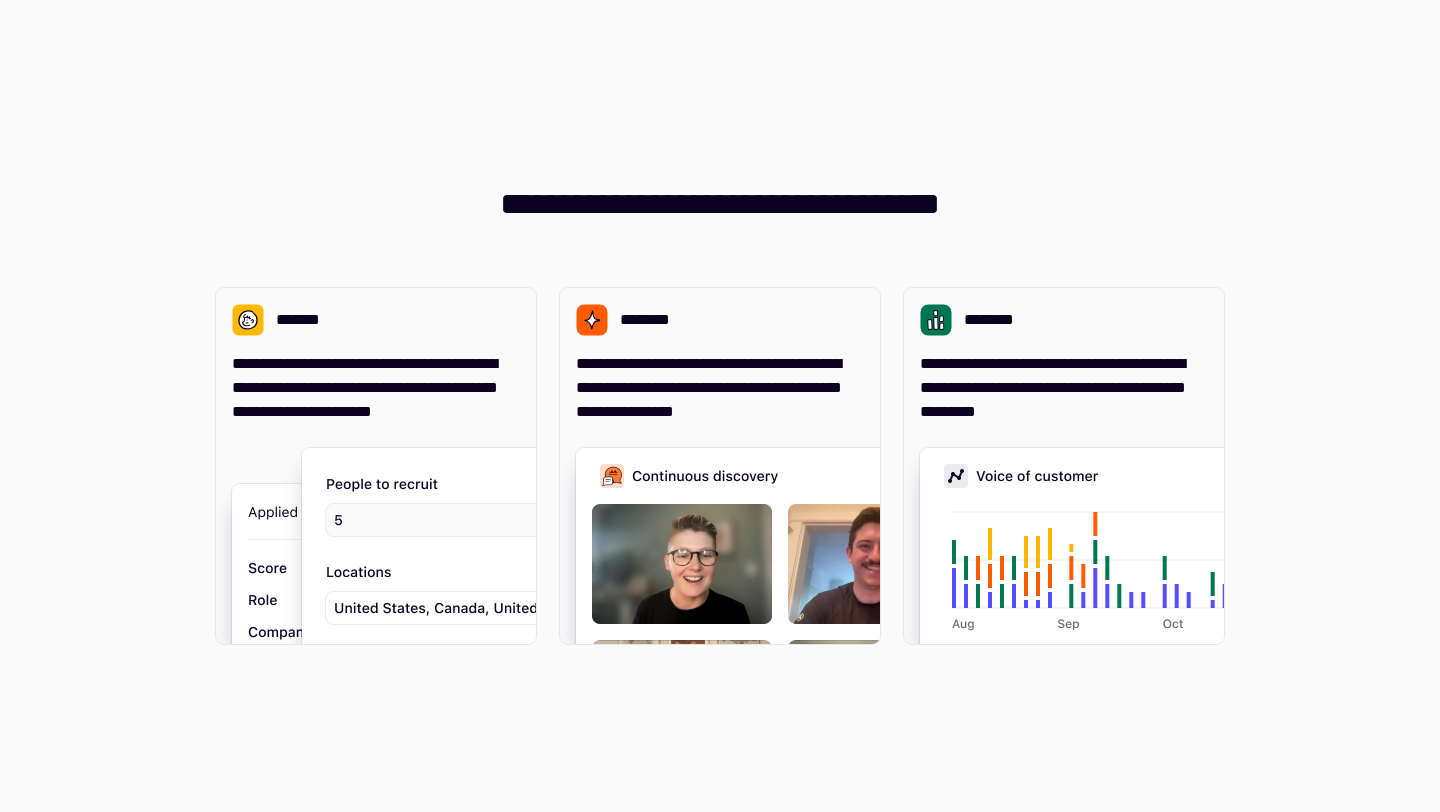 scroll, scrollTop: 0, scrollLeft: 0, axis: both 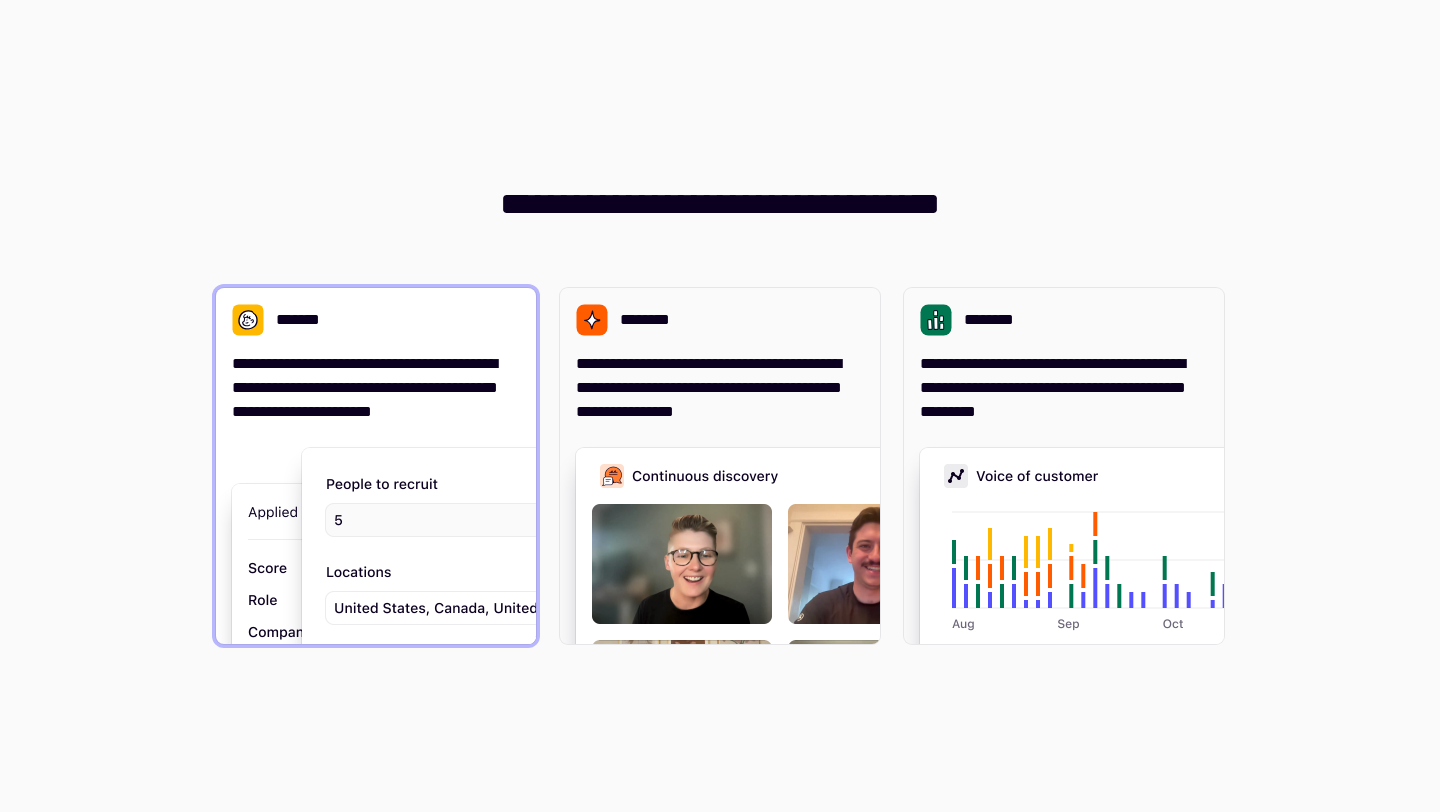 click on "**********" at bounding box center (376, 388) 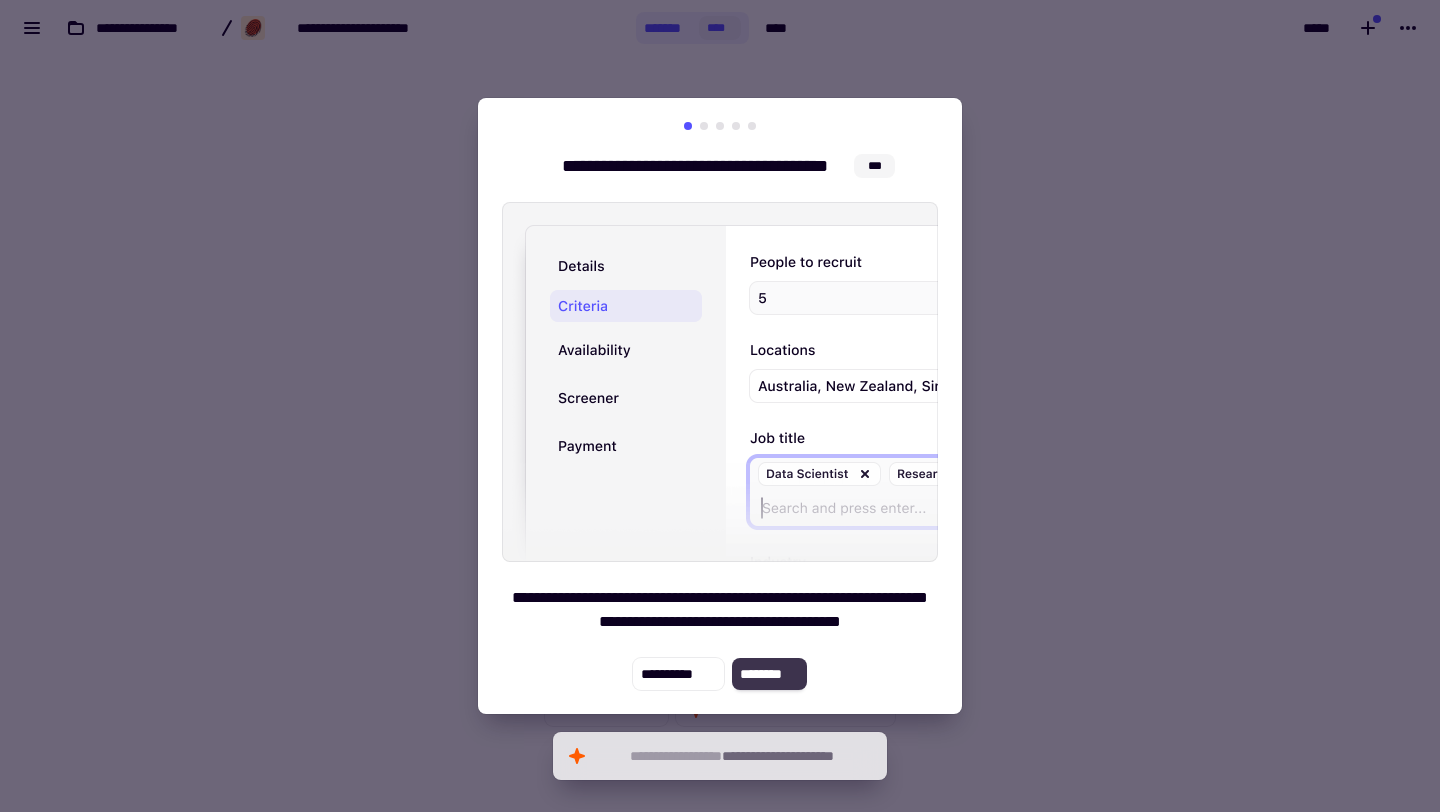 click on "********" 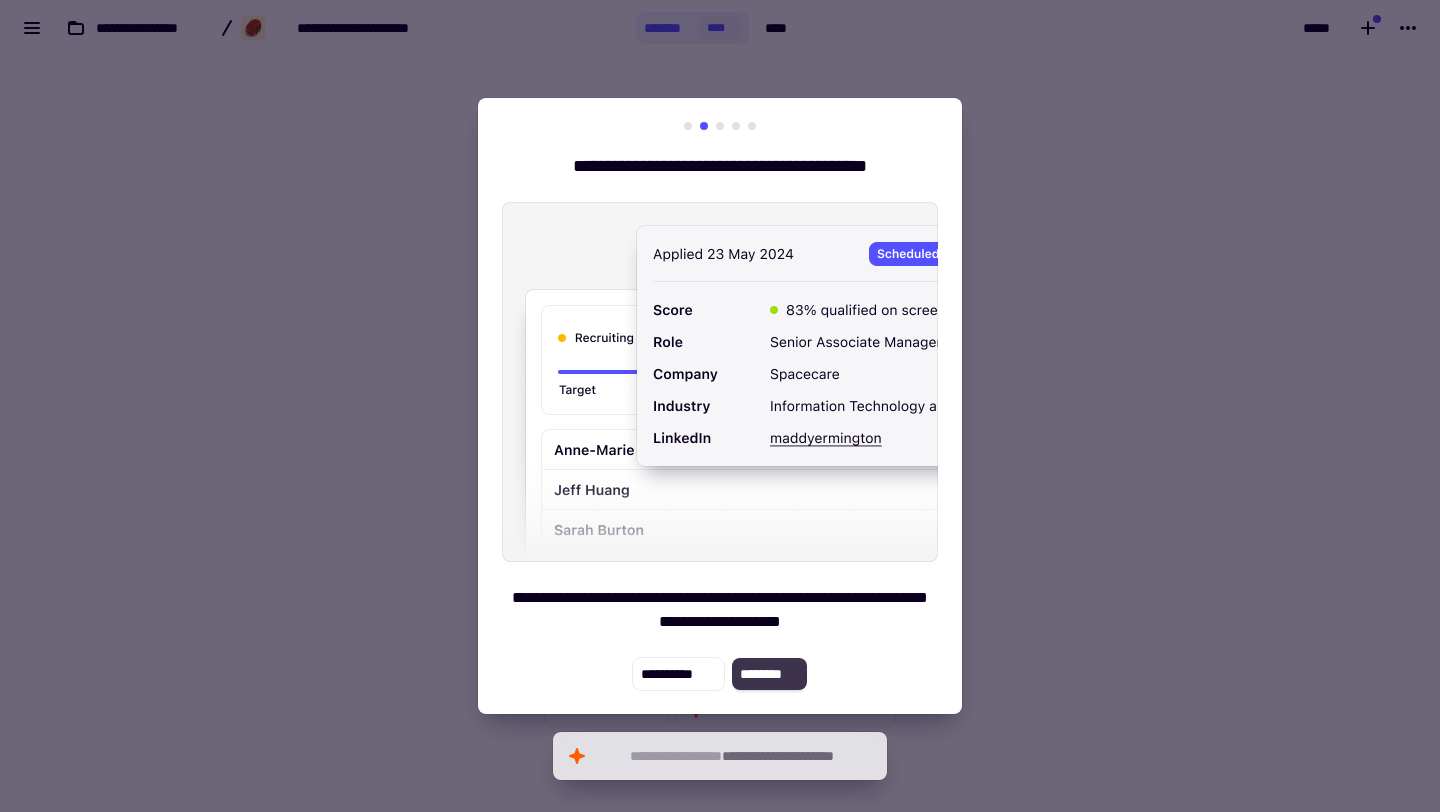 click on "********" 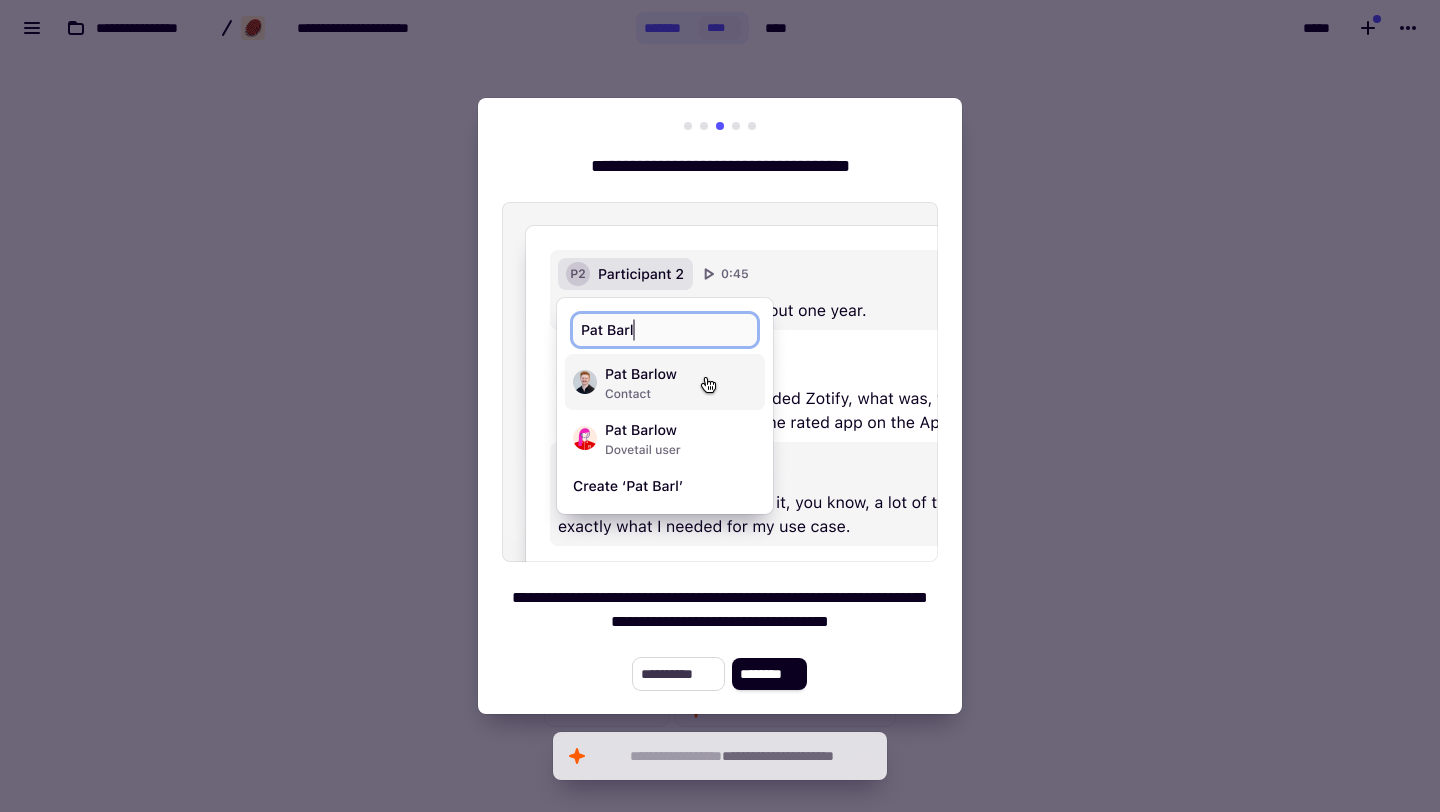 click on "**********" 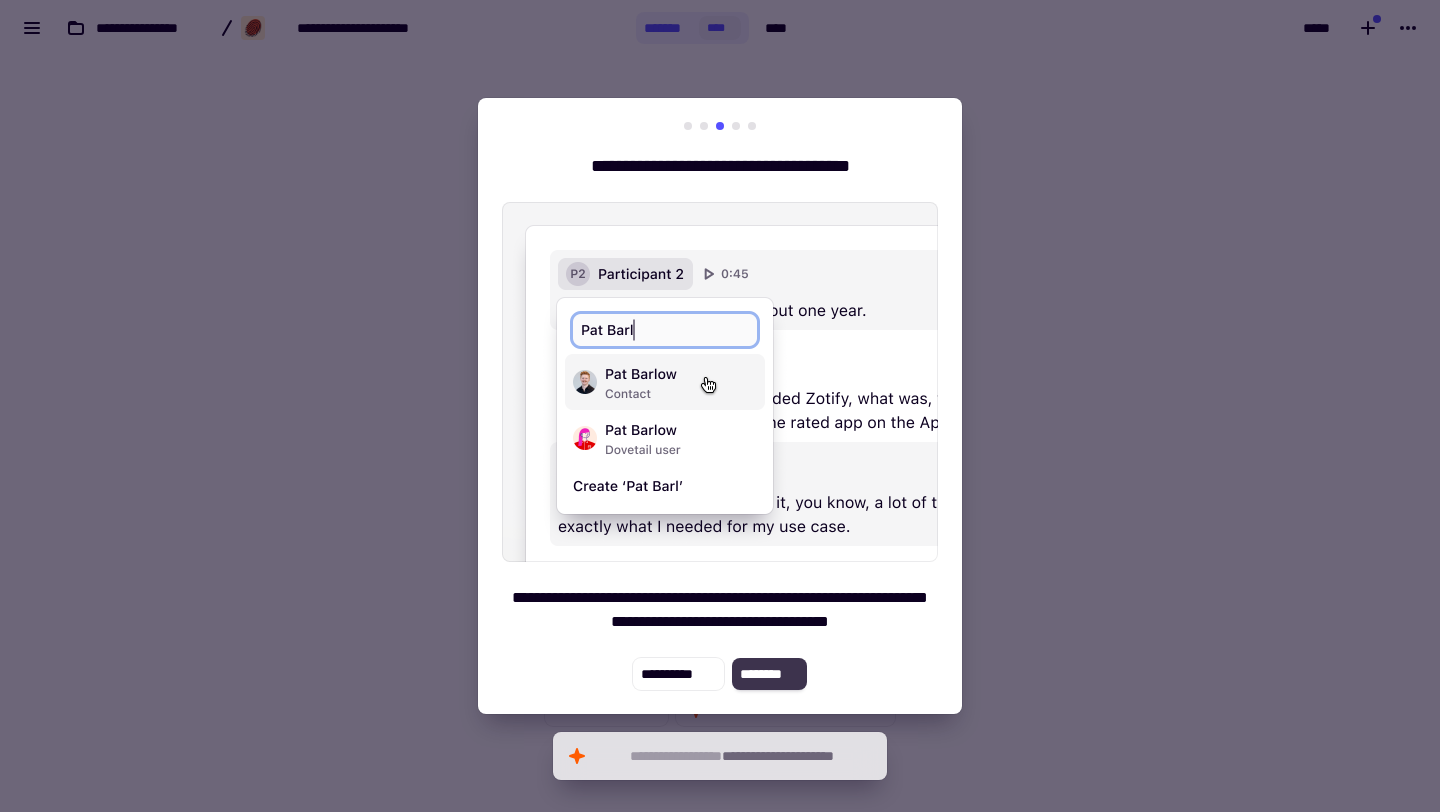 click on "********" 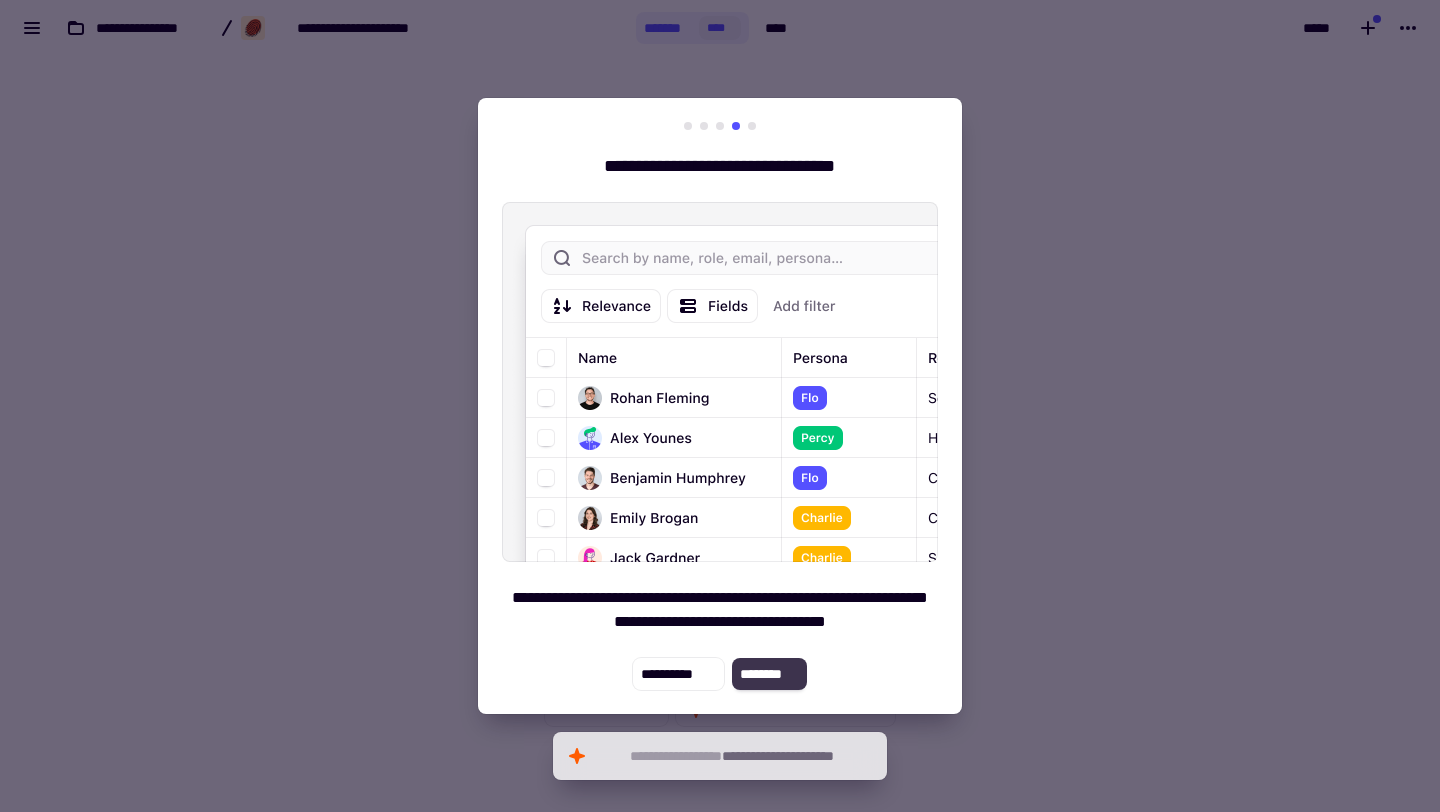 click on "********" 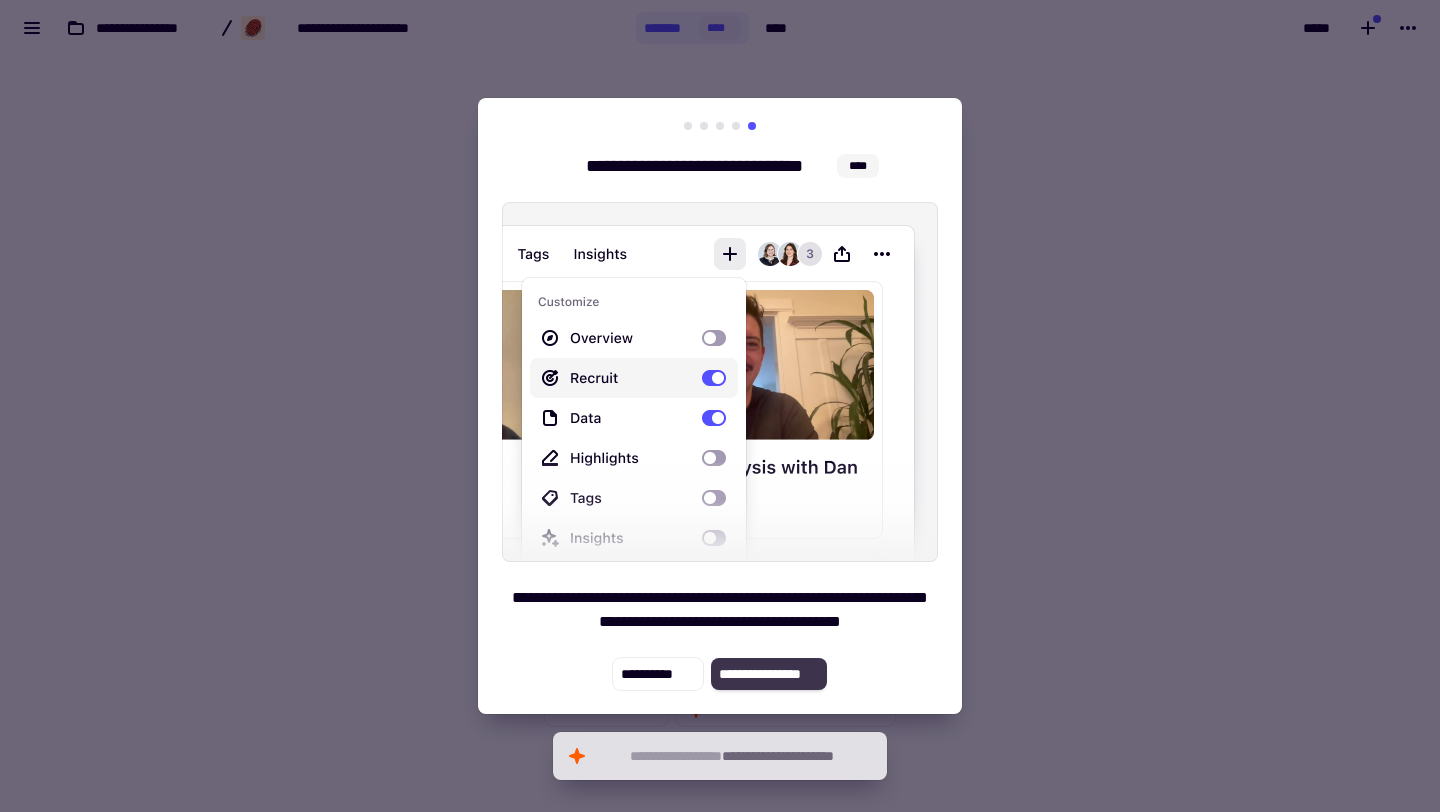 click on "**********" 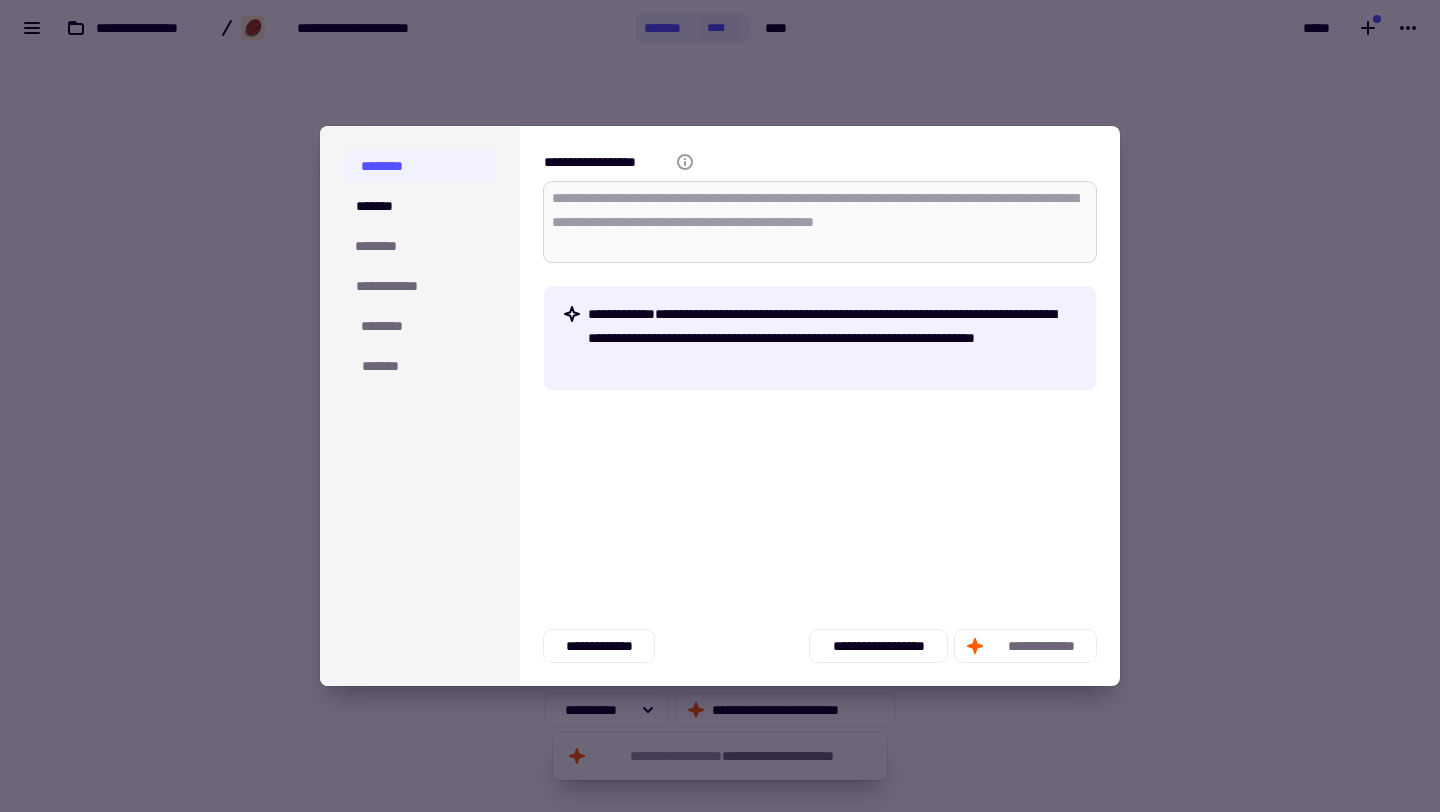 click on "**********" at bounding box center (820, 222) 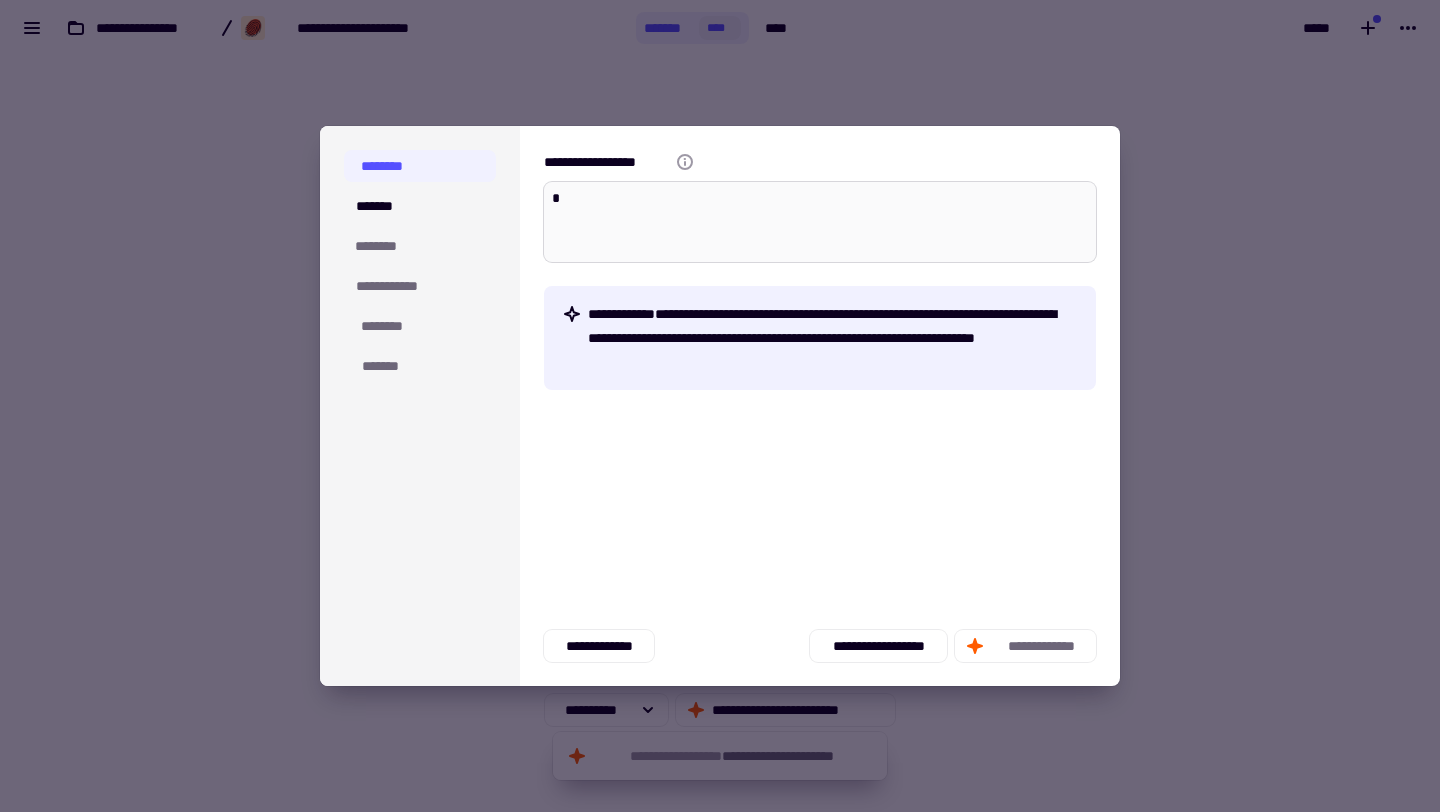 type on "*" 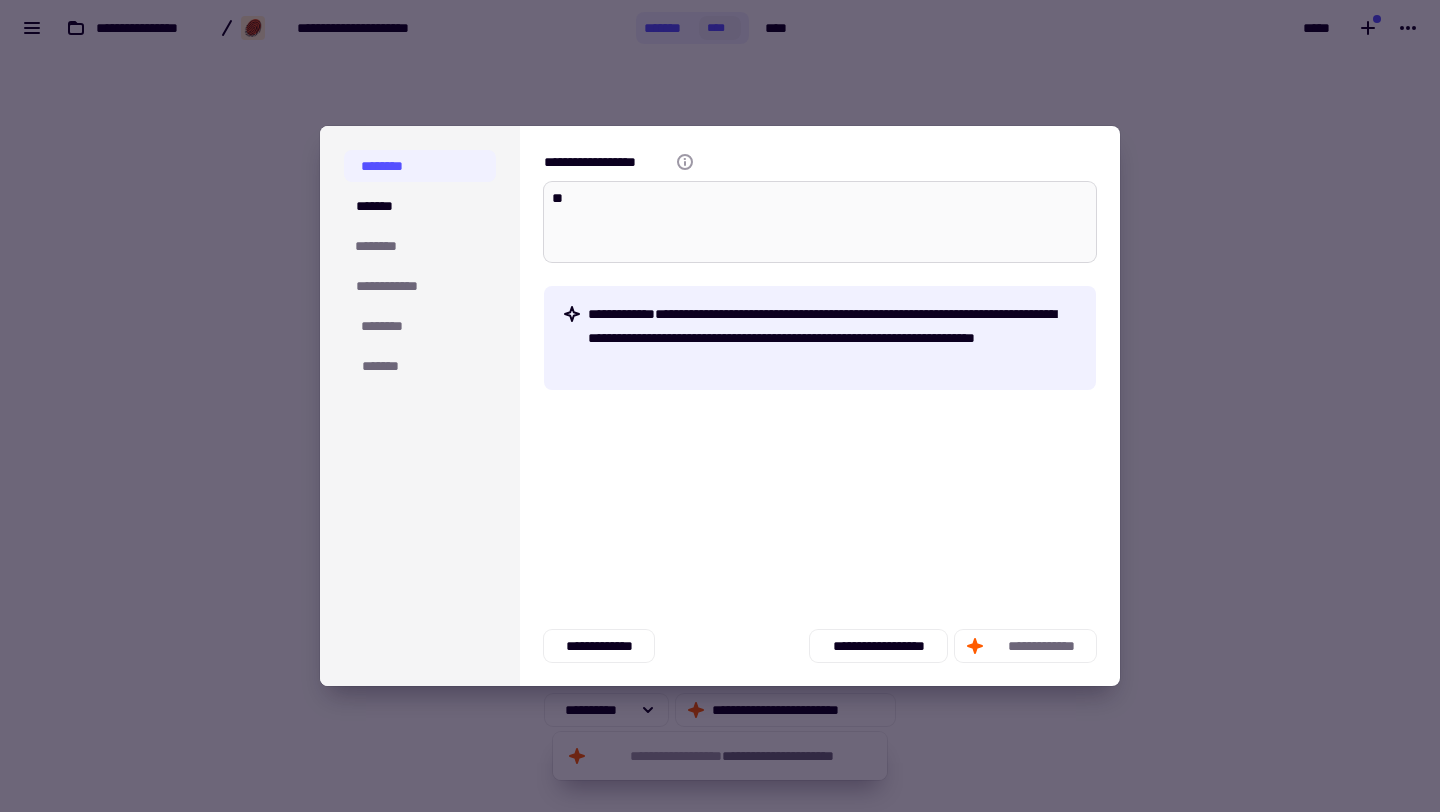 type on "*" 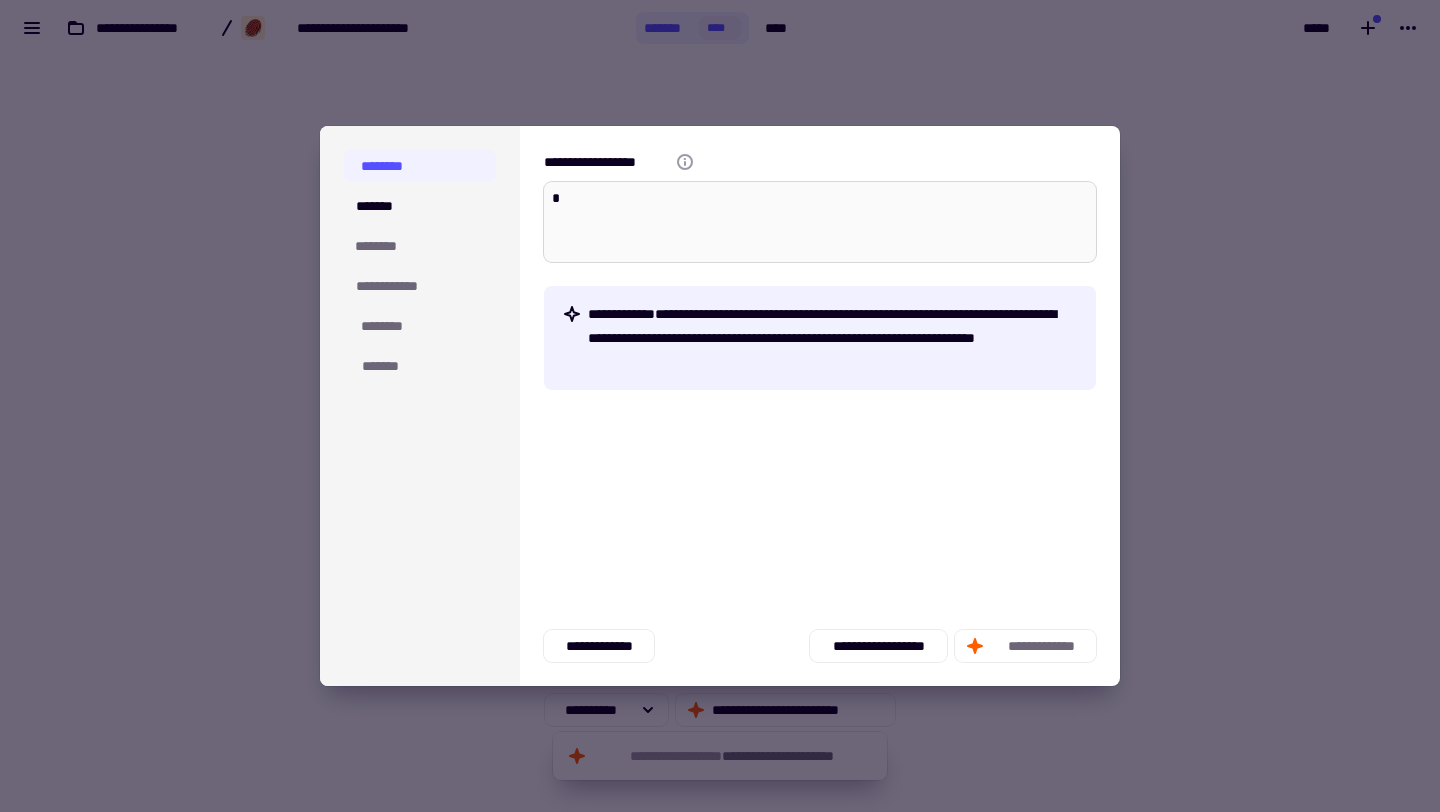 type on "*" 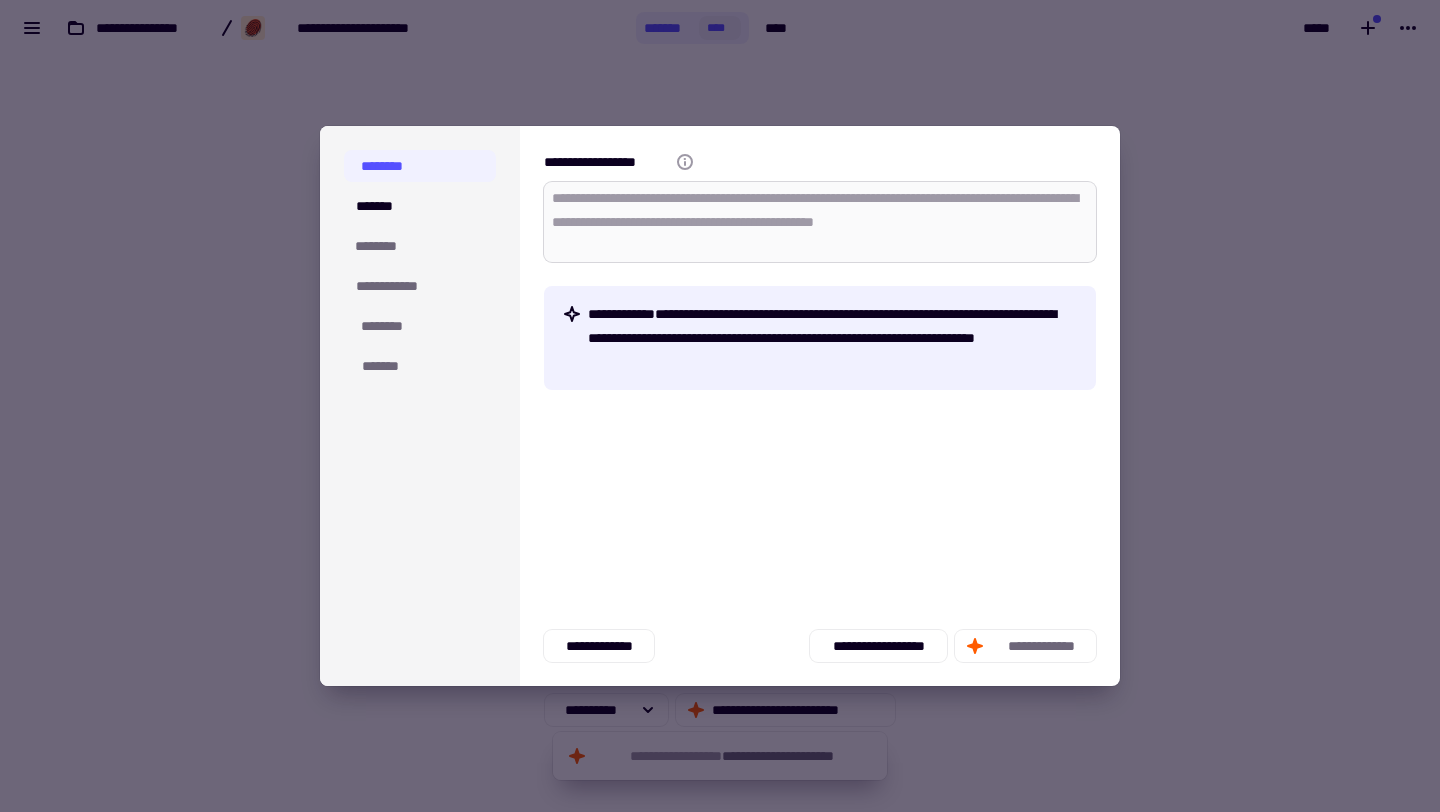 type on "*" 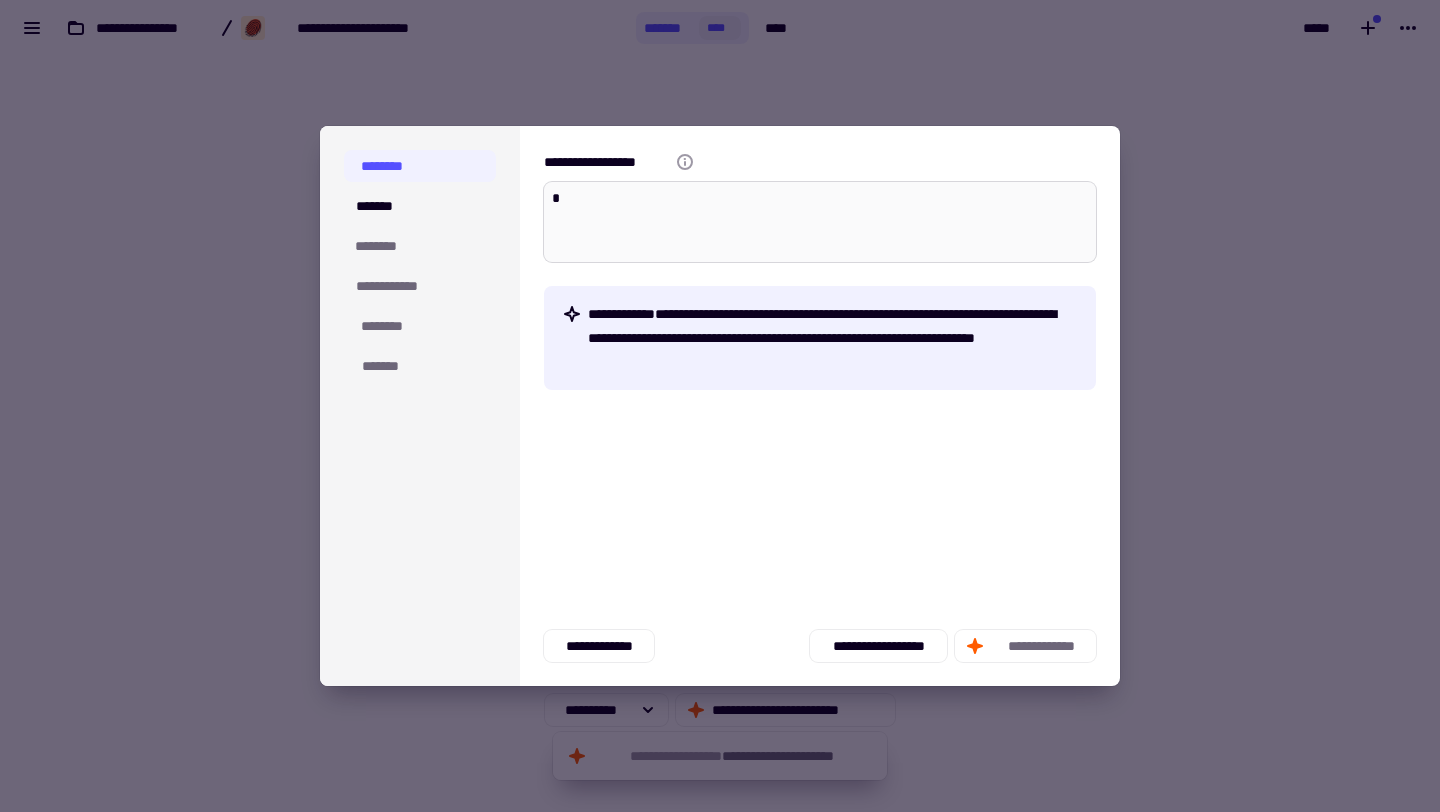 type on "*" 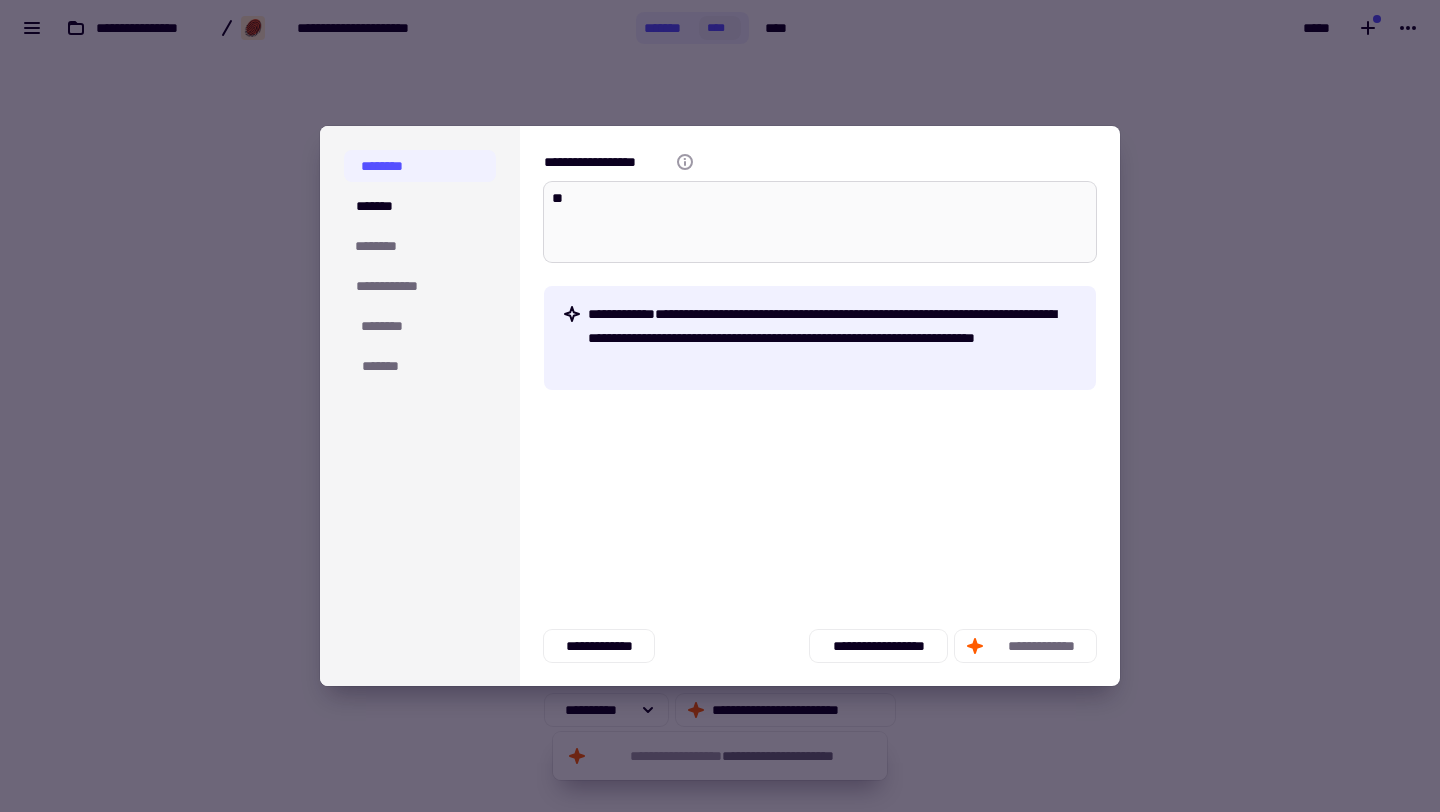 type on "*" 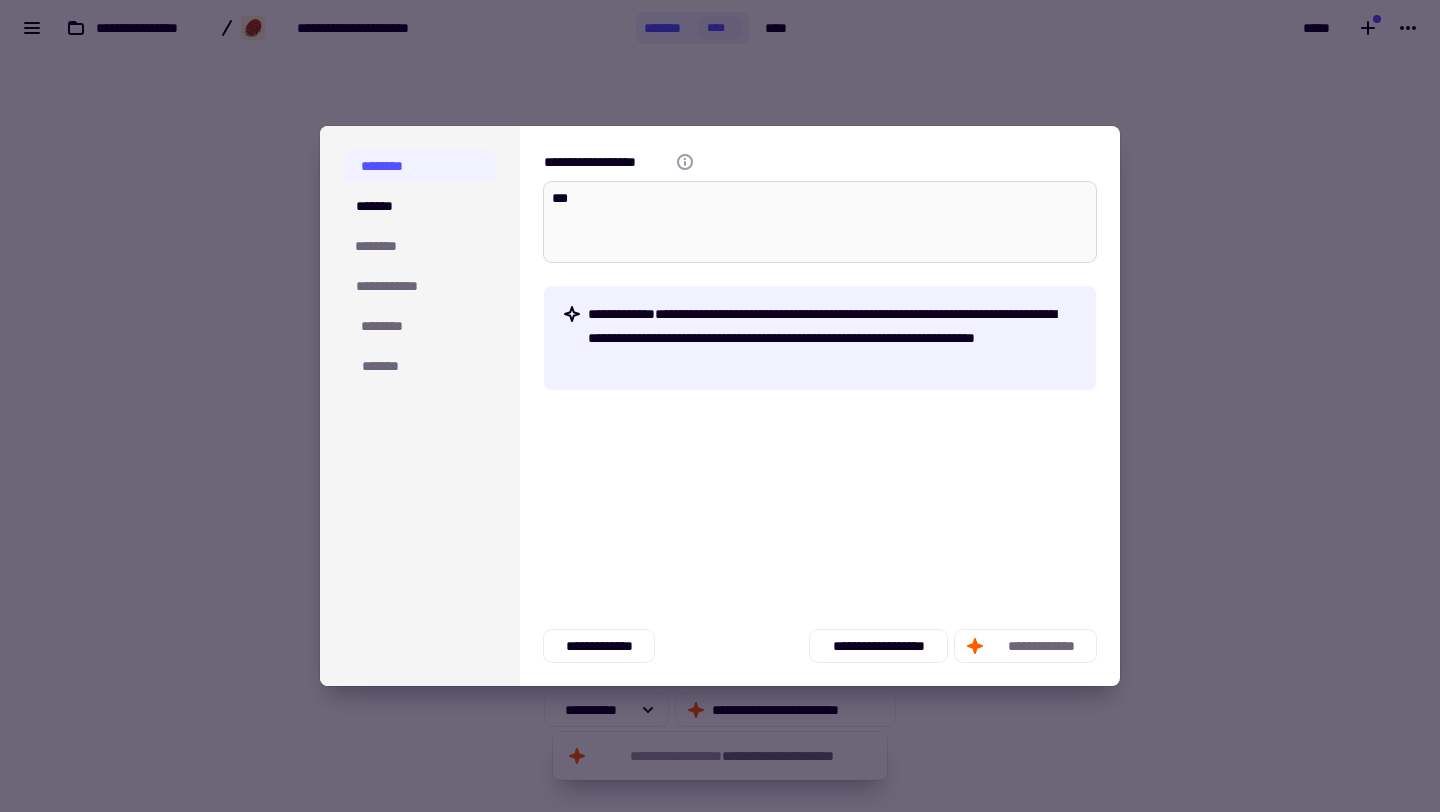 type on "*" 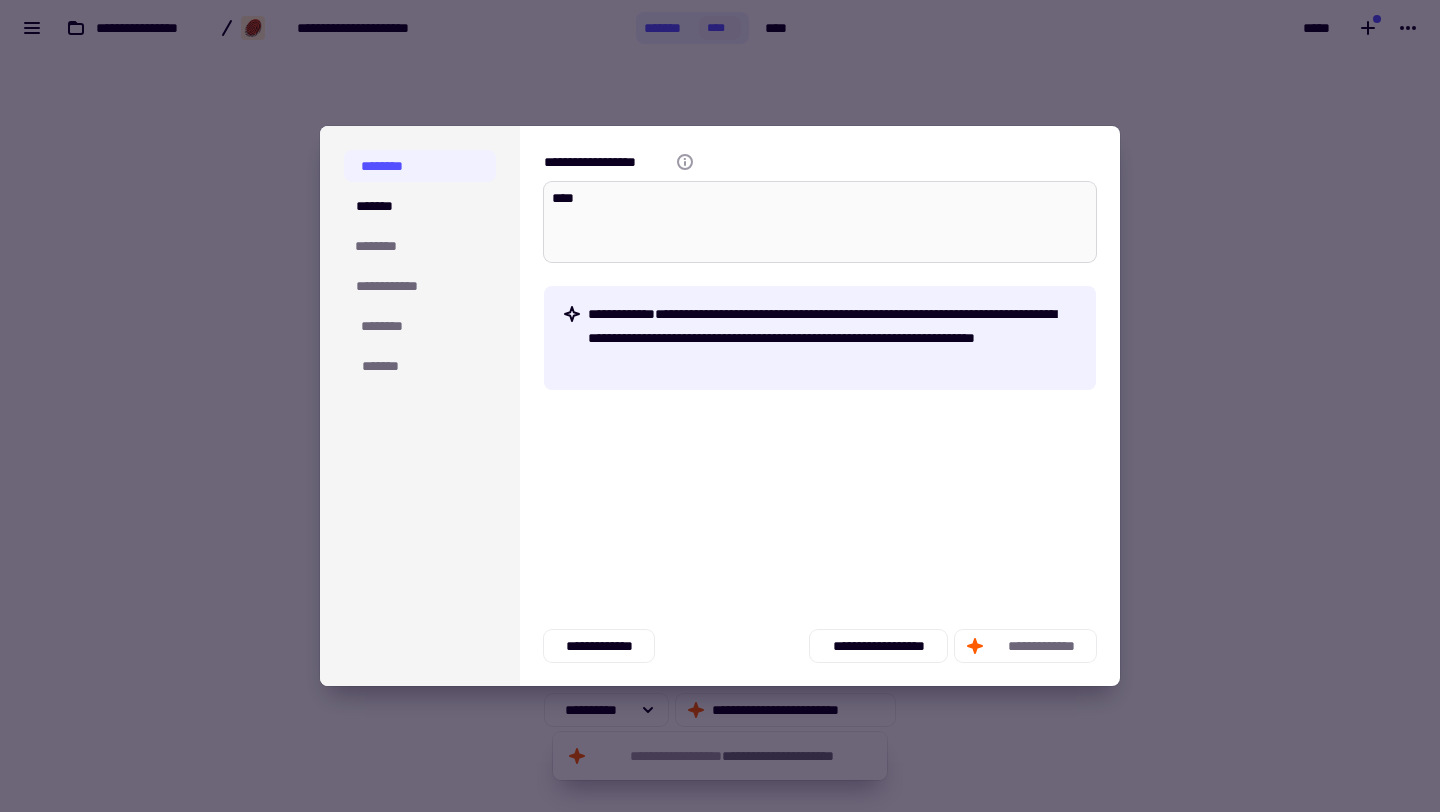type on "*" 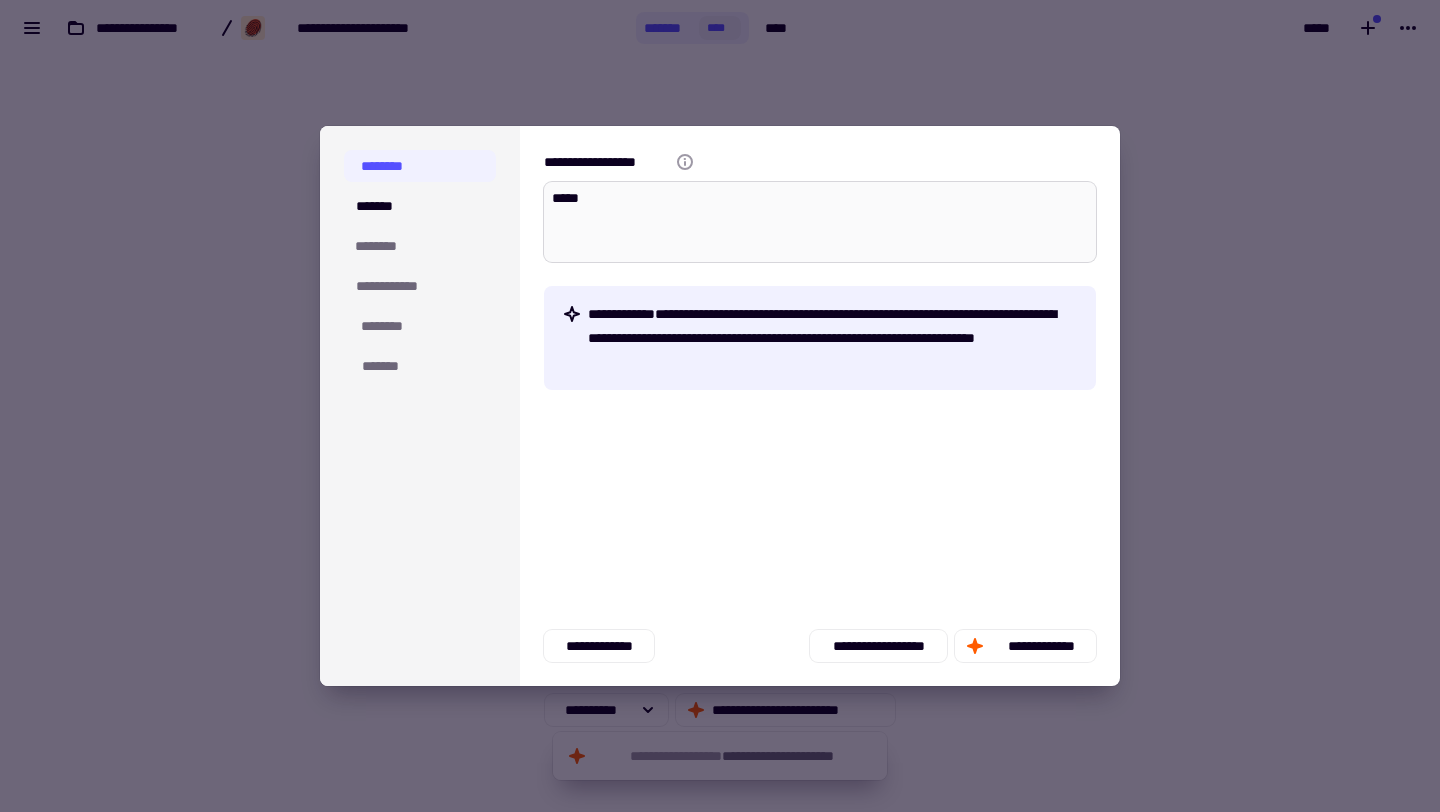 type on "******" 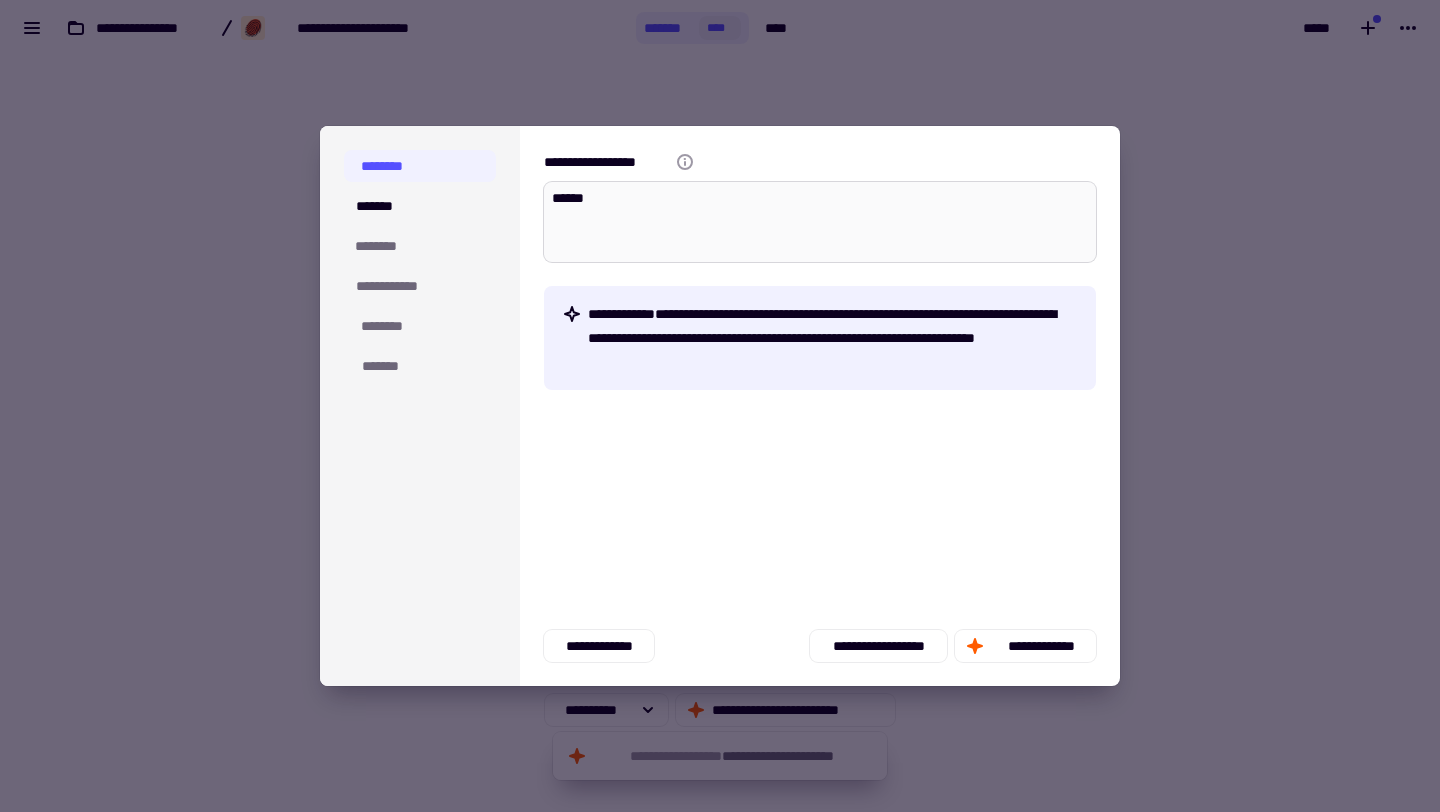 type on "*" 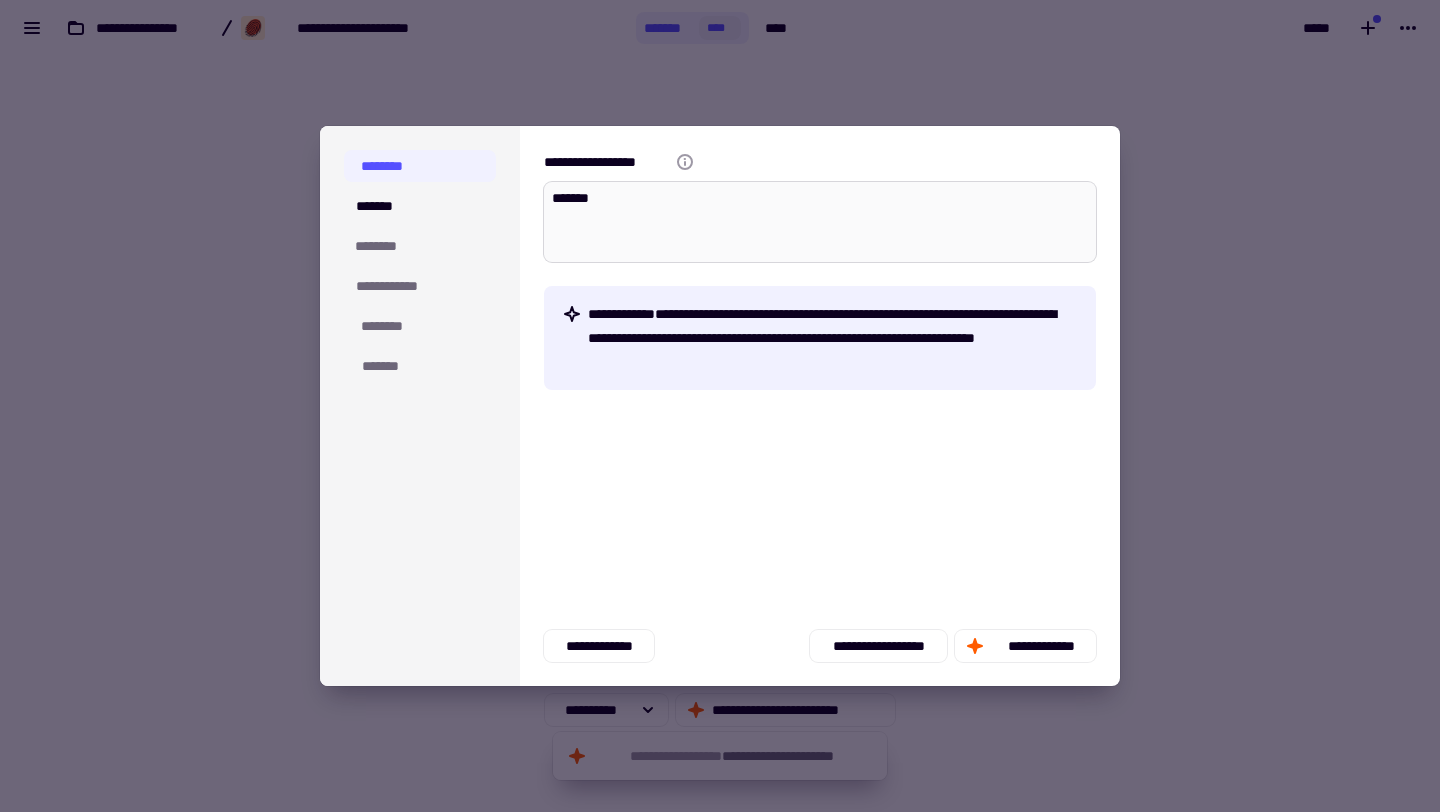 type on "*" 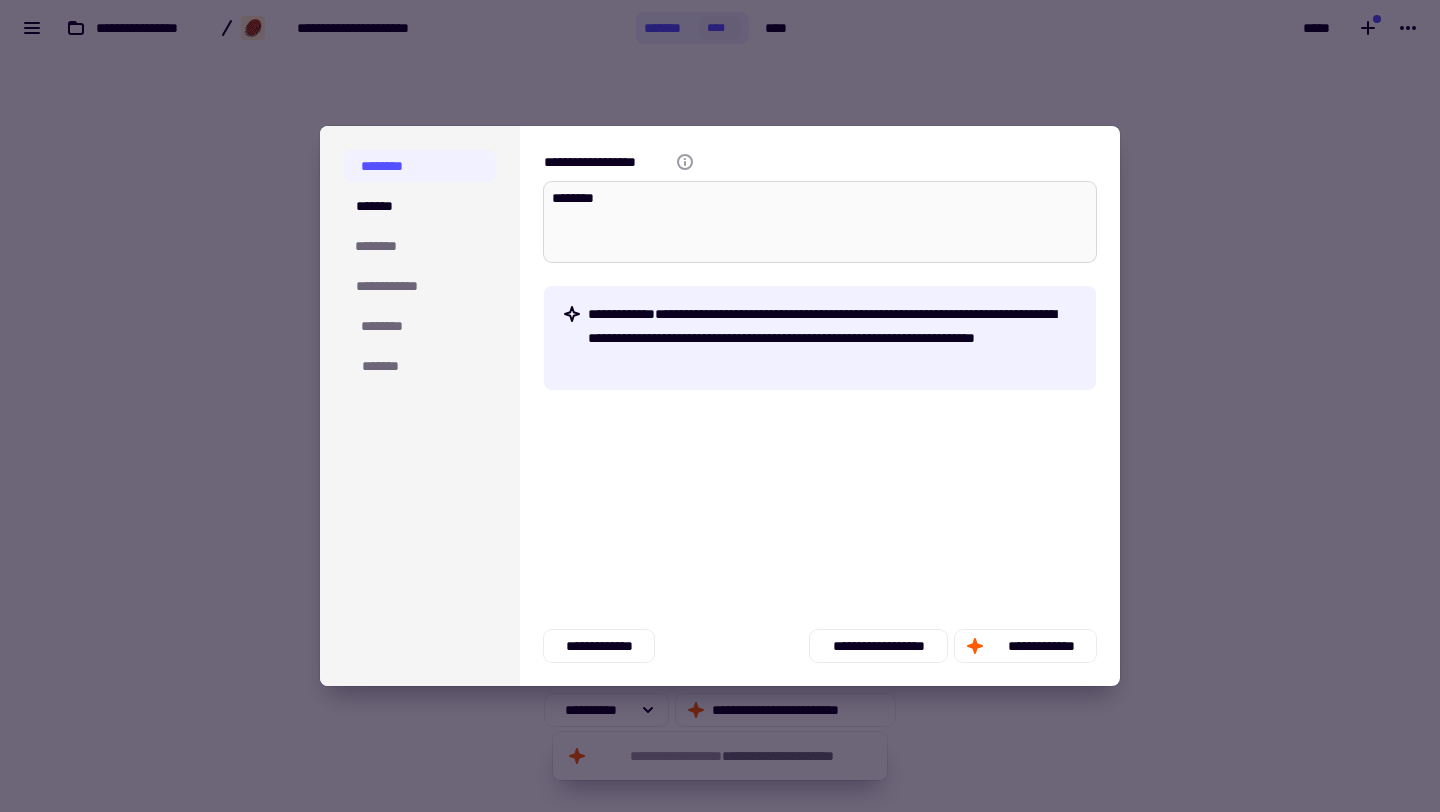 type on "*" 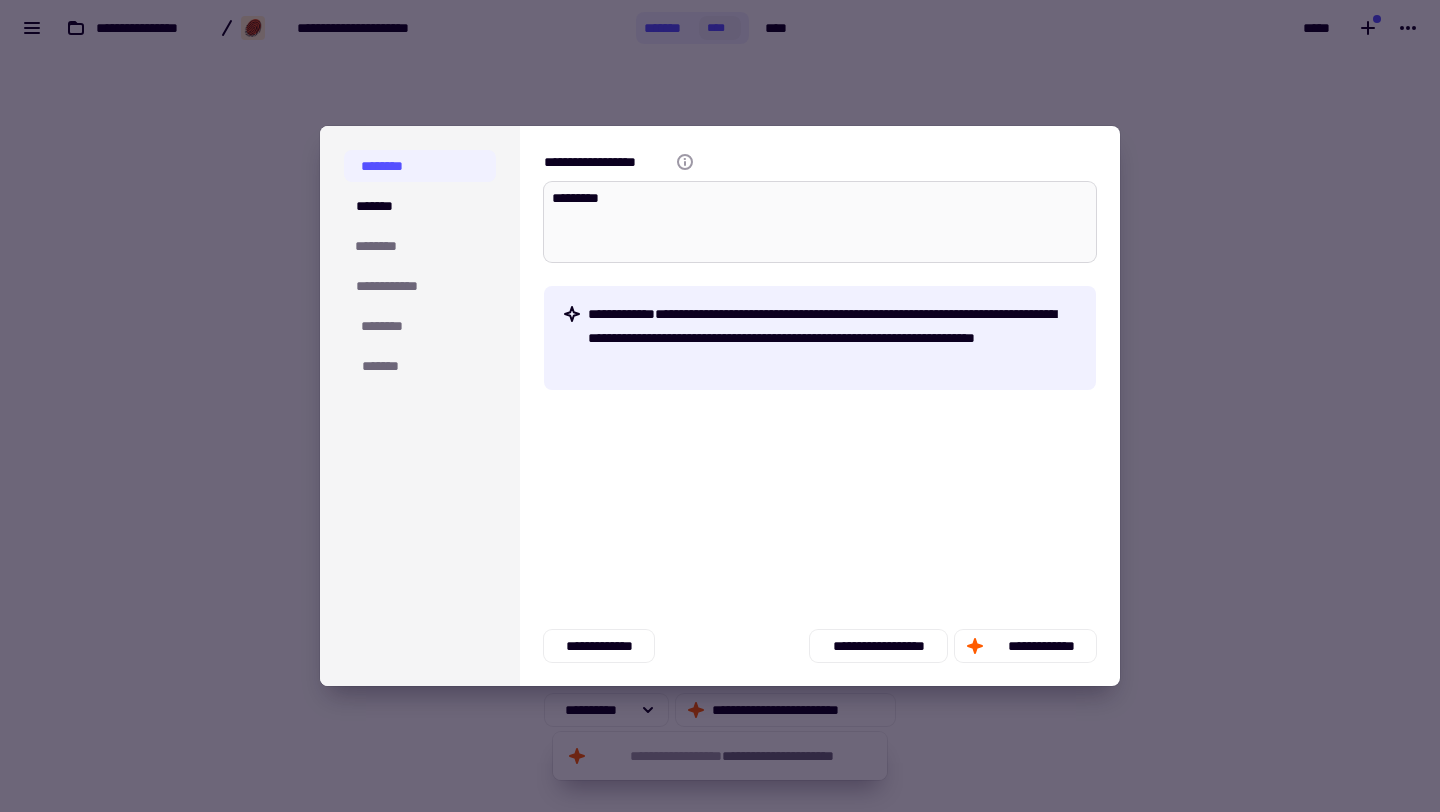 type on "*" 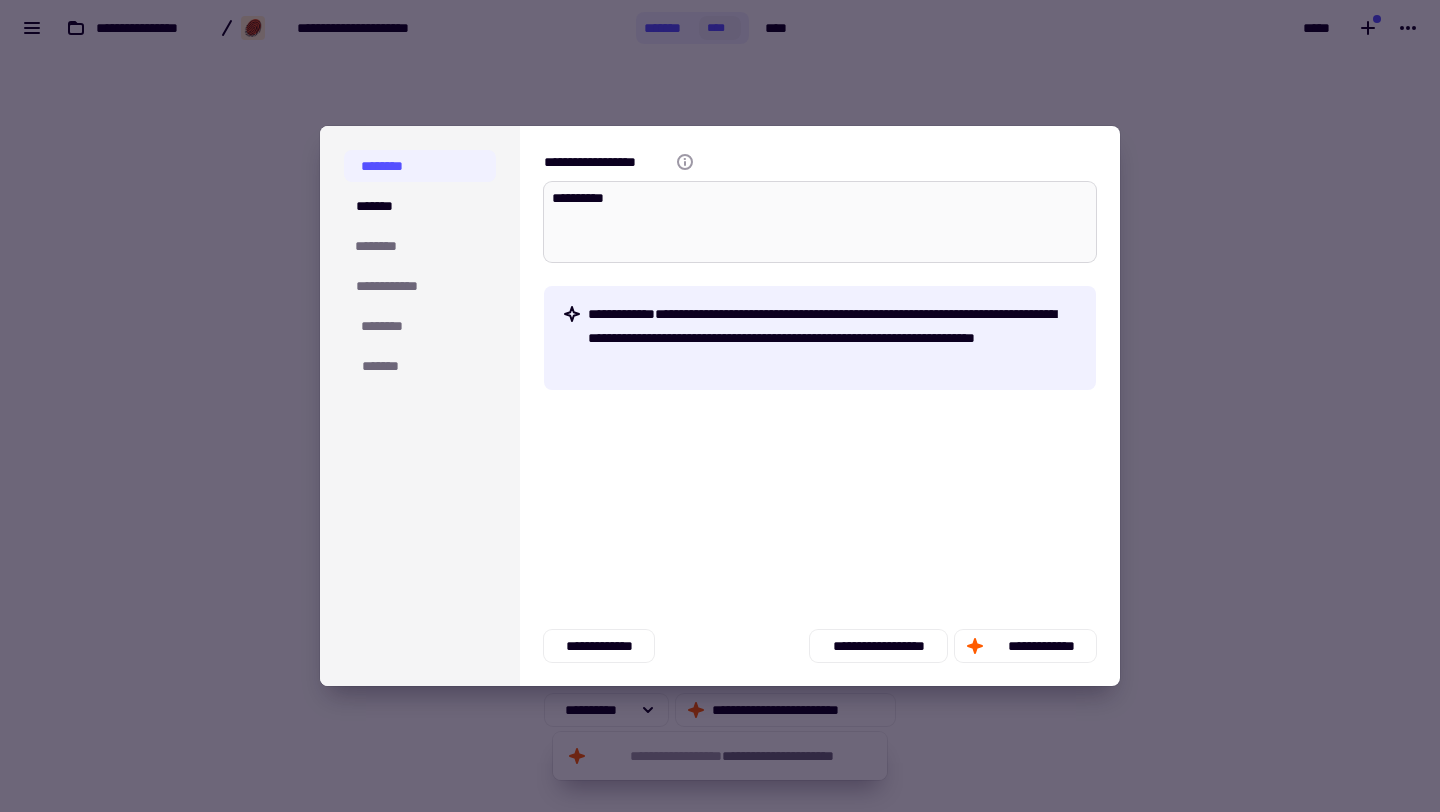 type on "*" 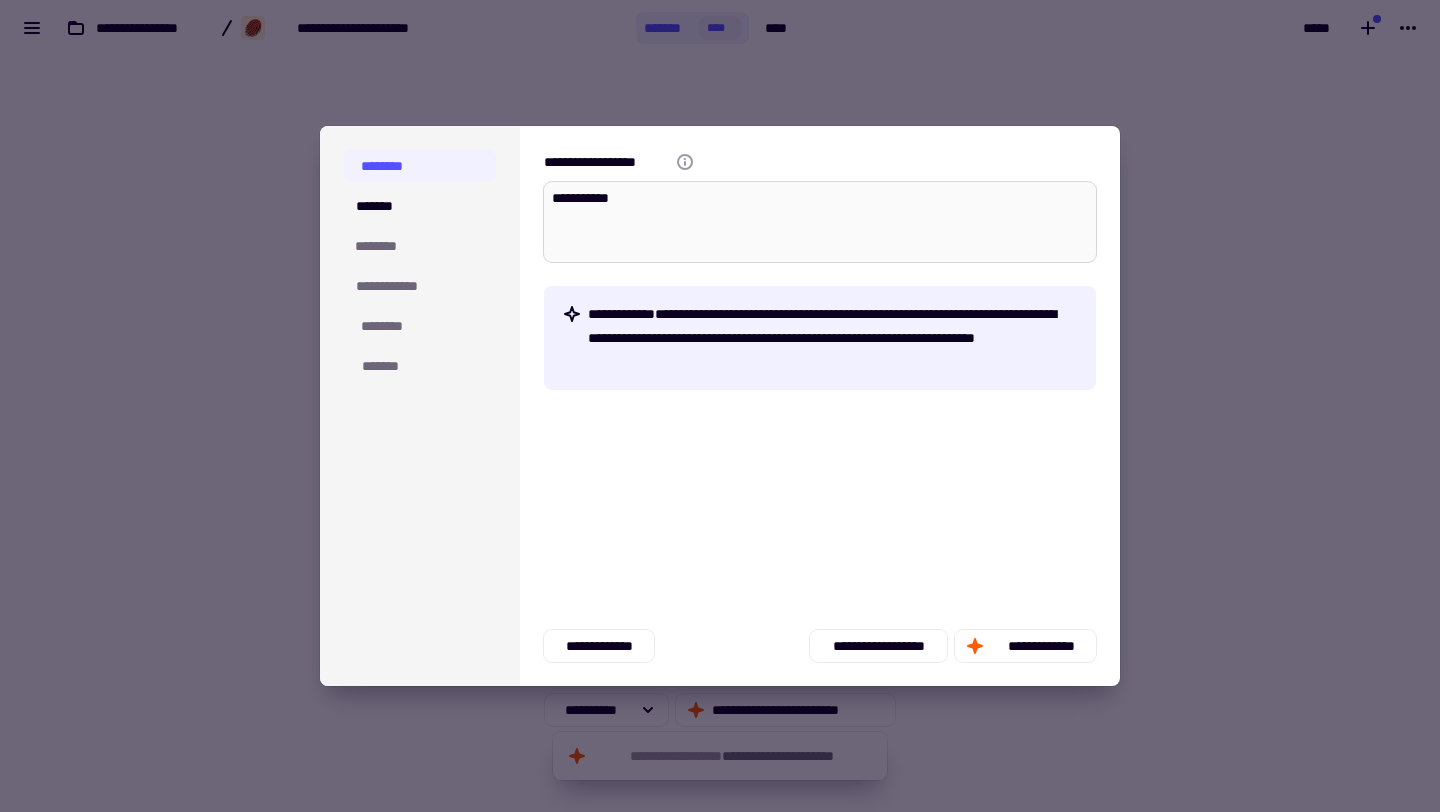 type on "*" 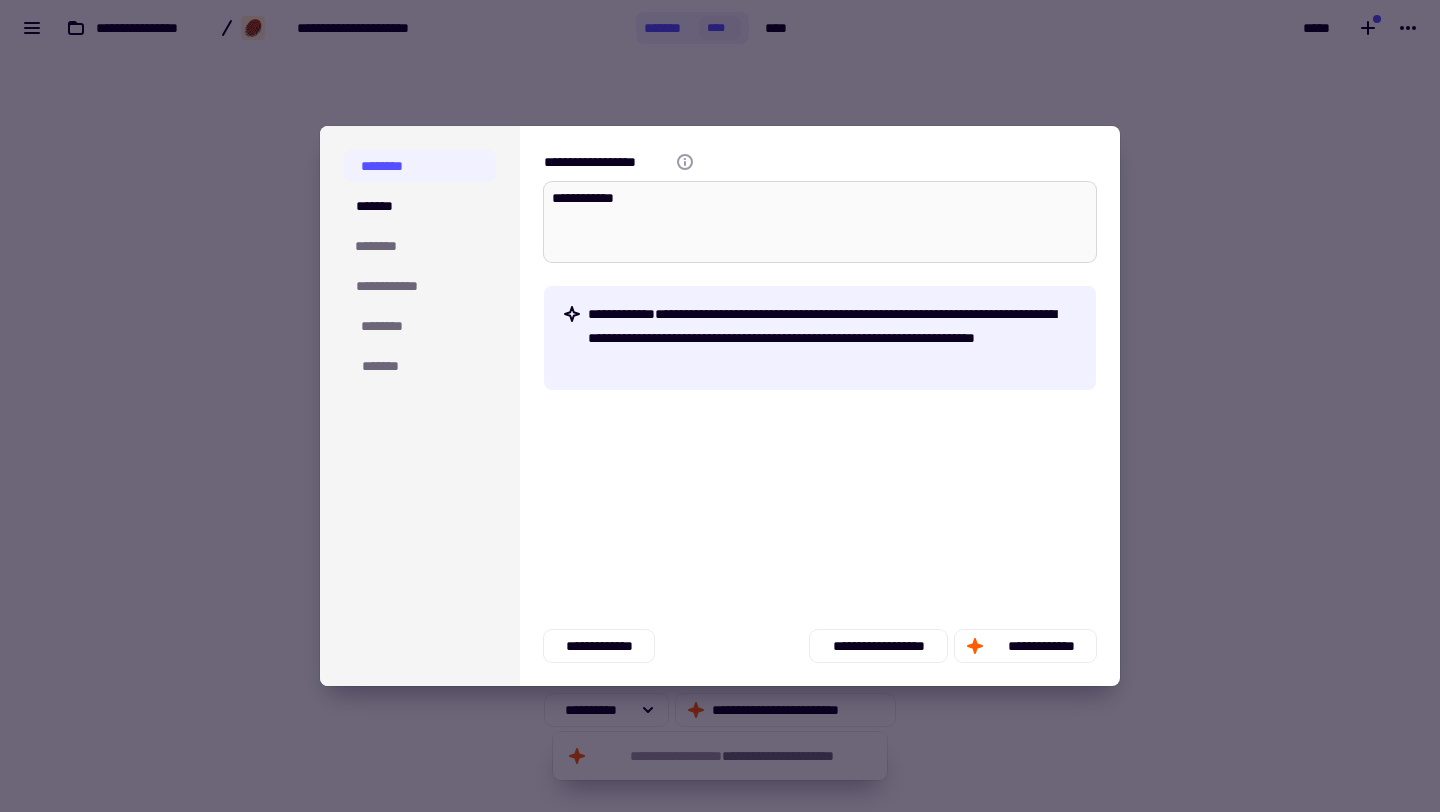 type on "*" 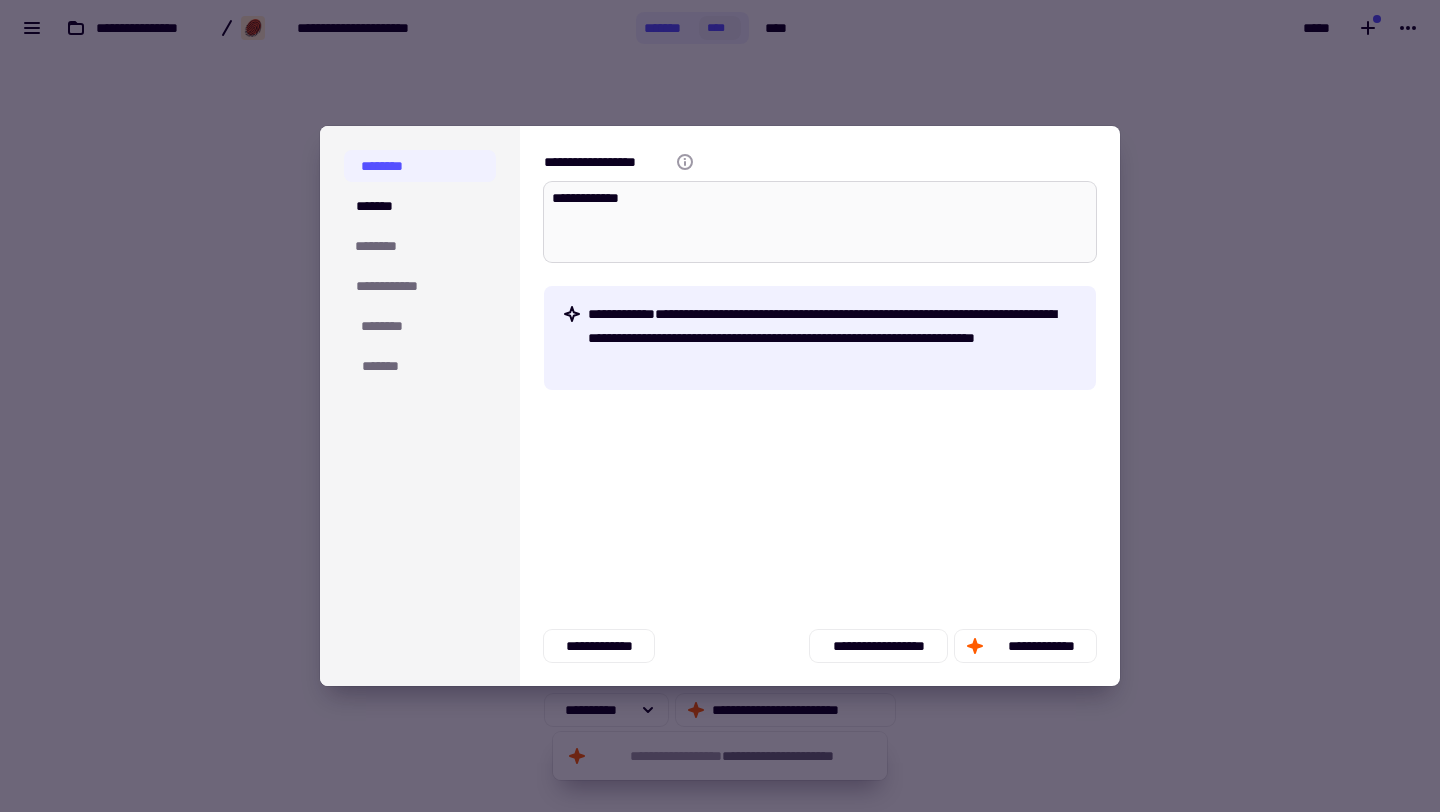 type on "*" 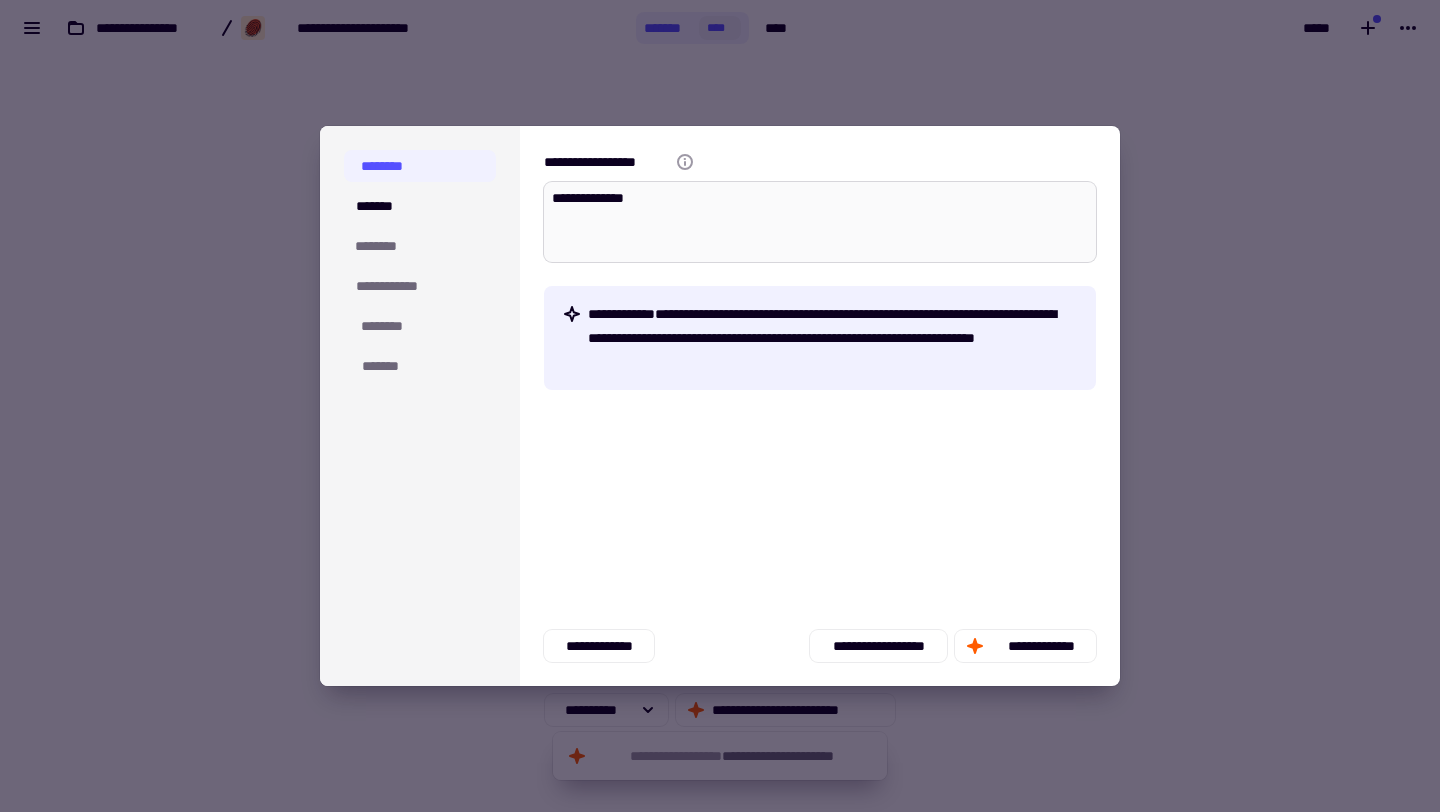 type on "*" 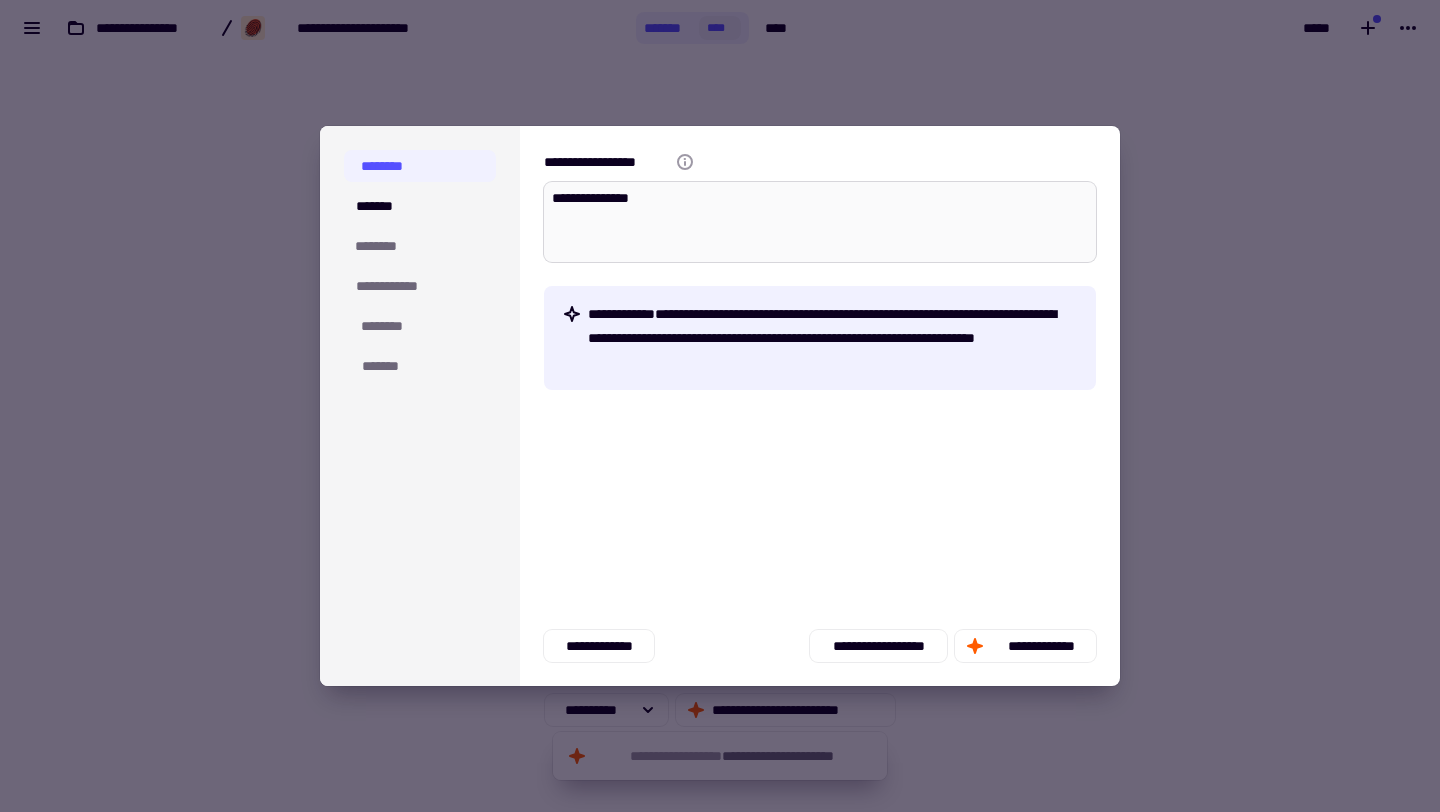type on "*" 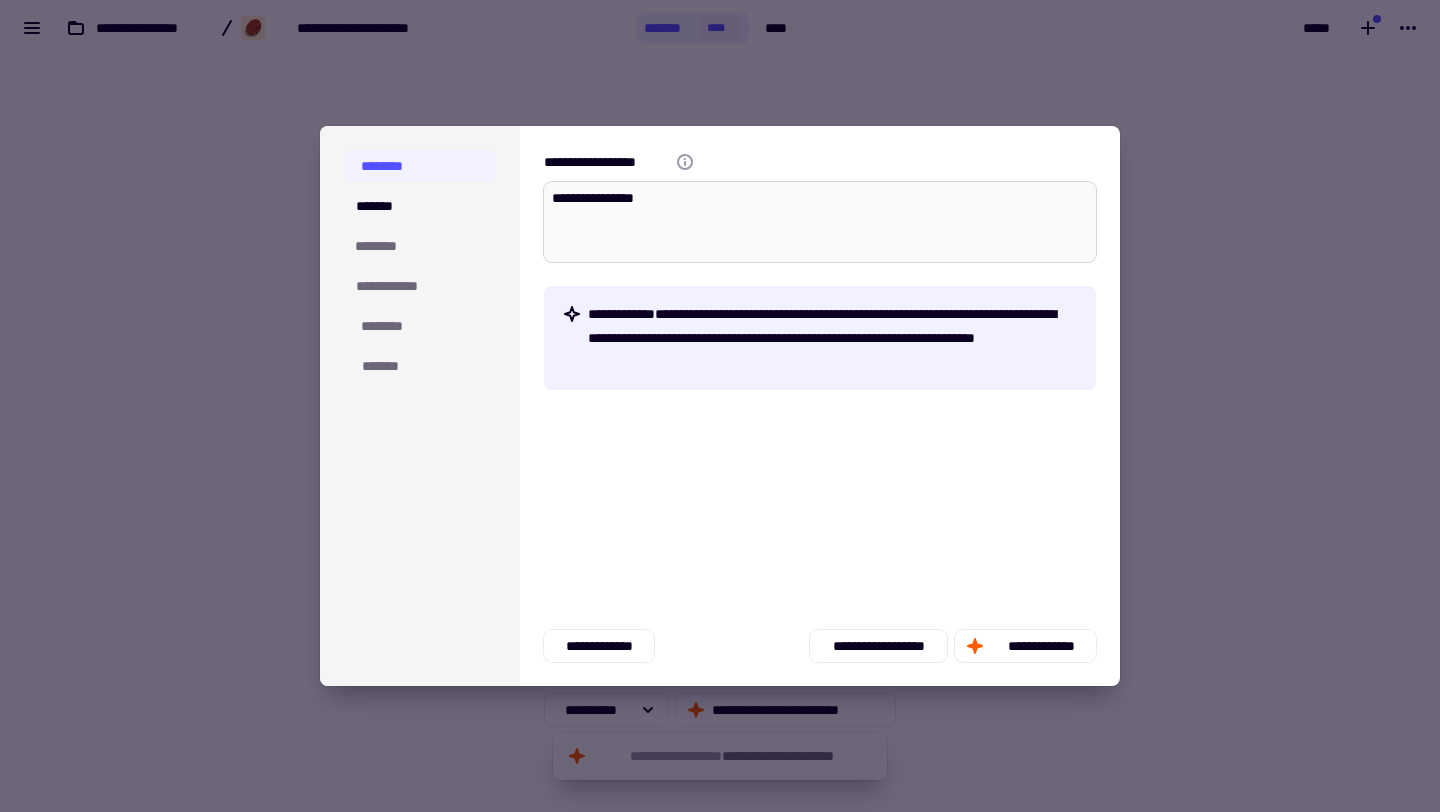 type on "**********" 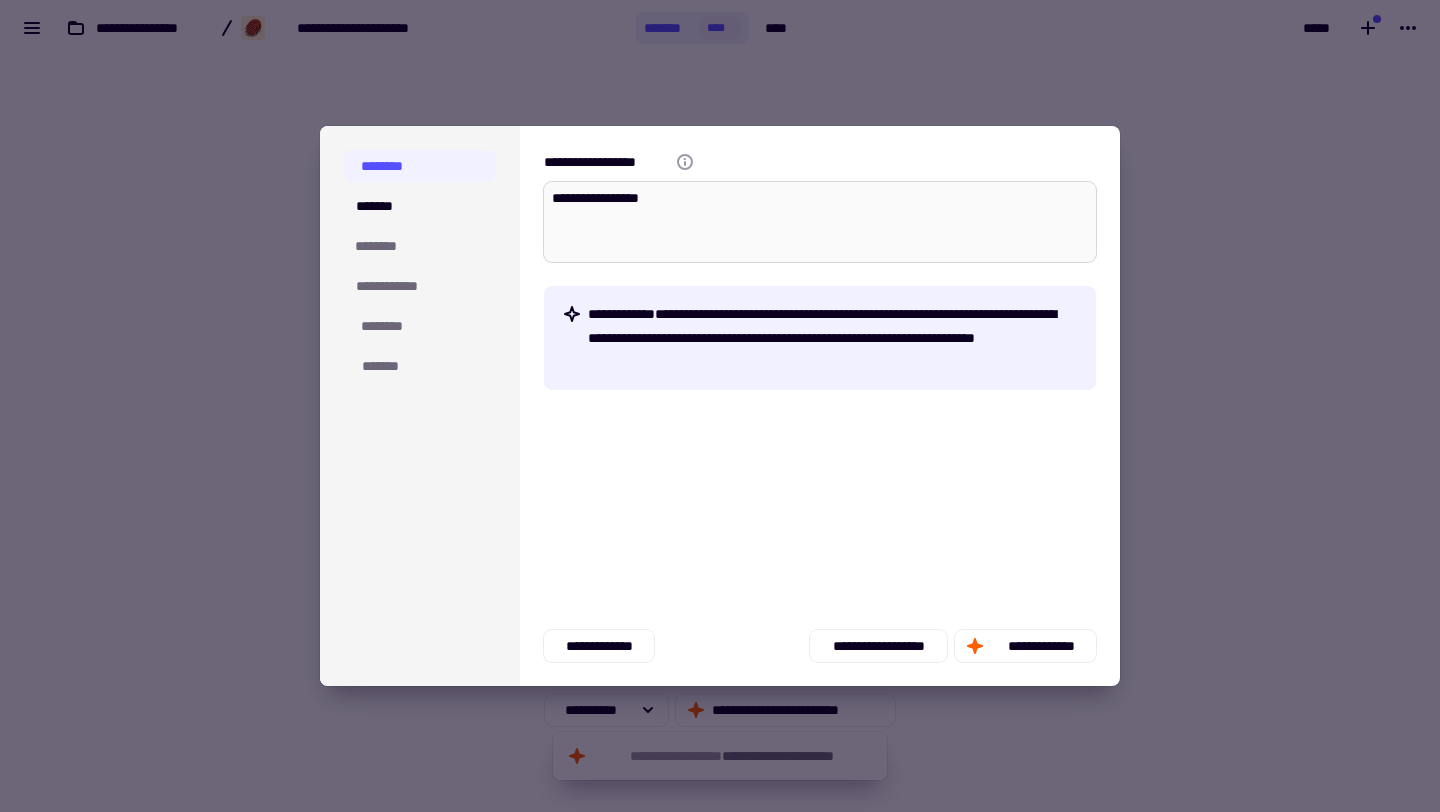 type on "*" 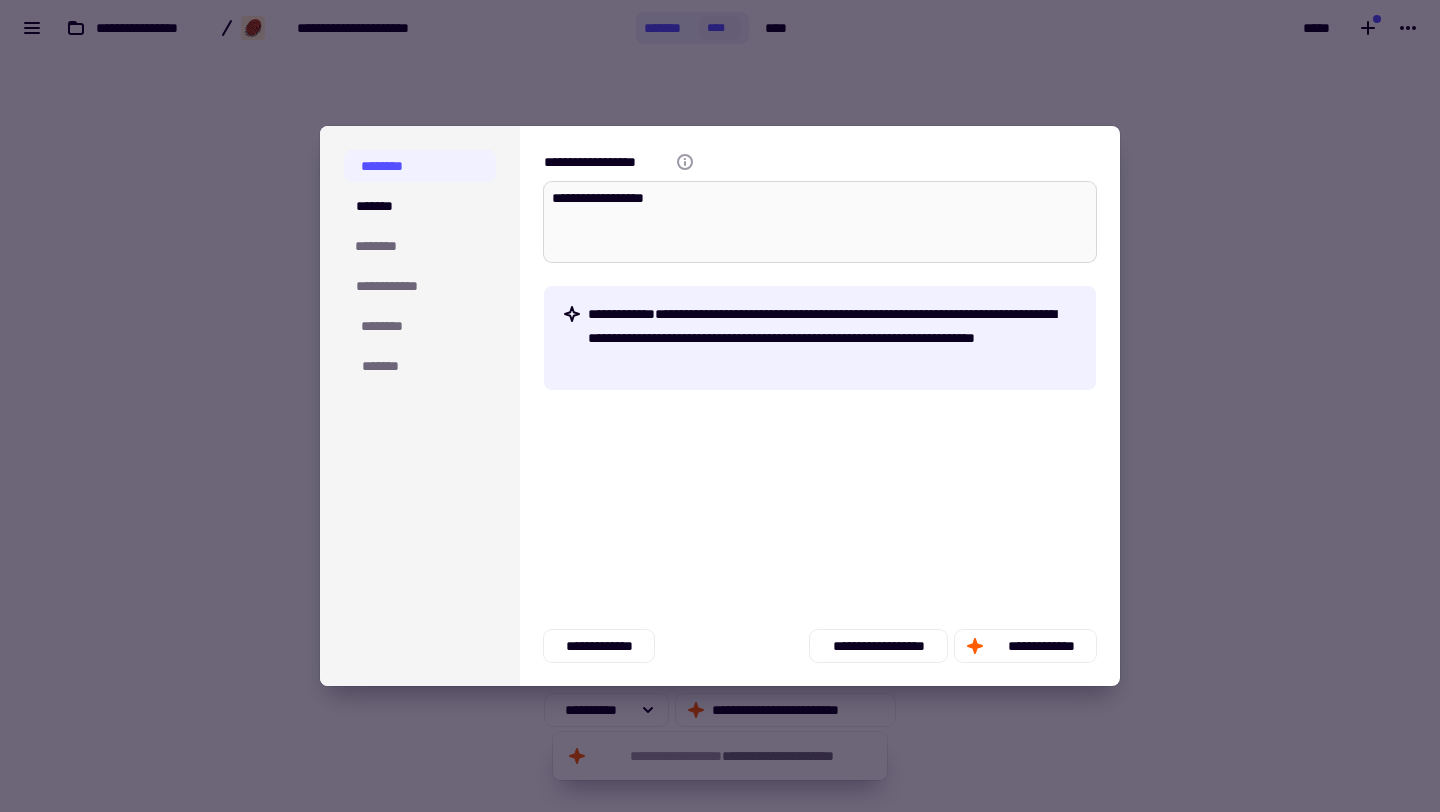 type on "*" 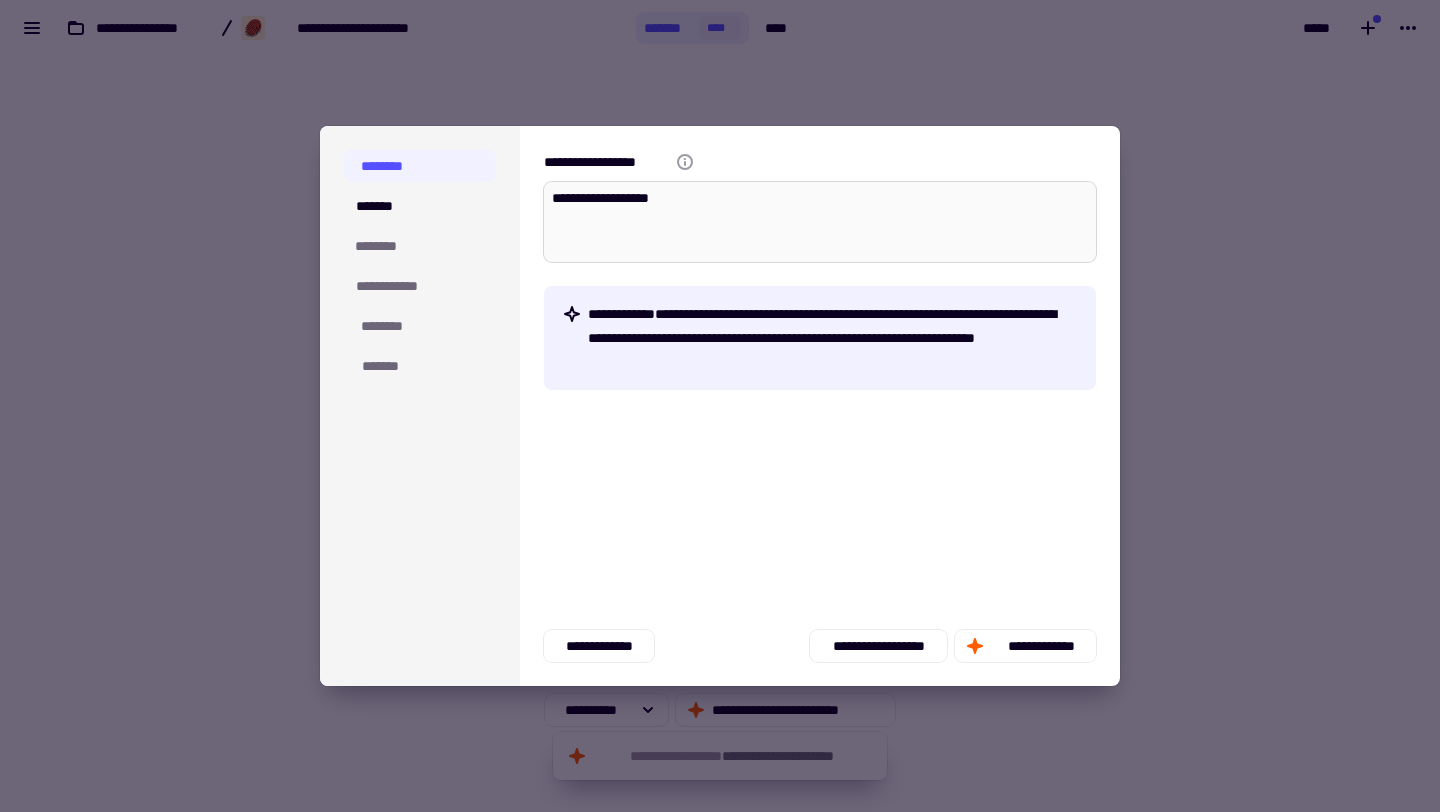 type on "**********" 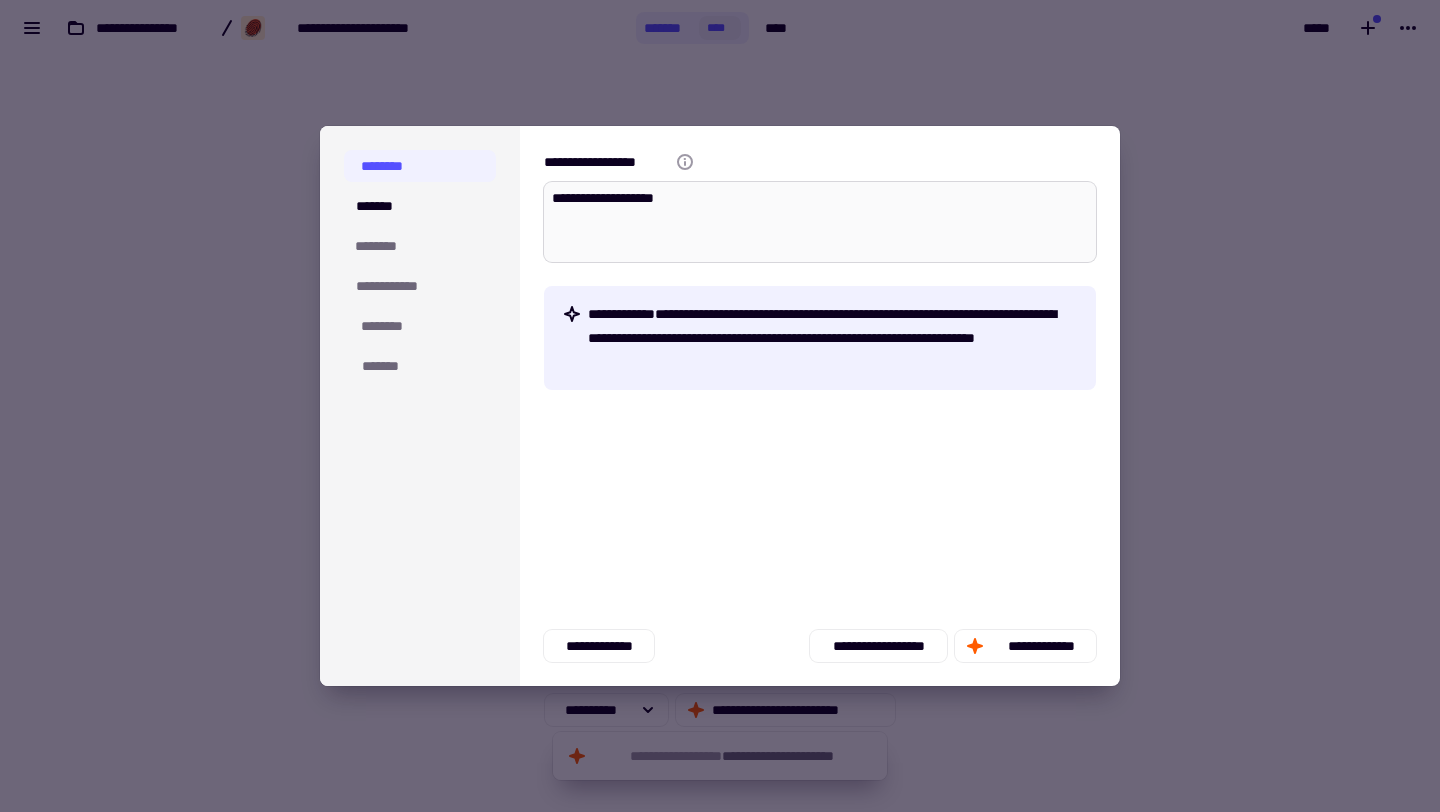 type on "*" 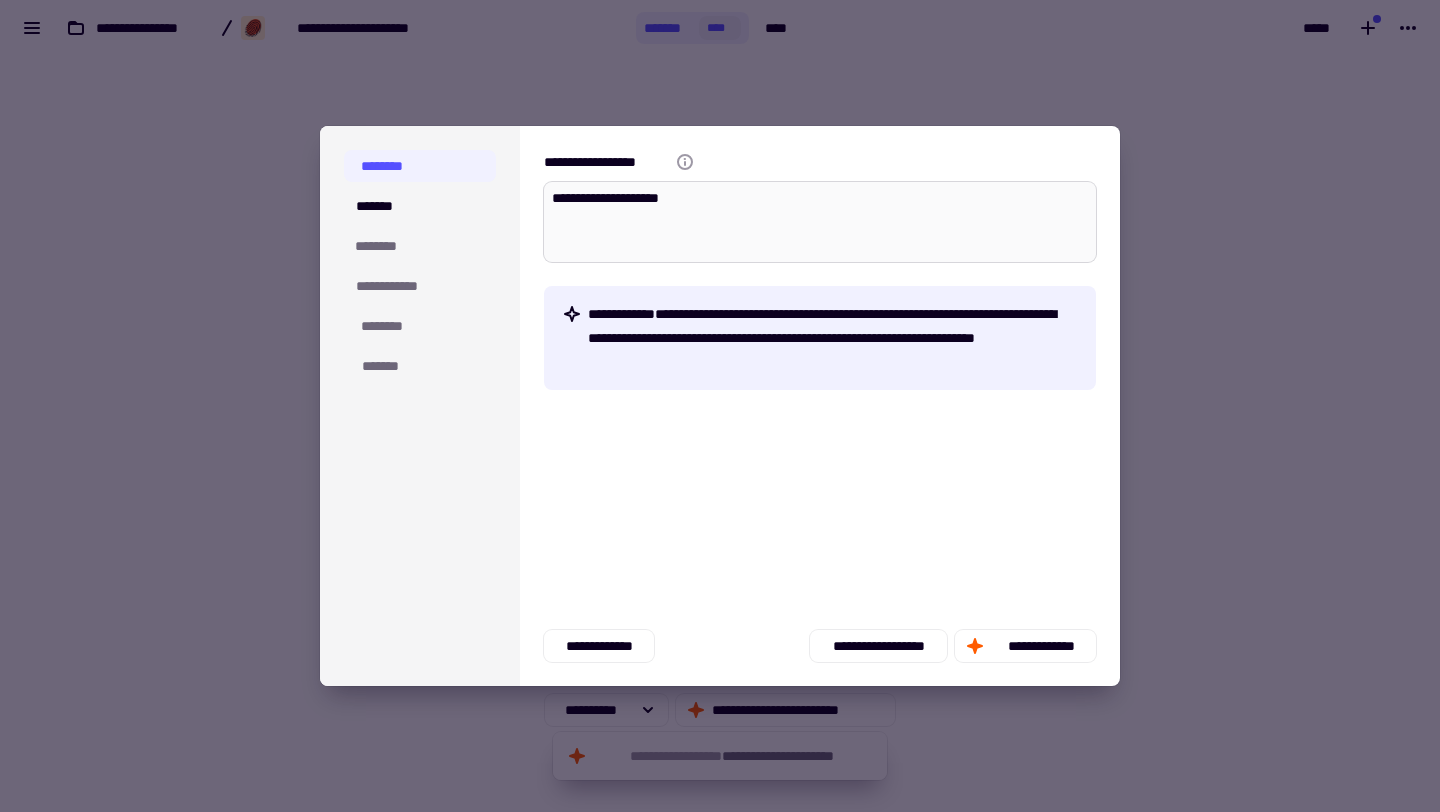 type on "*" 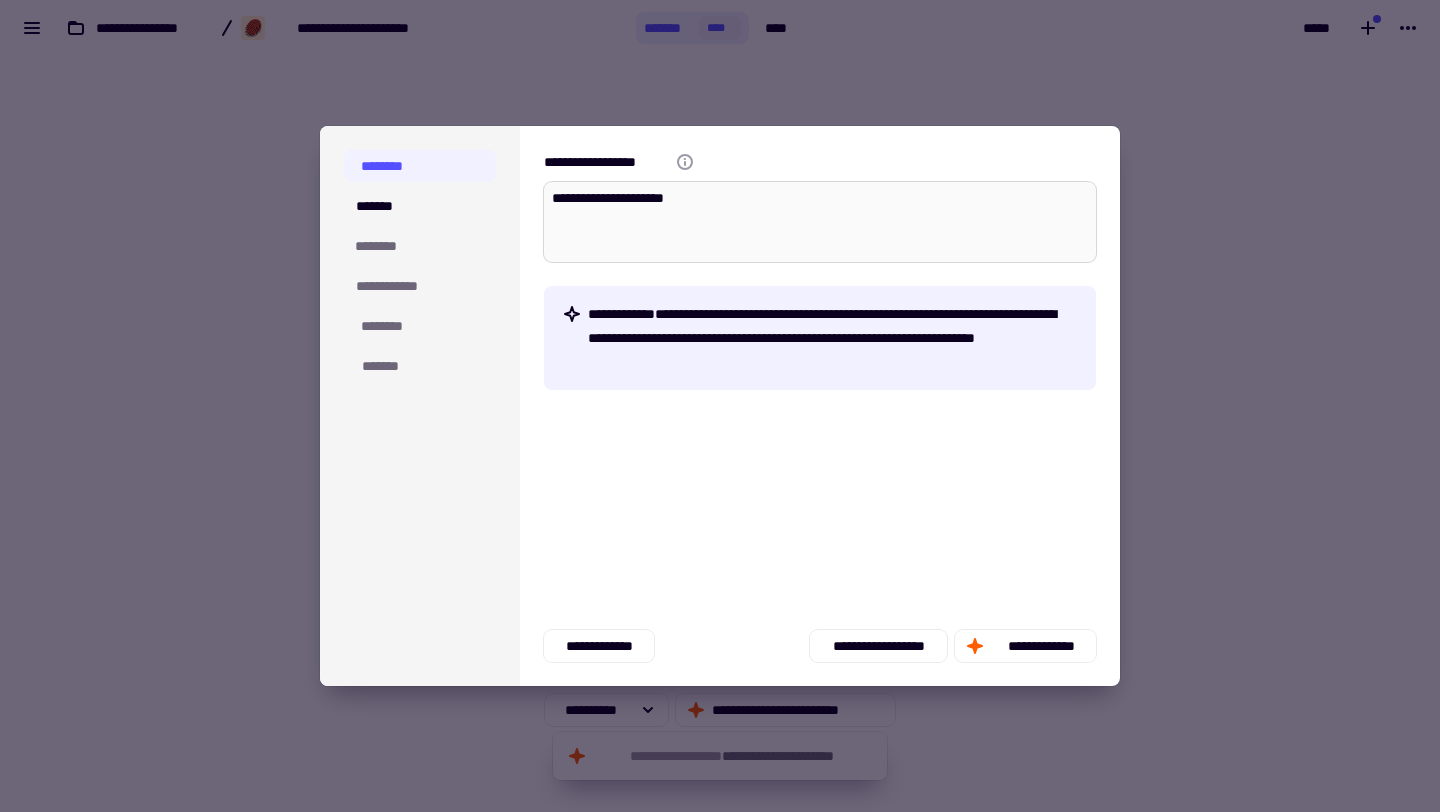 type on "*" 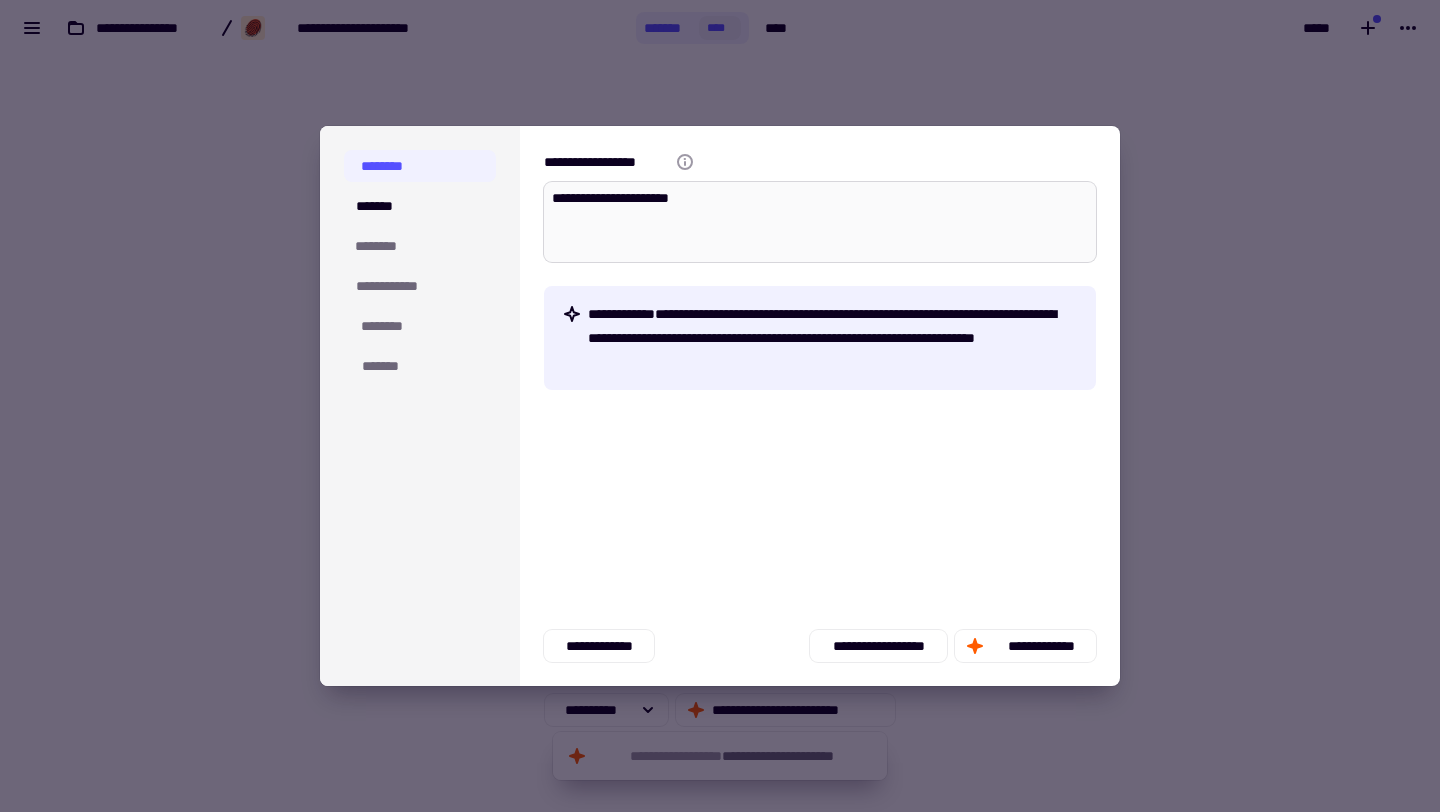 type on "*" 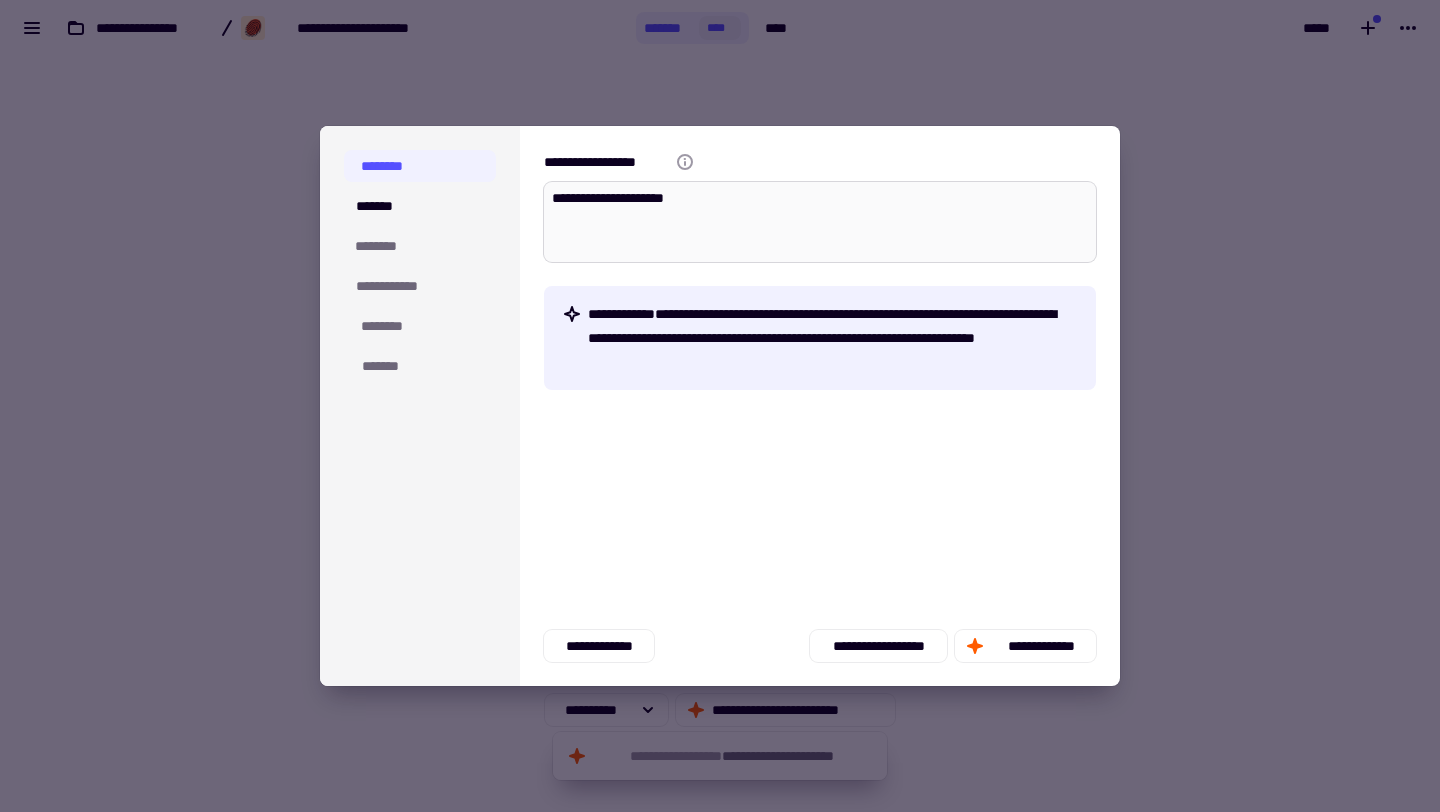 type on "*" 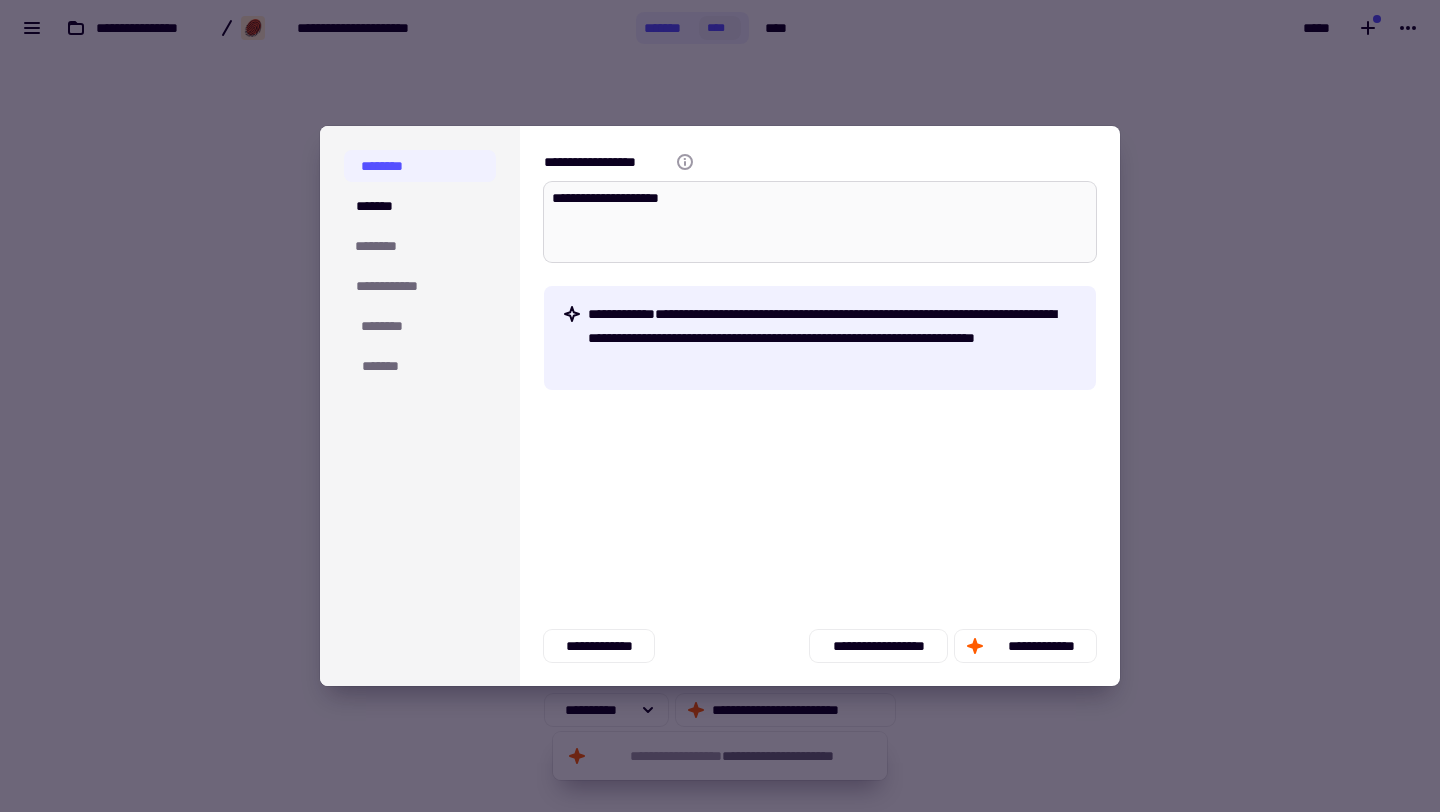 type on "*" 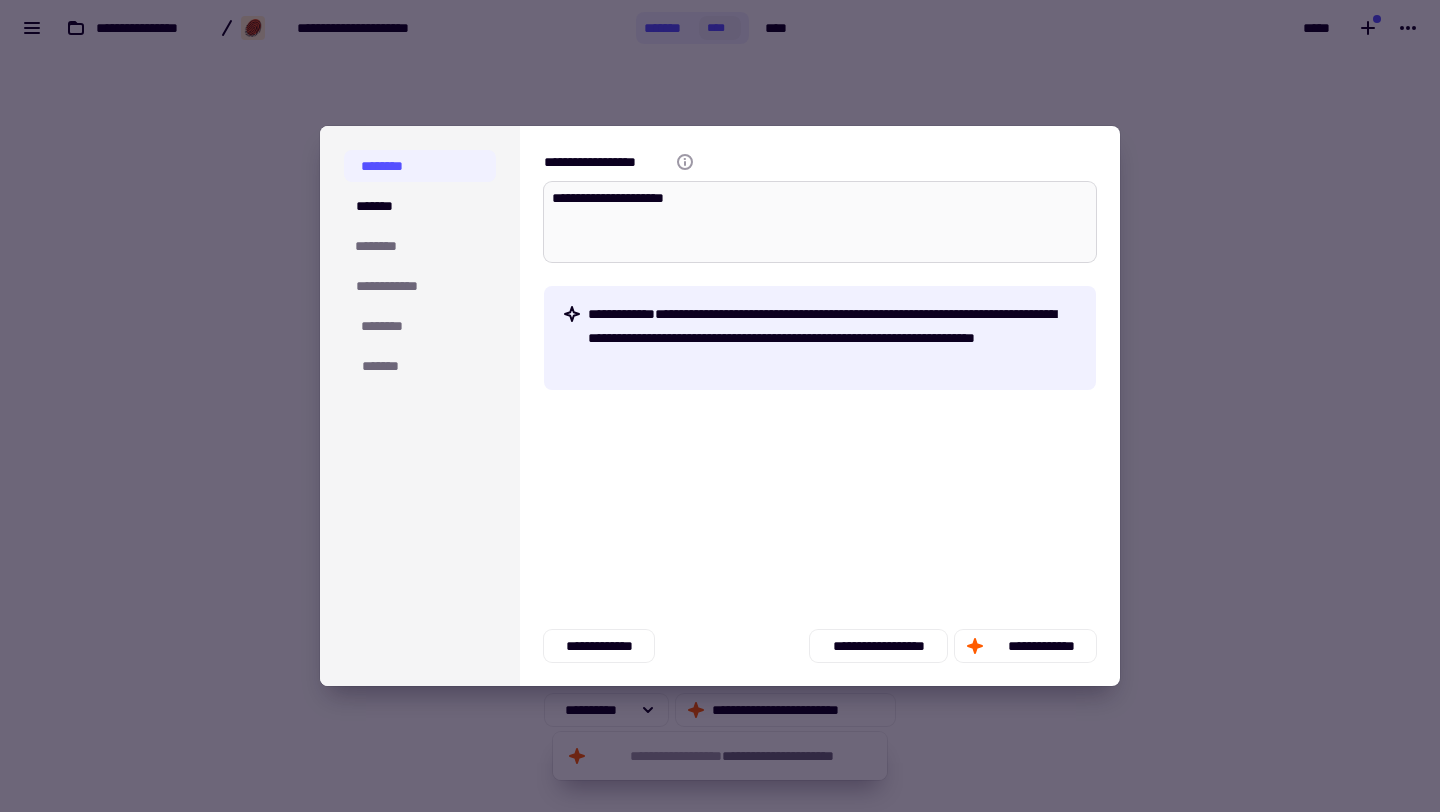 type on "*" 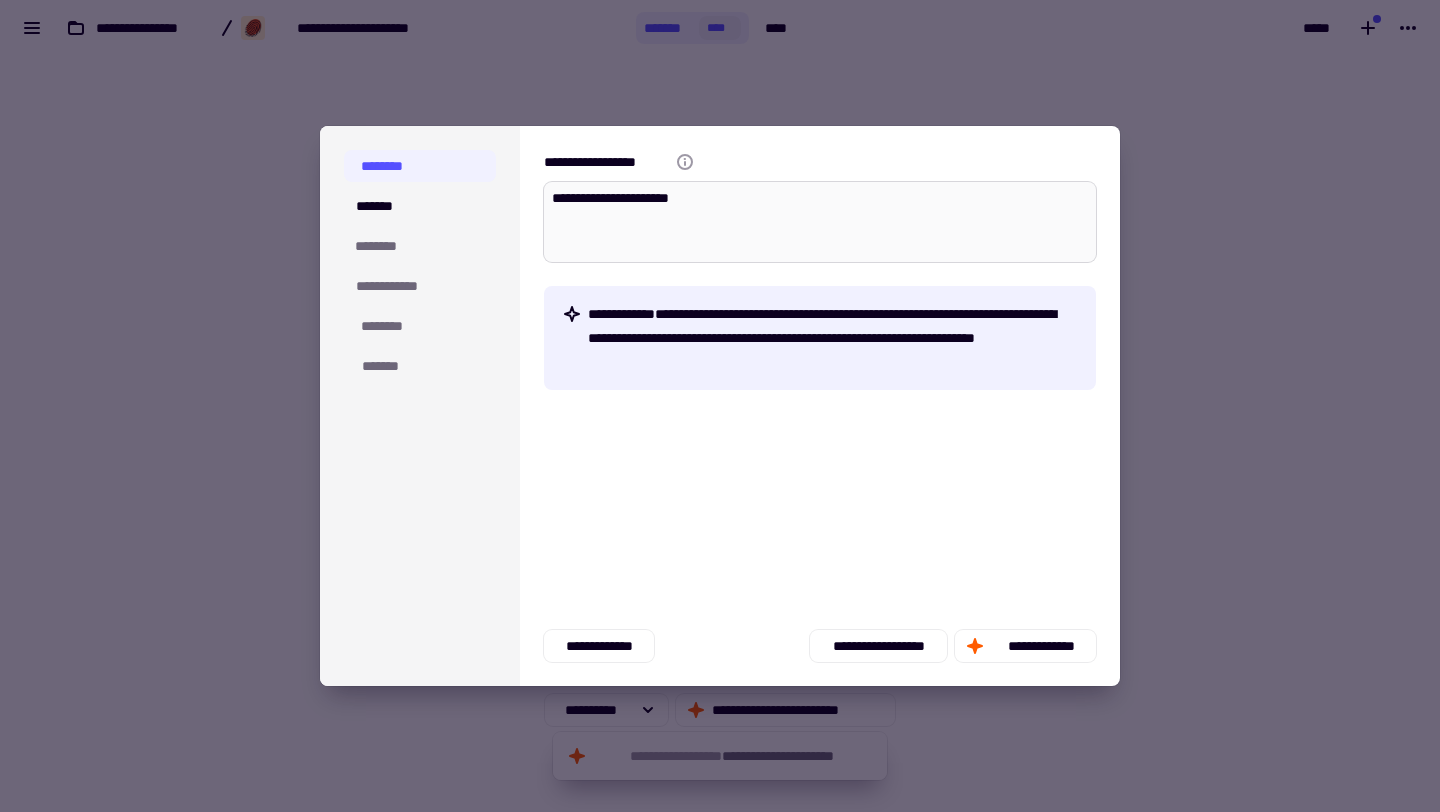 type on "*" 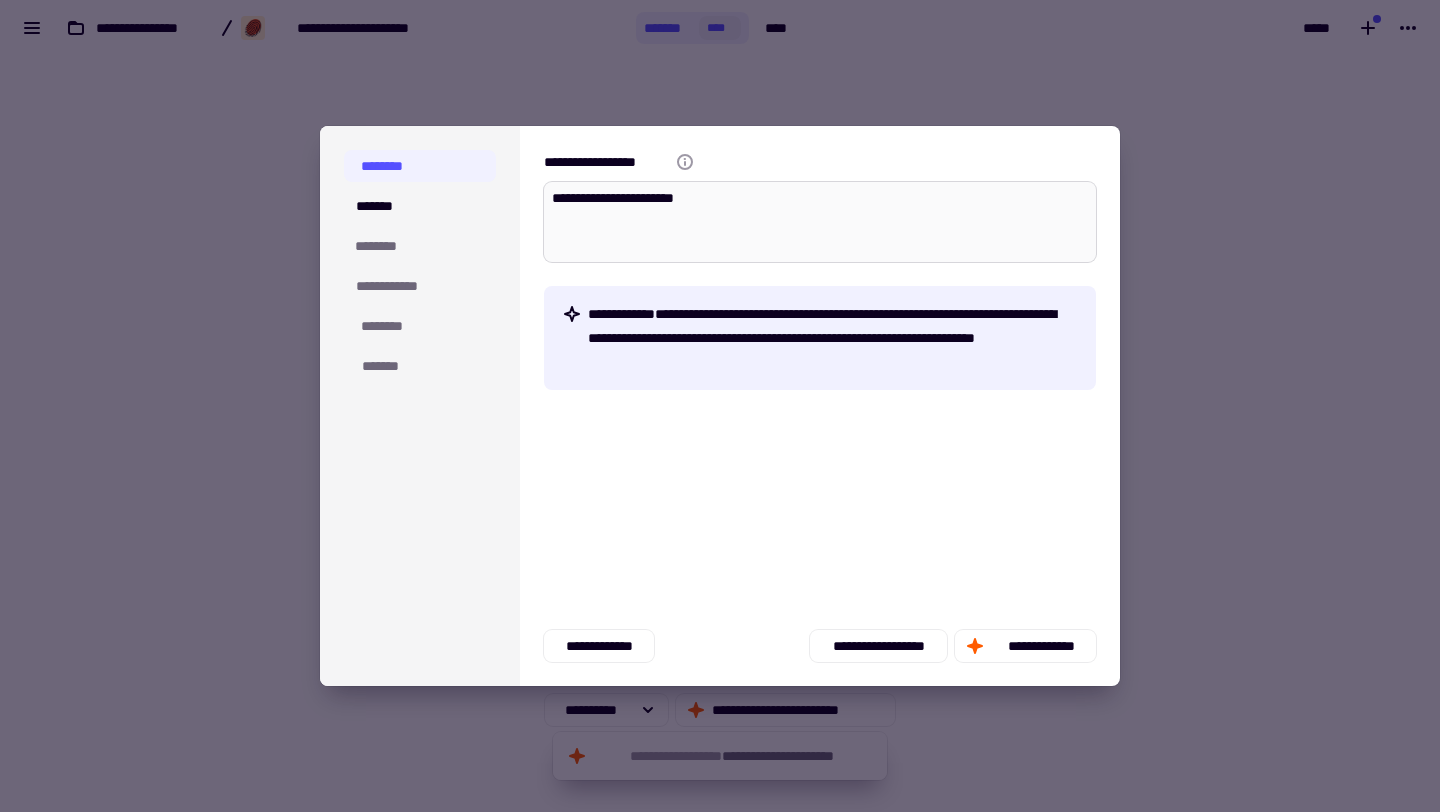 type on "*" 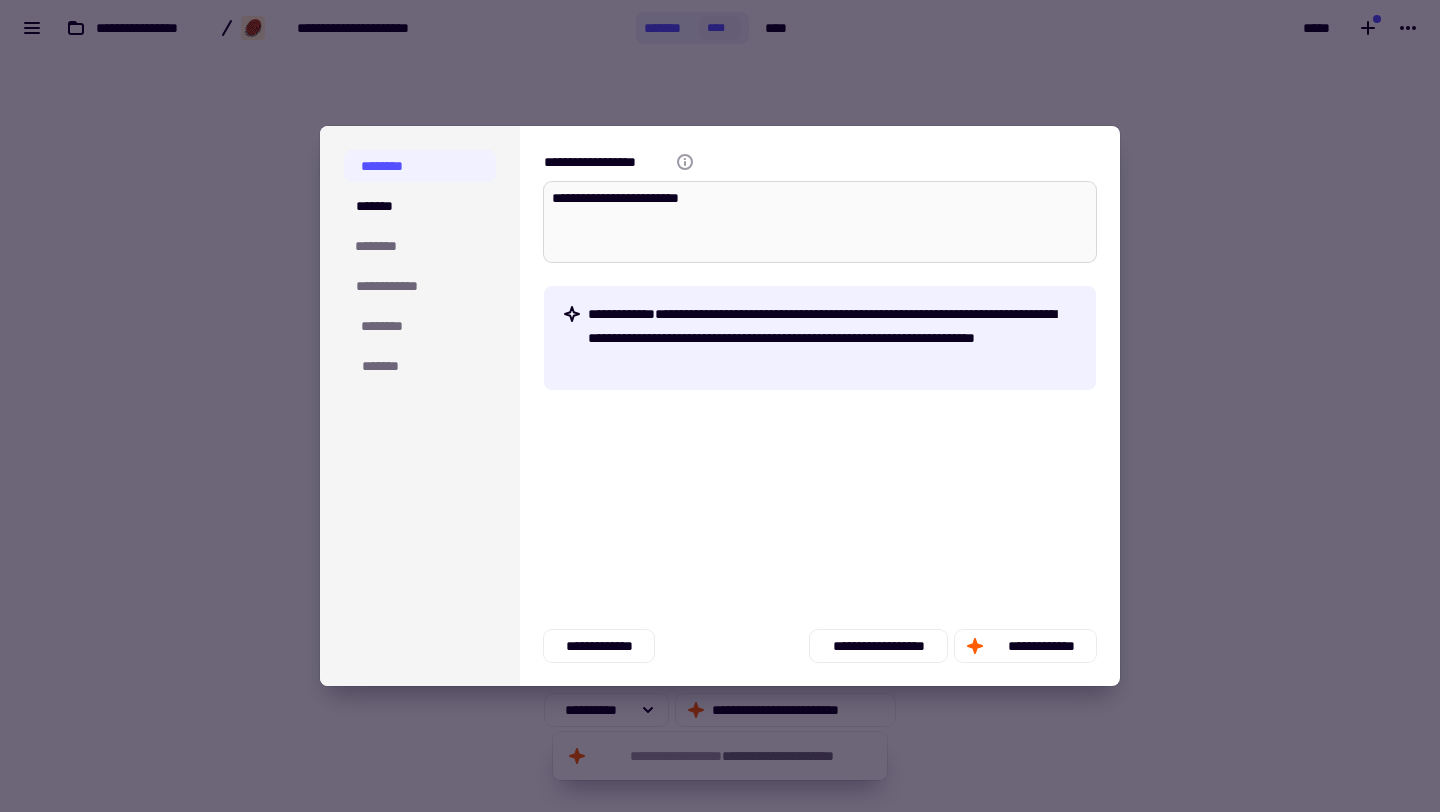 type on "*" 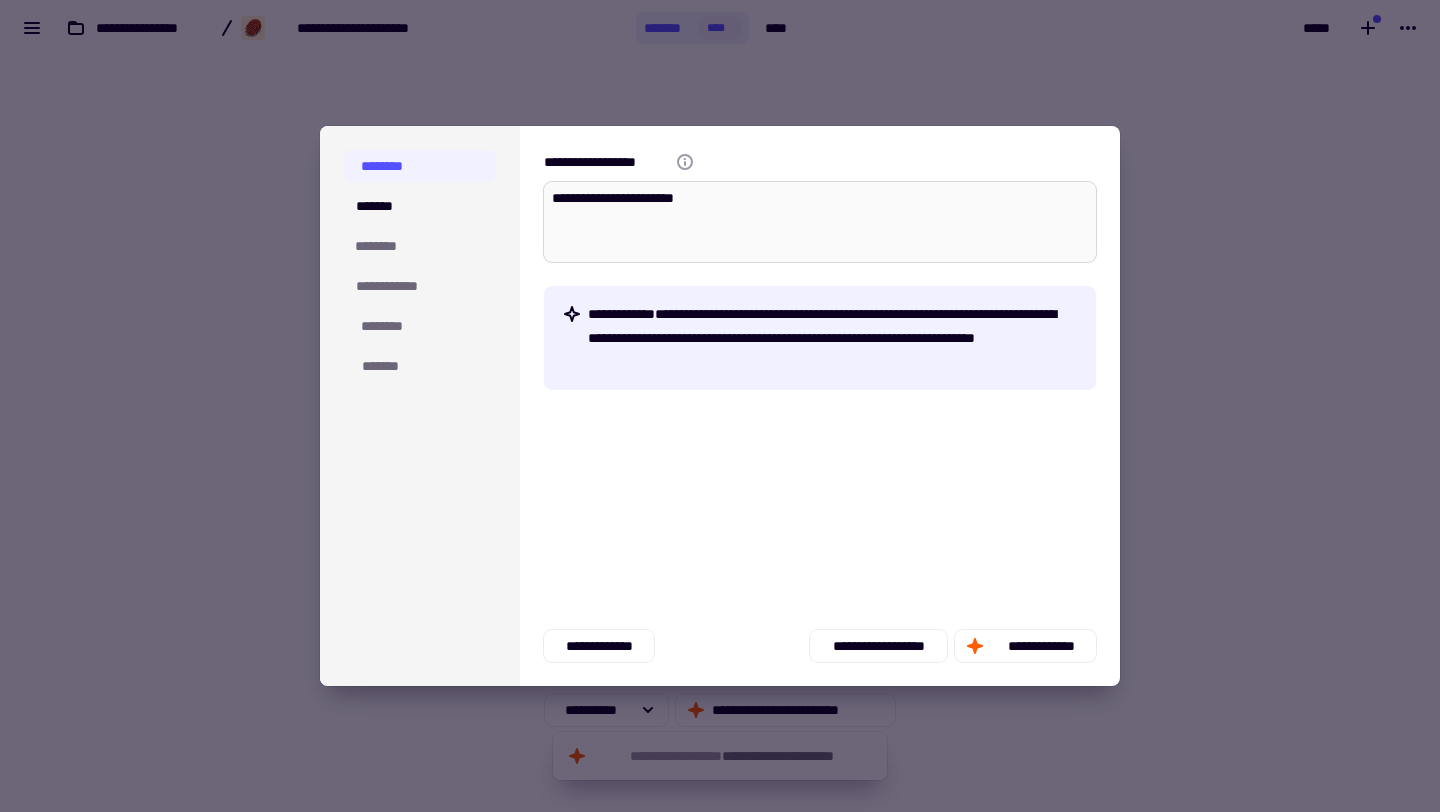 type on "*" 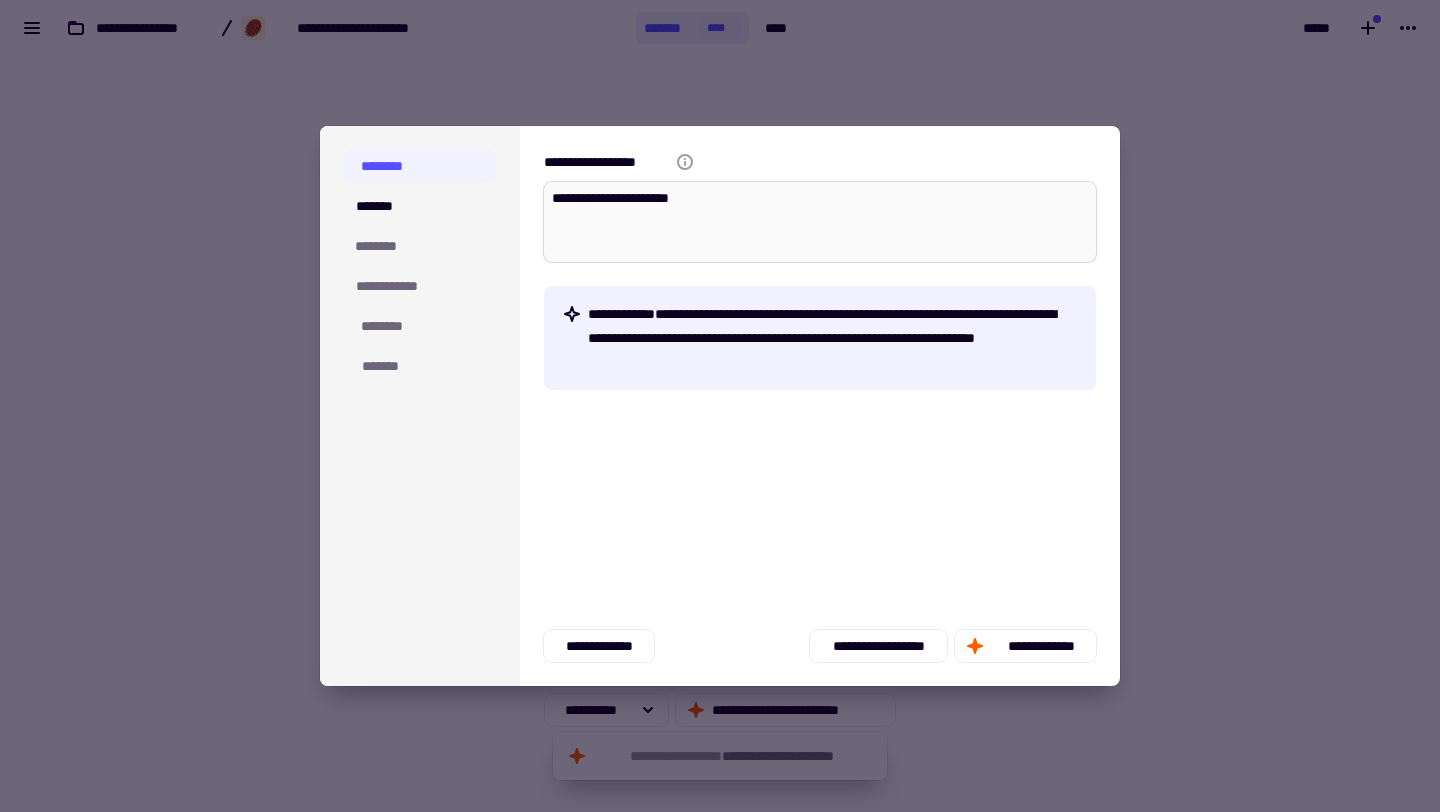 type on "*" 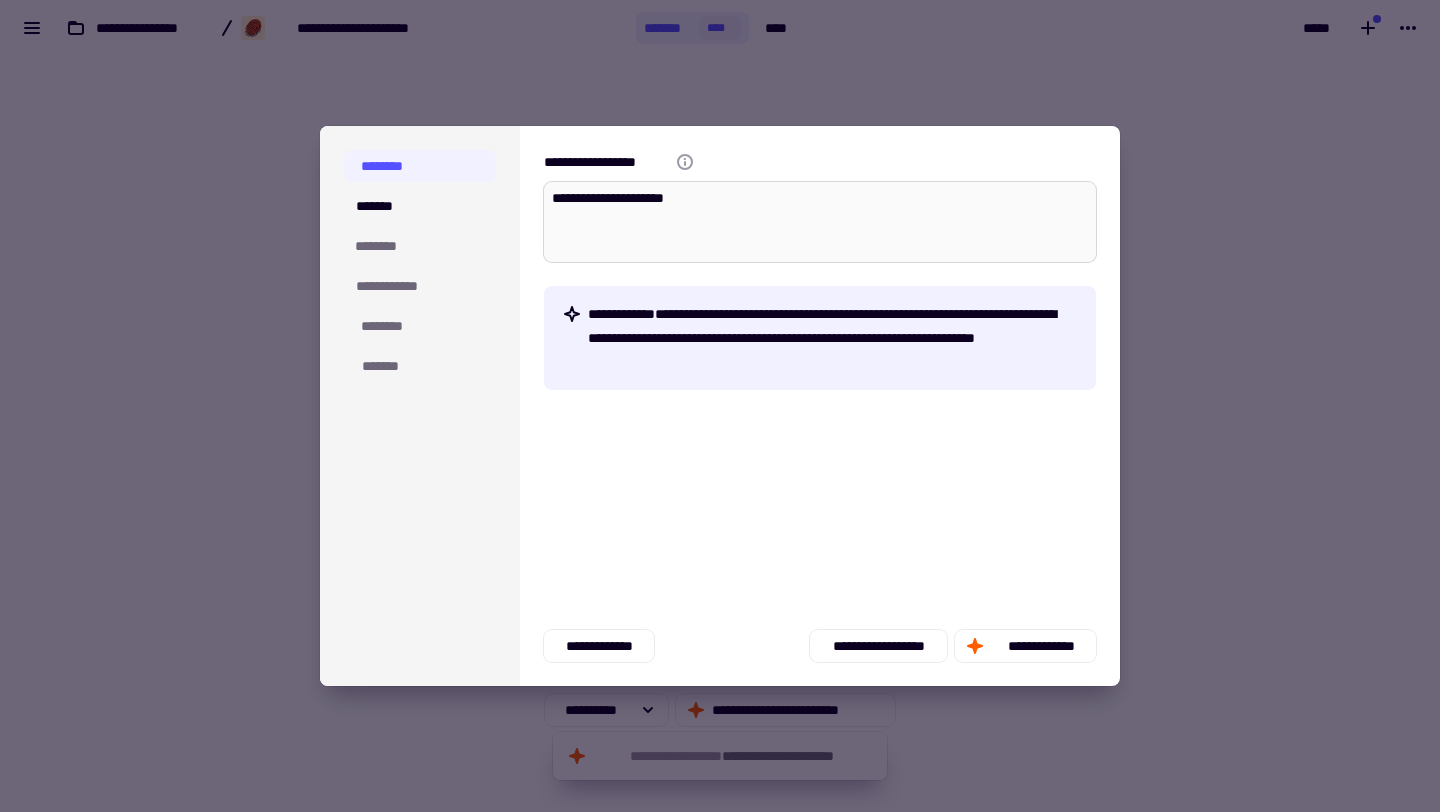type on "*" 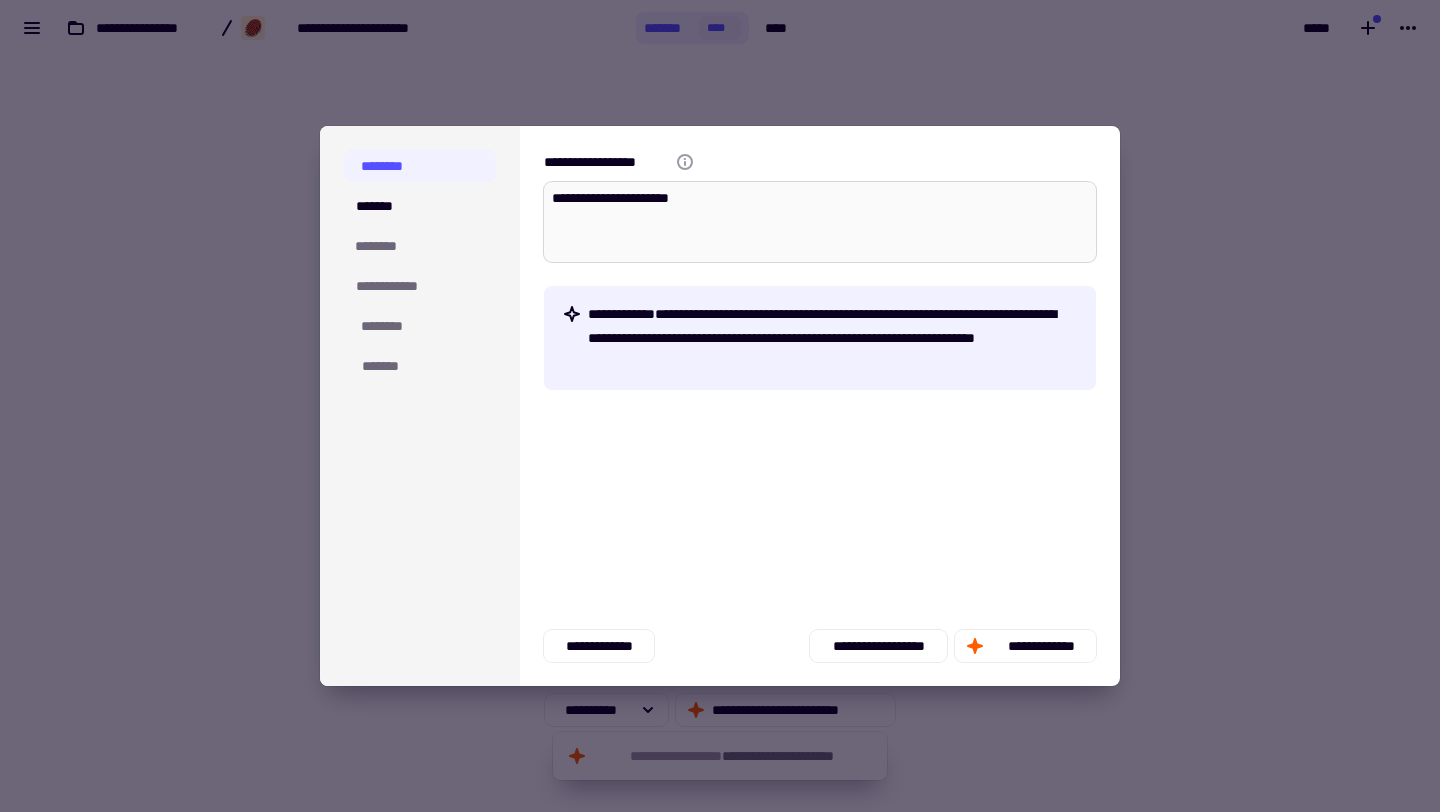 type on "*" 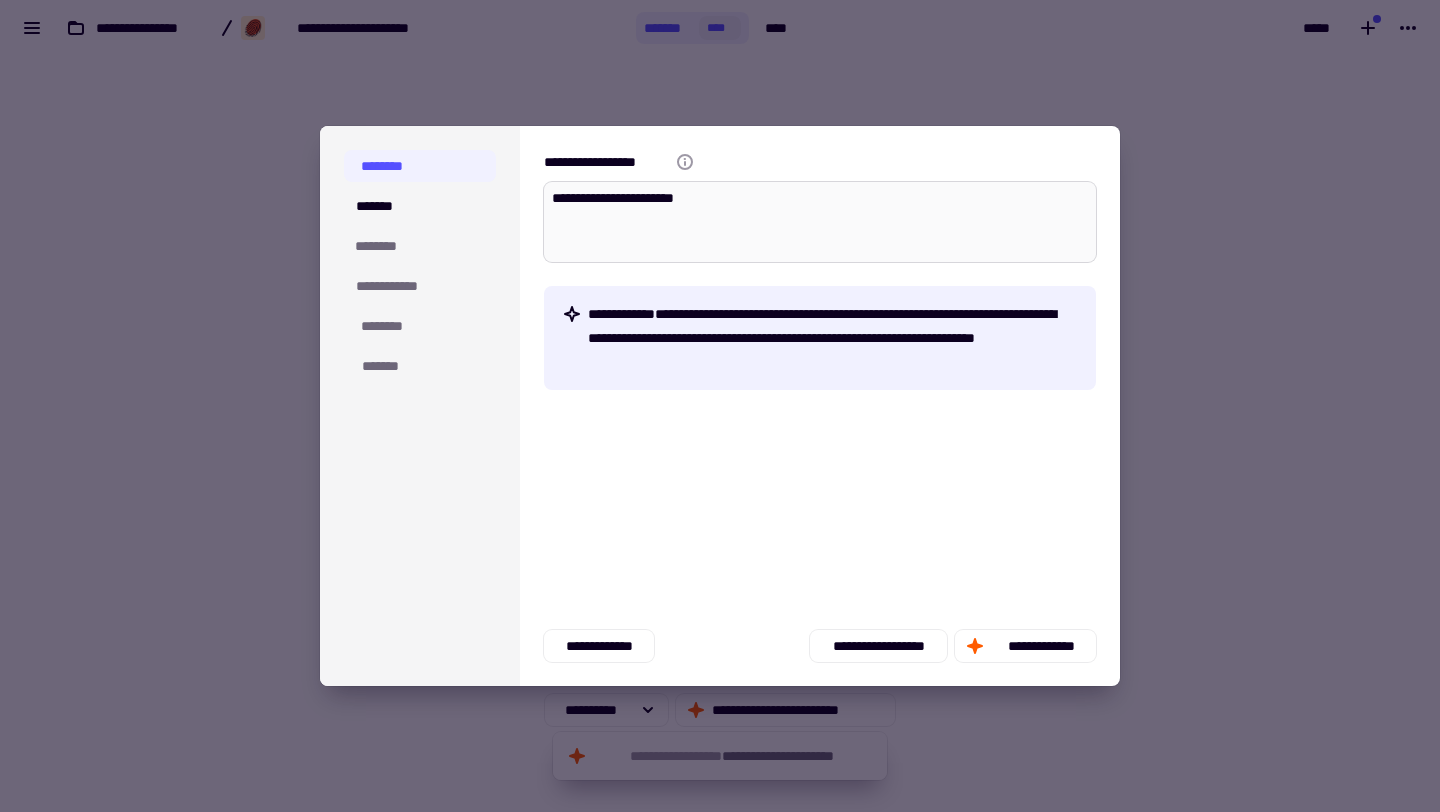 type on "*" 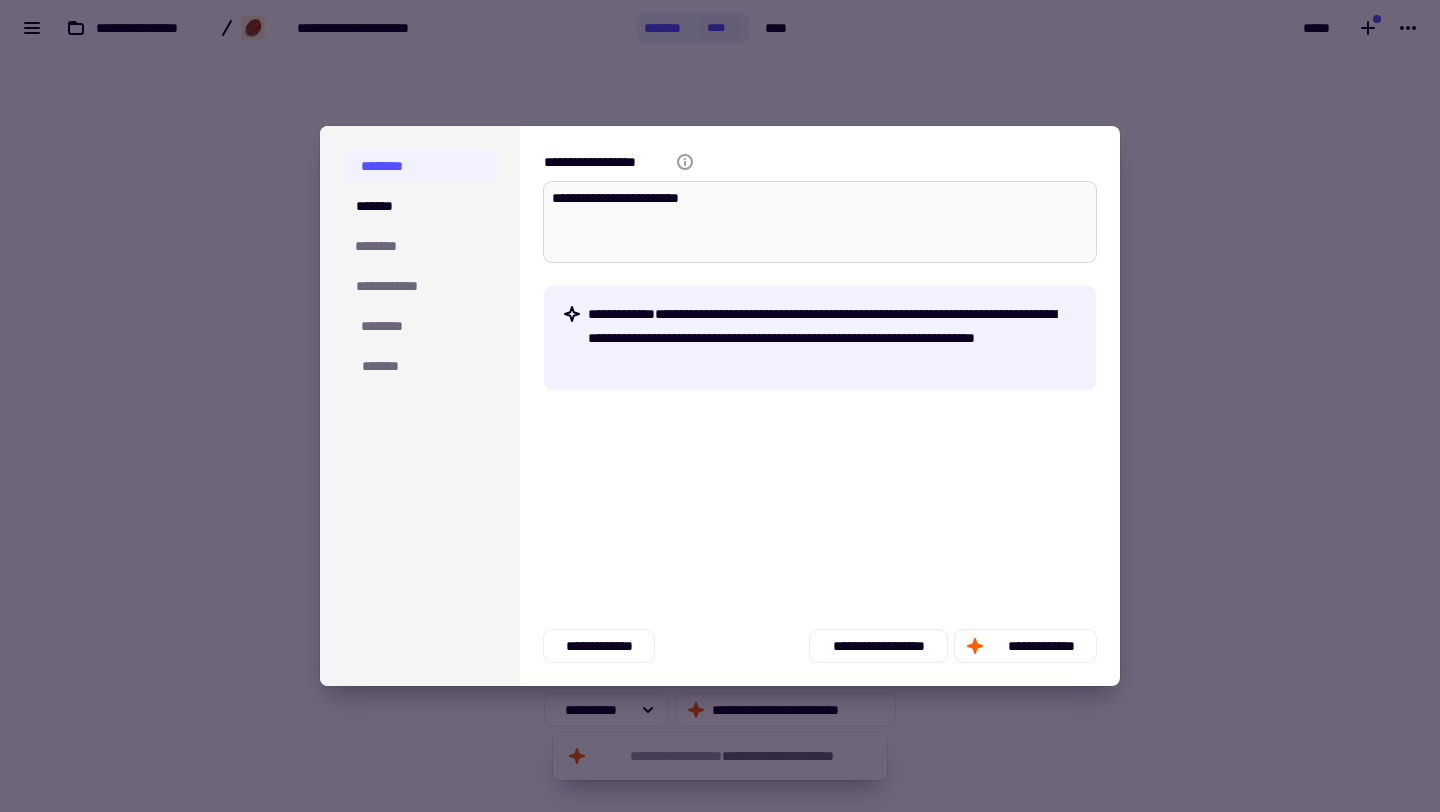 type on "*" 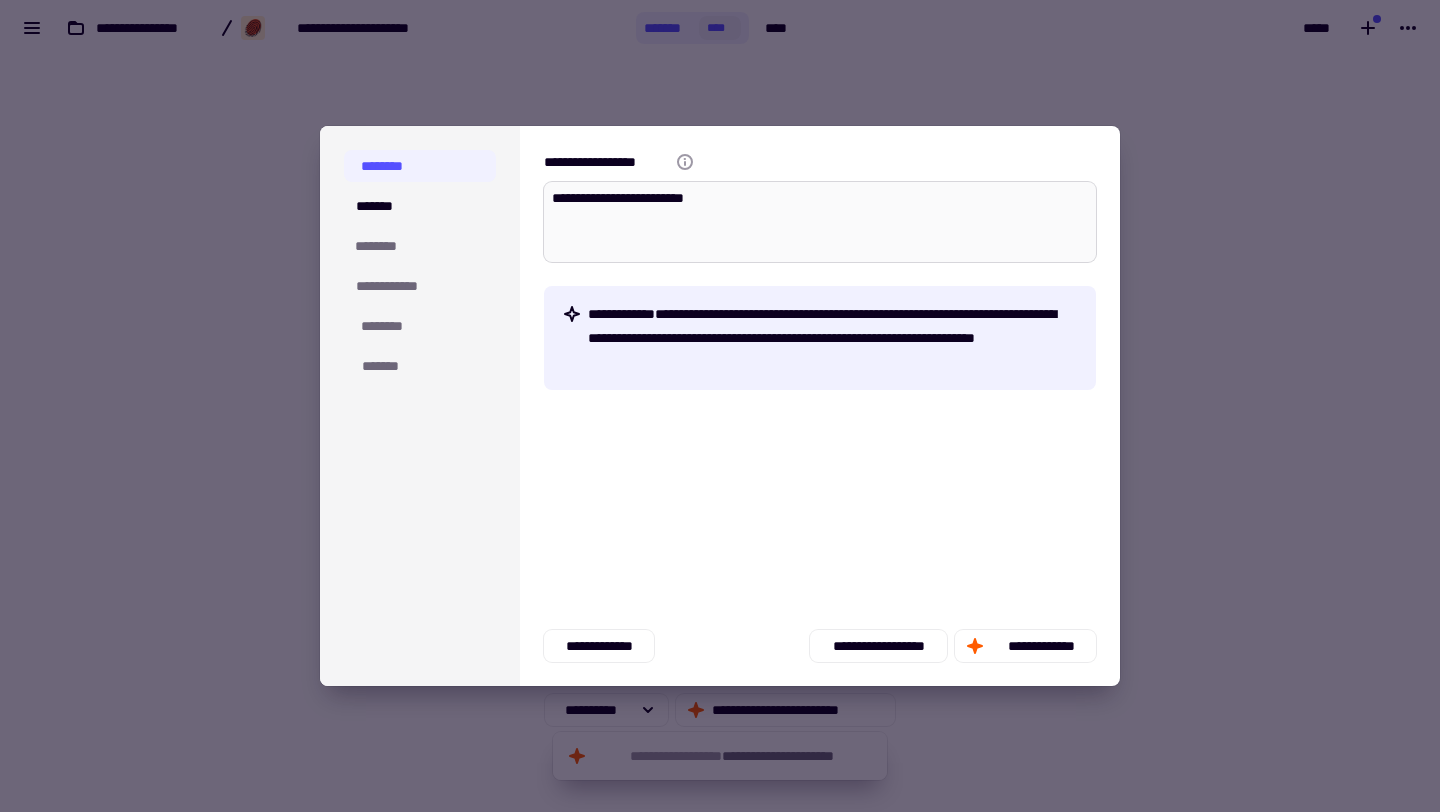 type on "*" 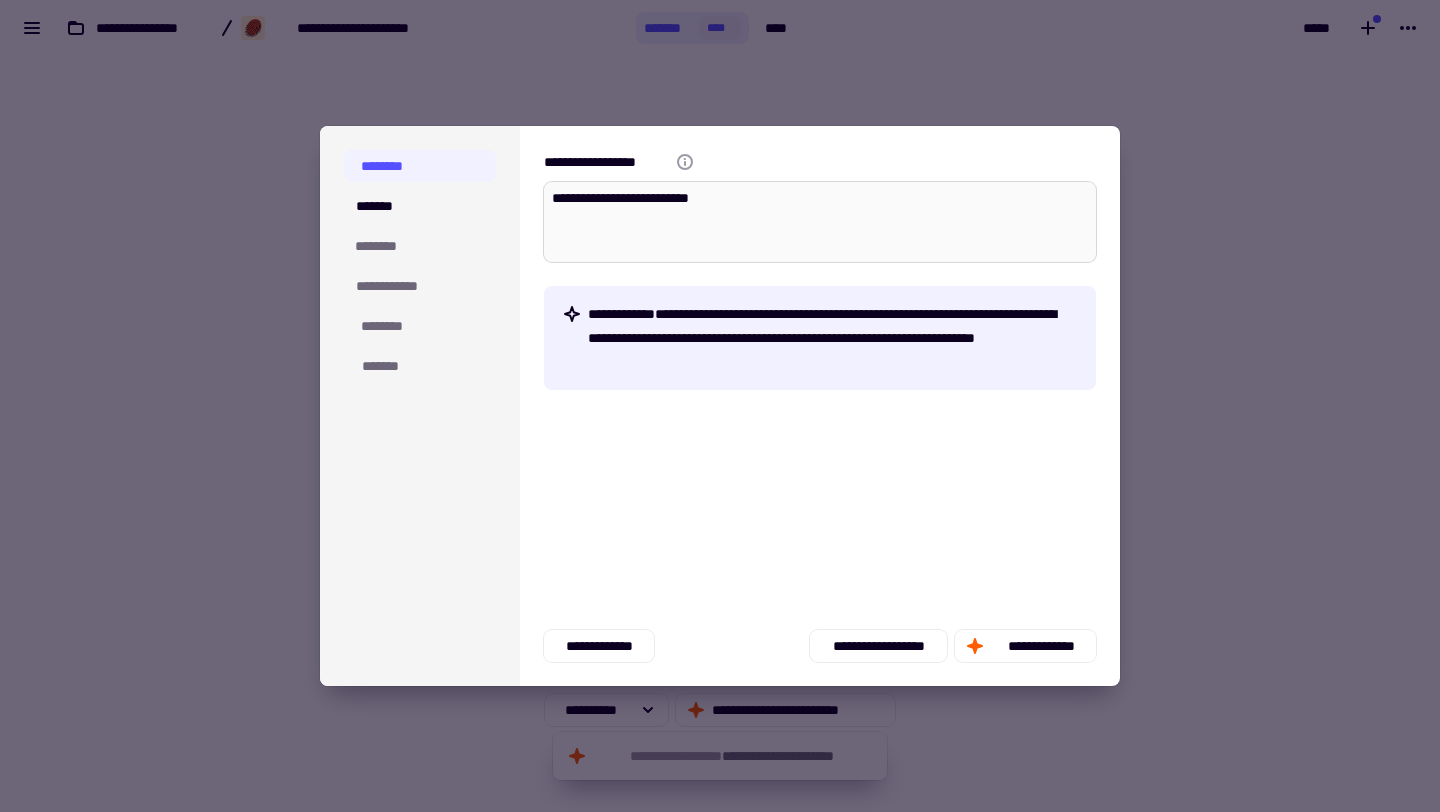 type on "*" 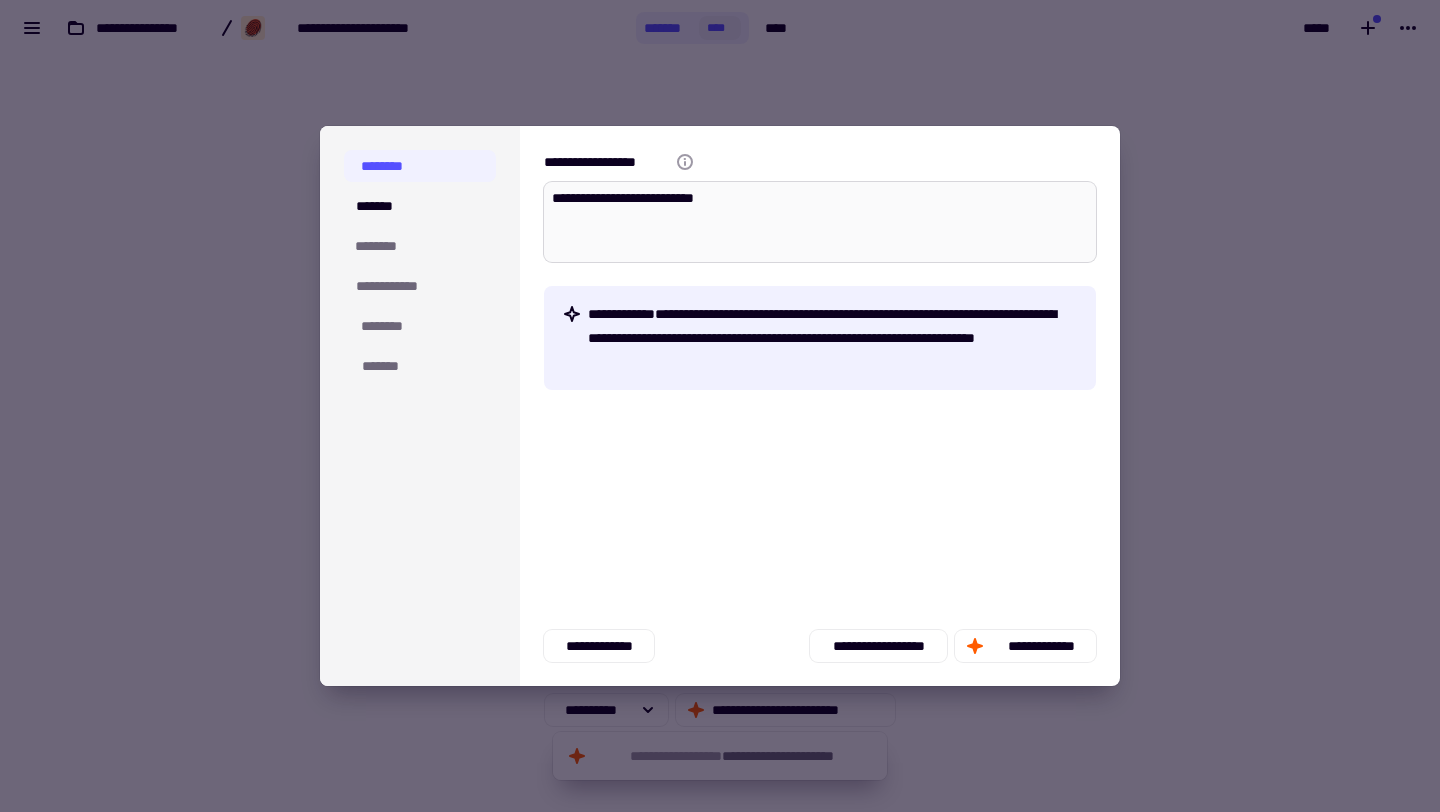 type on "*" 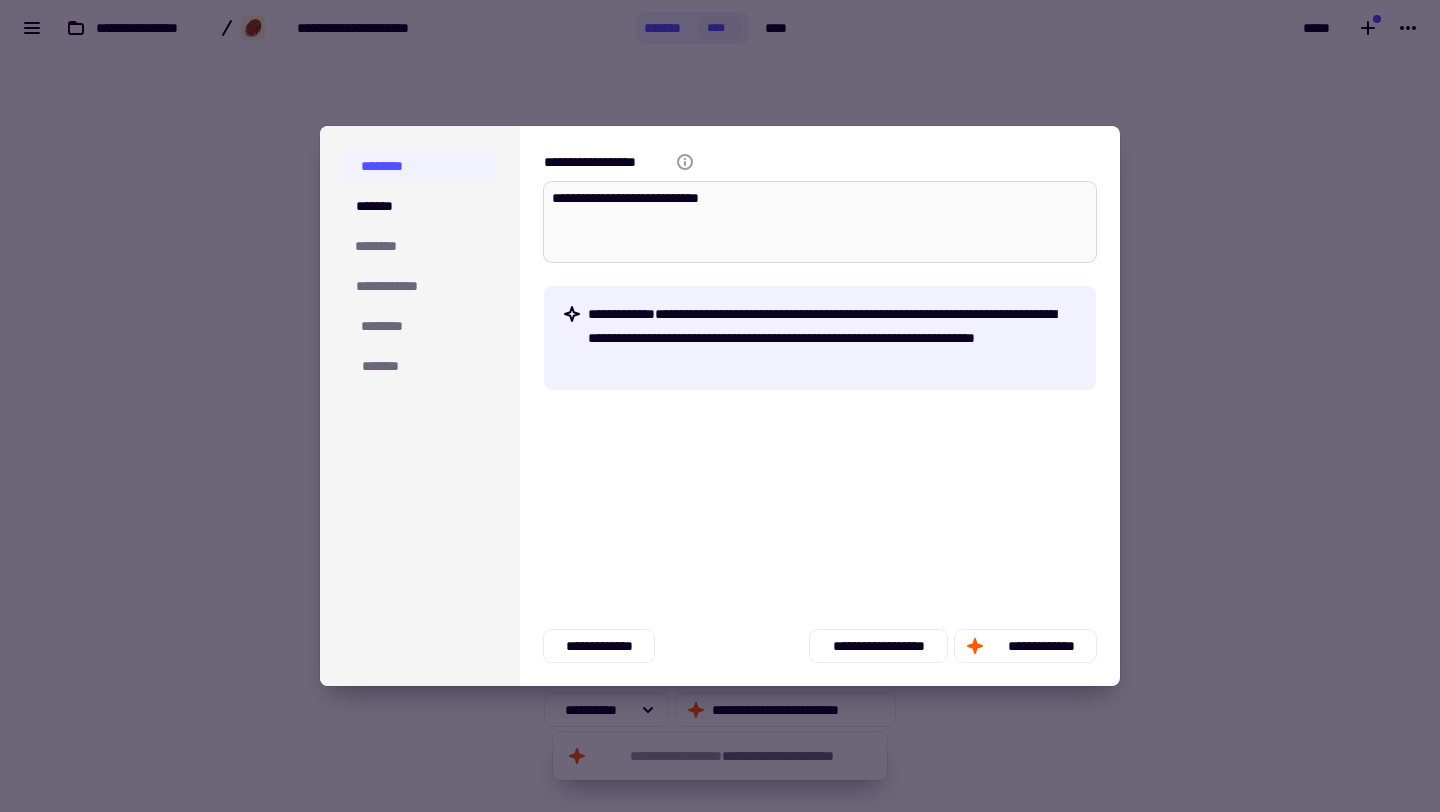 type on "*" 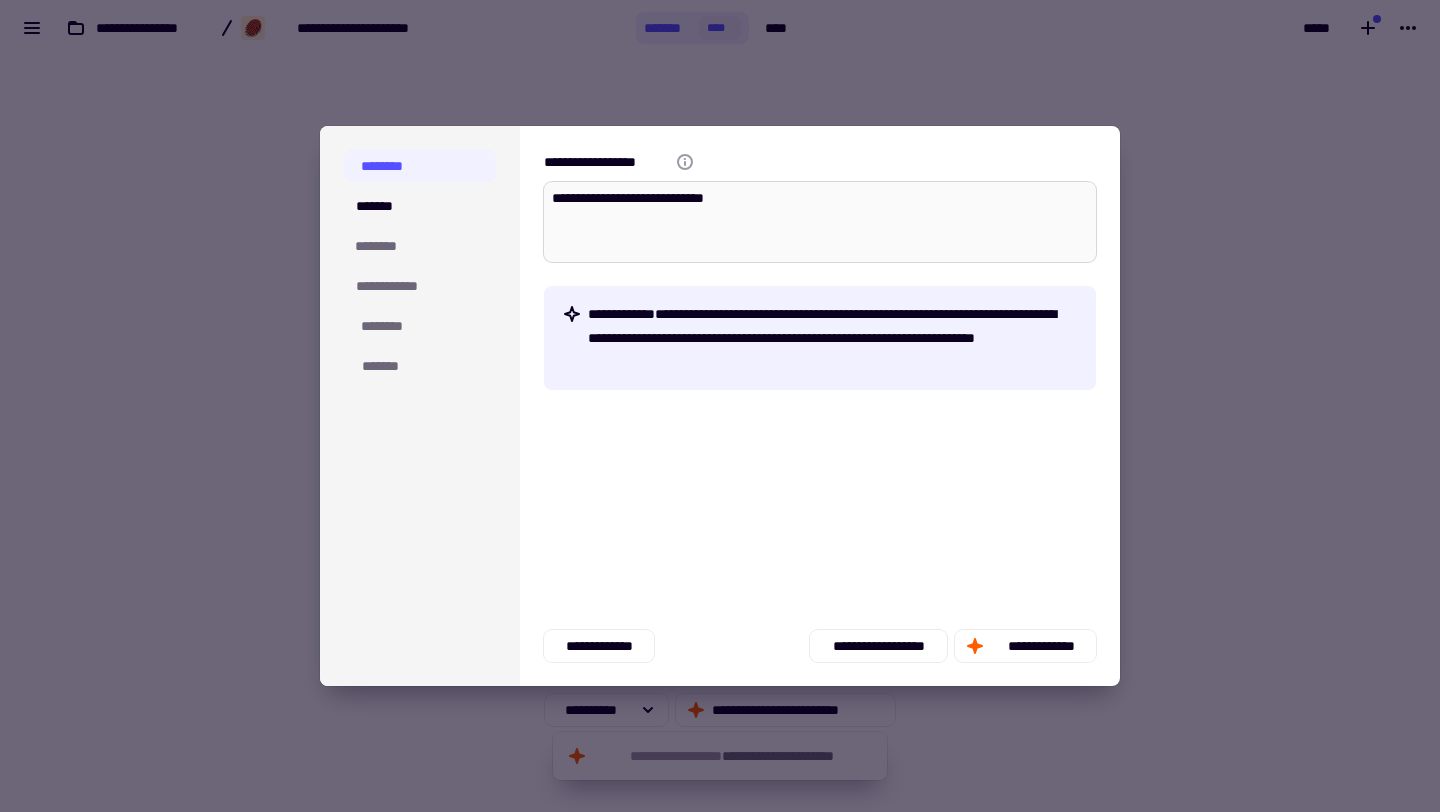 type on "*" 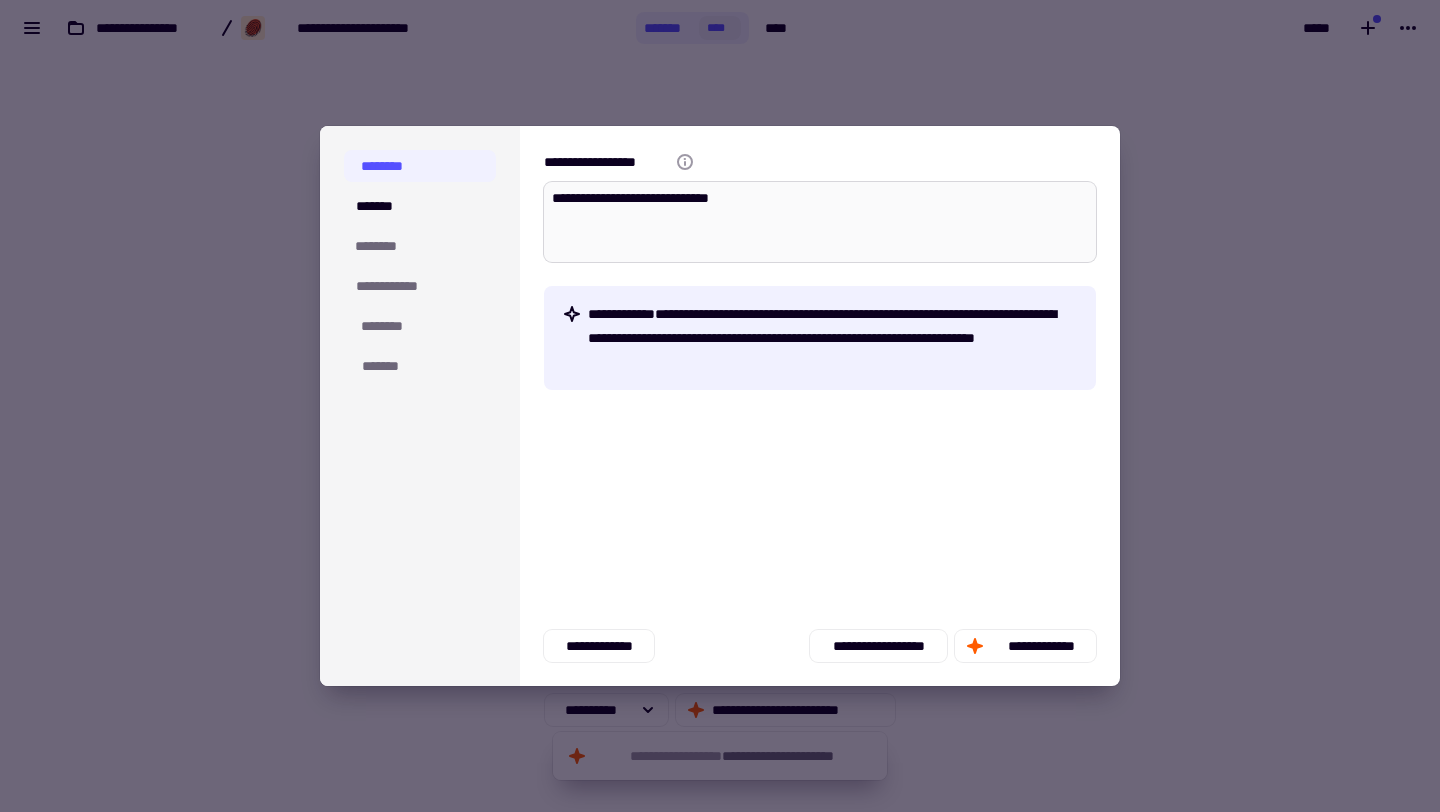 type on "*" 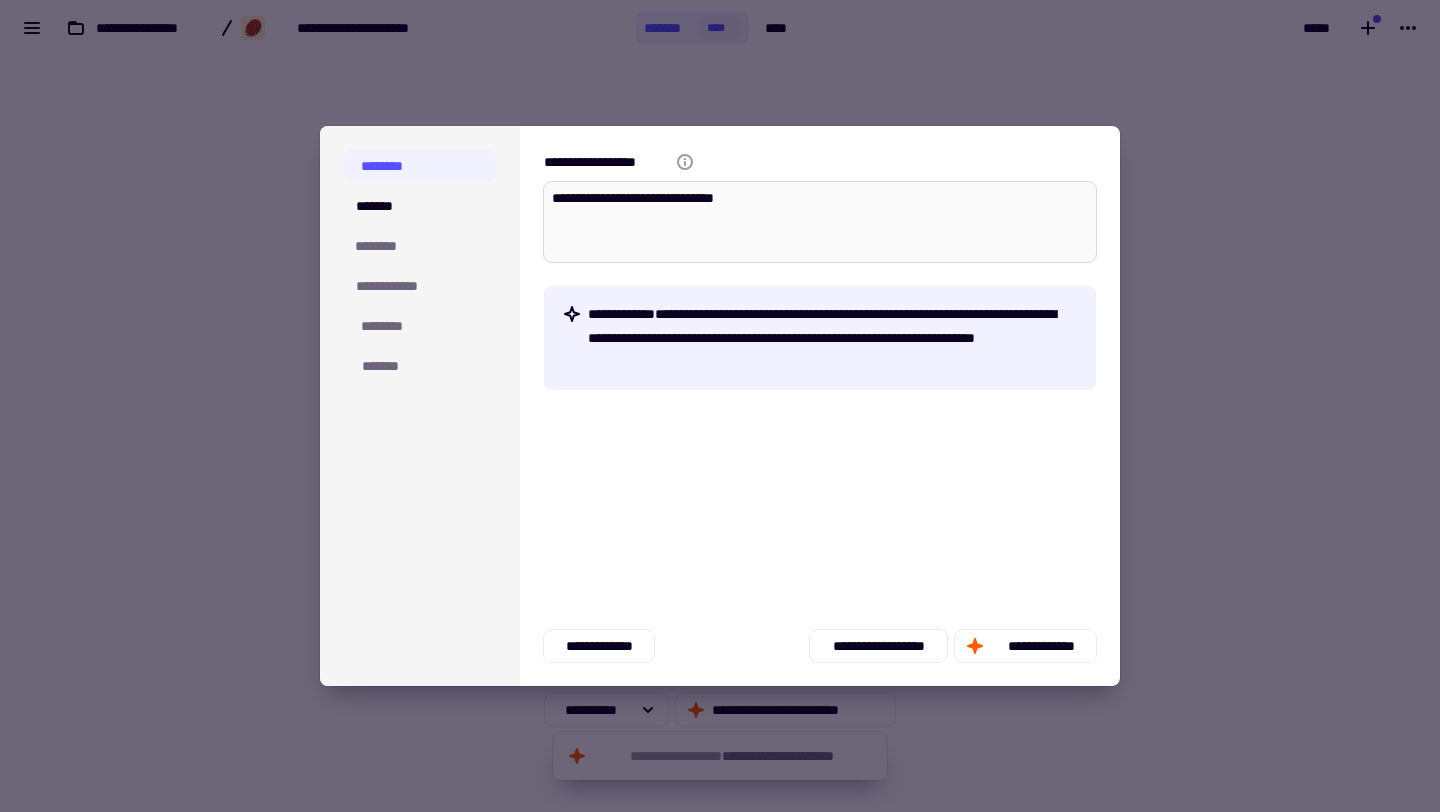 type on "*" 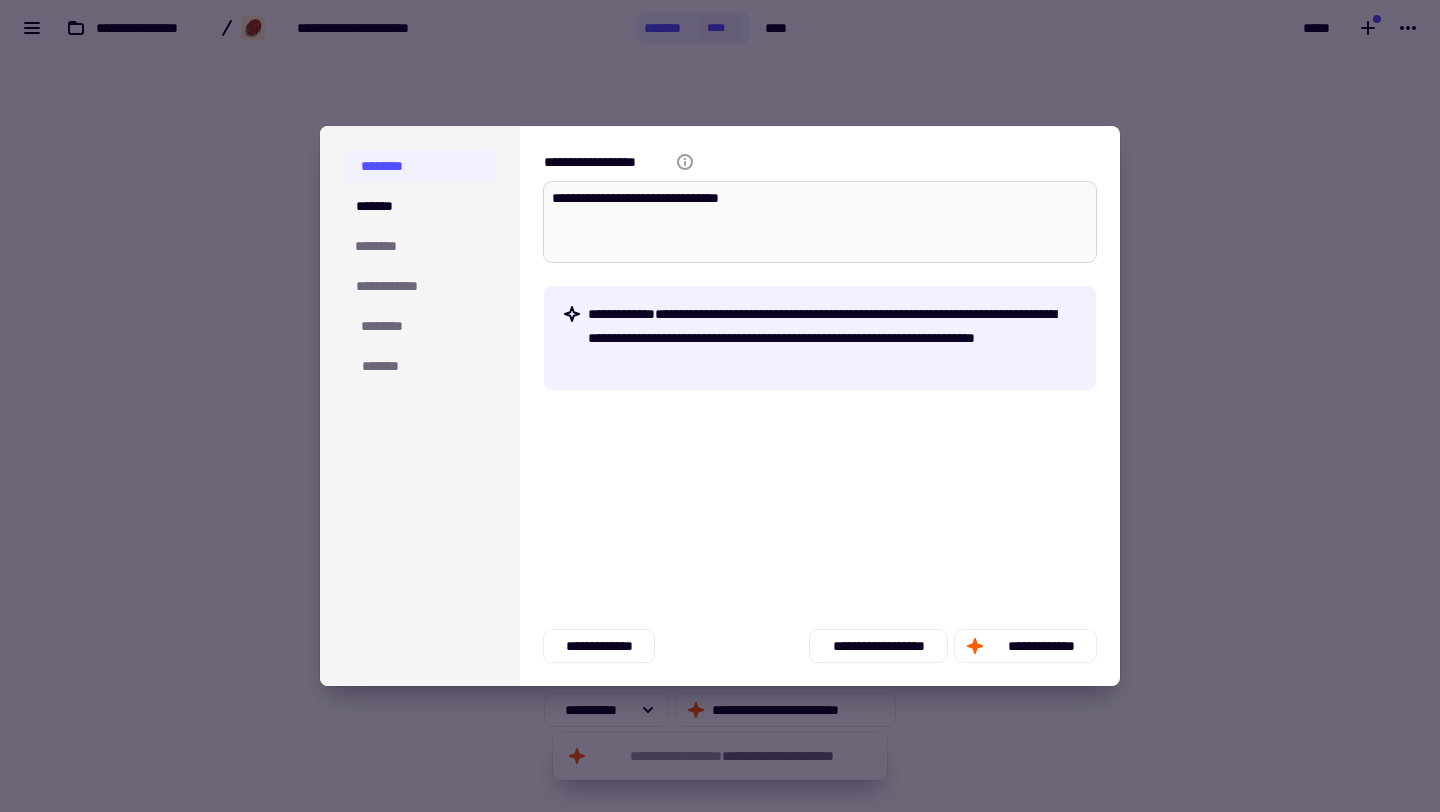 type on "*" 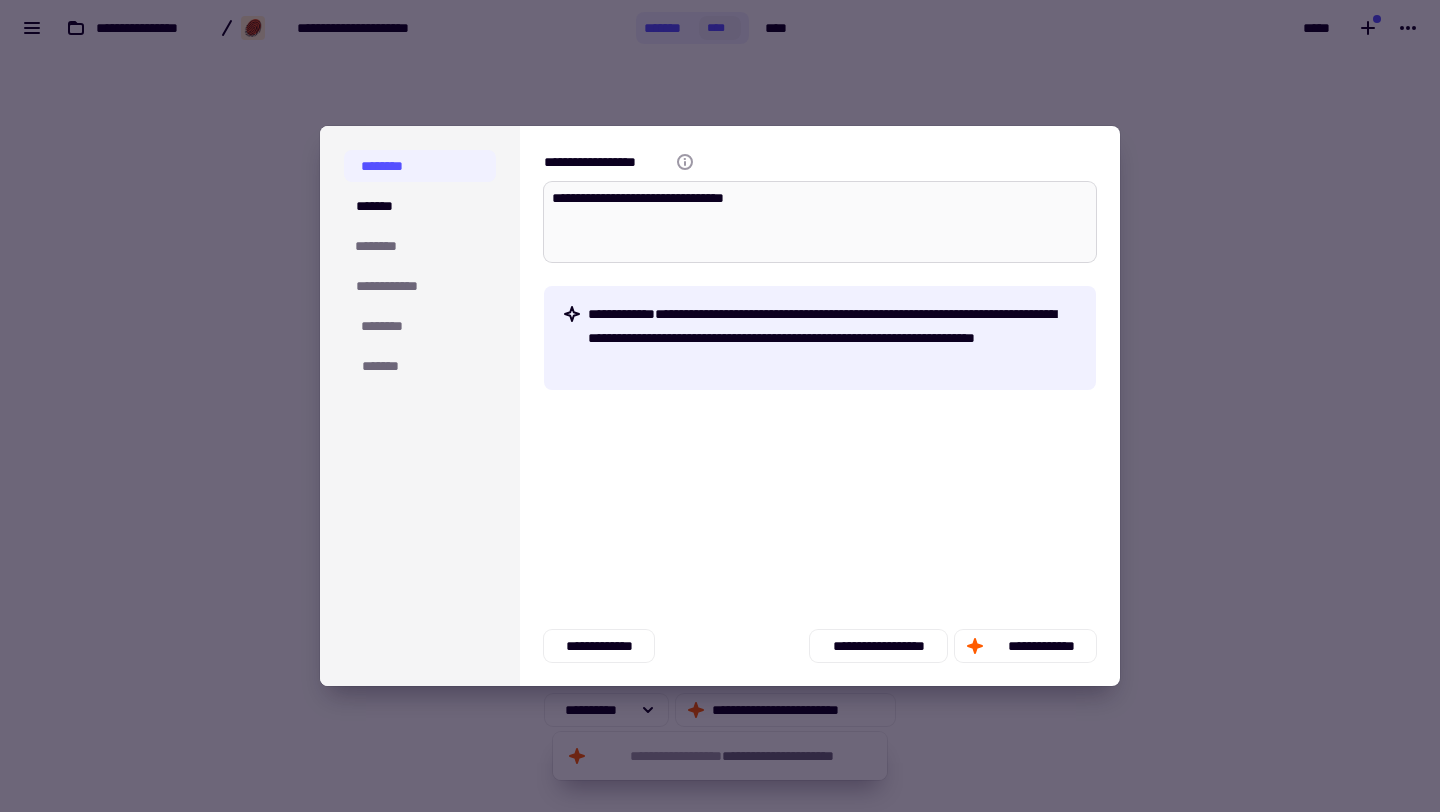 type on "*" 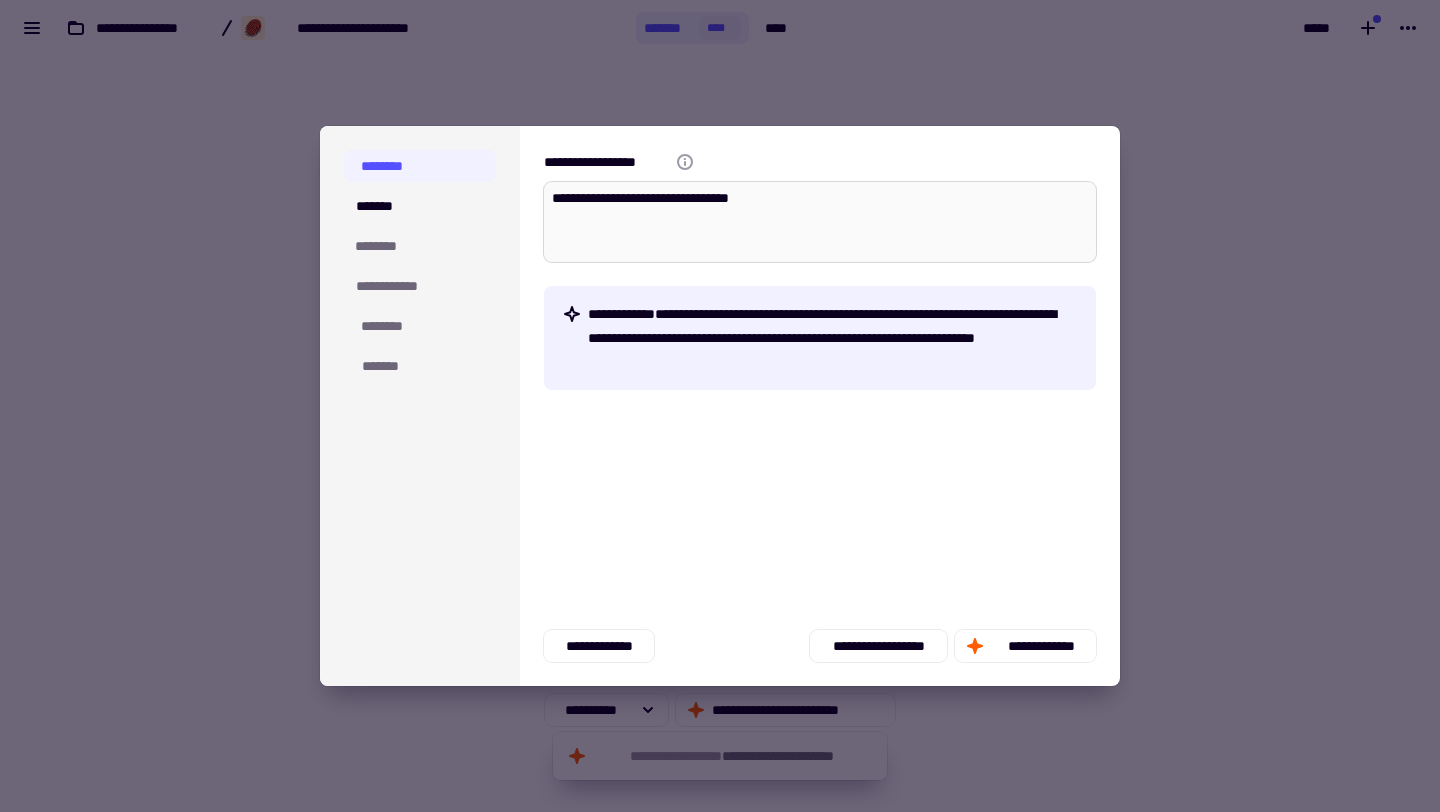 type on "*" 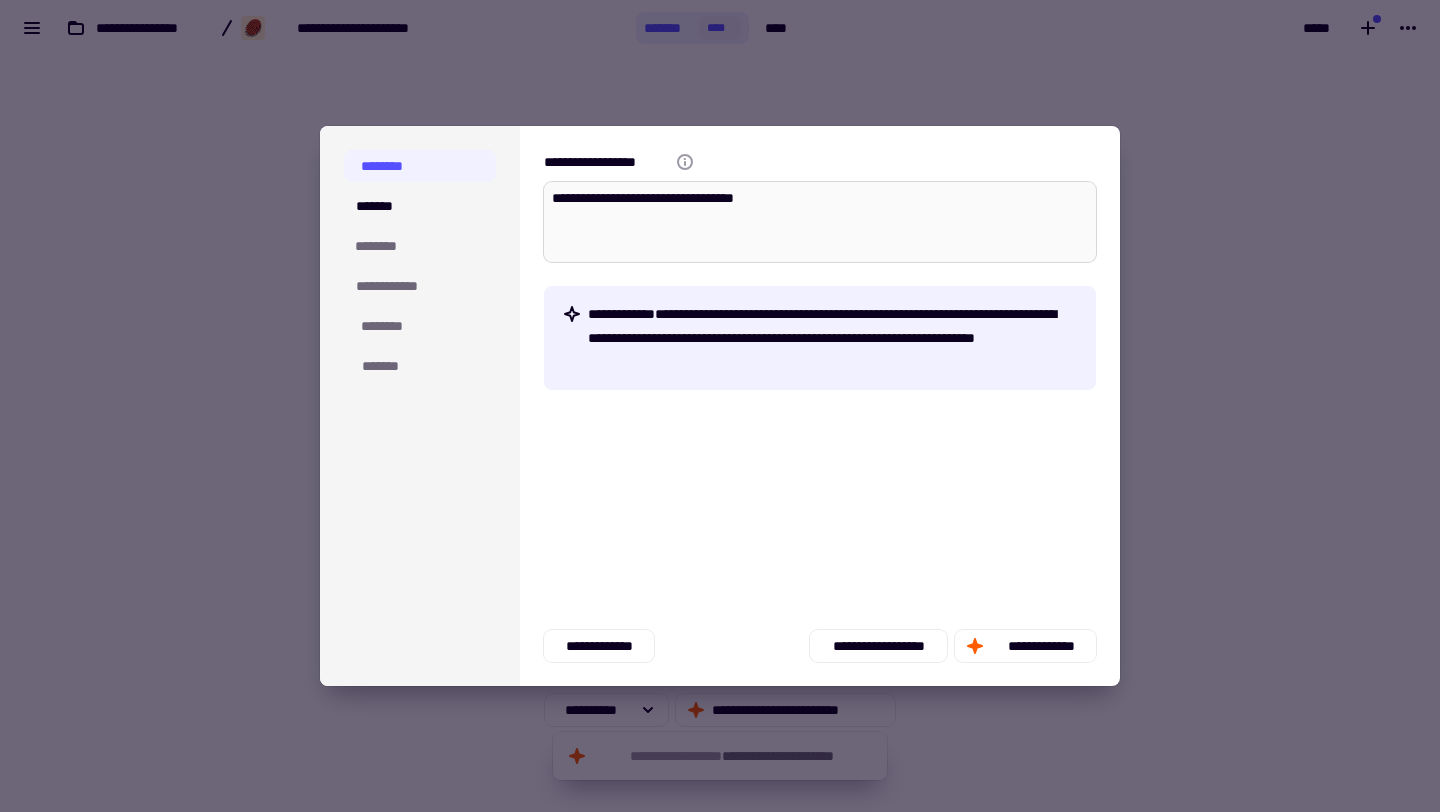 type on "*" 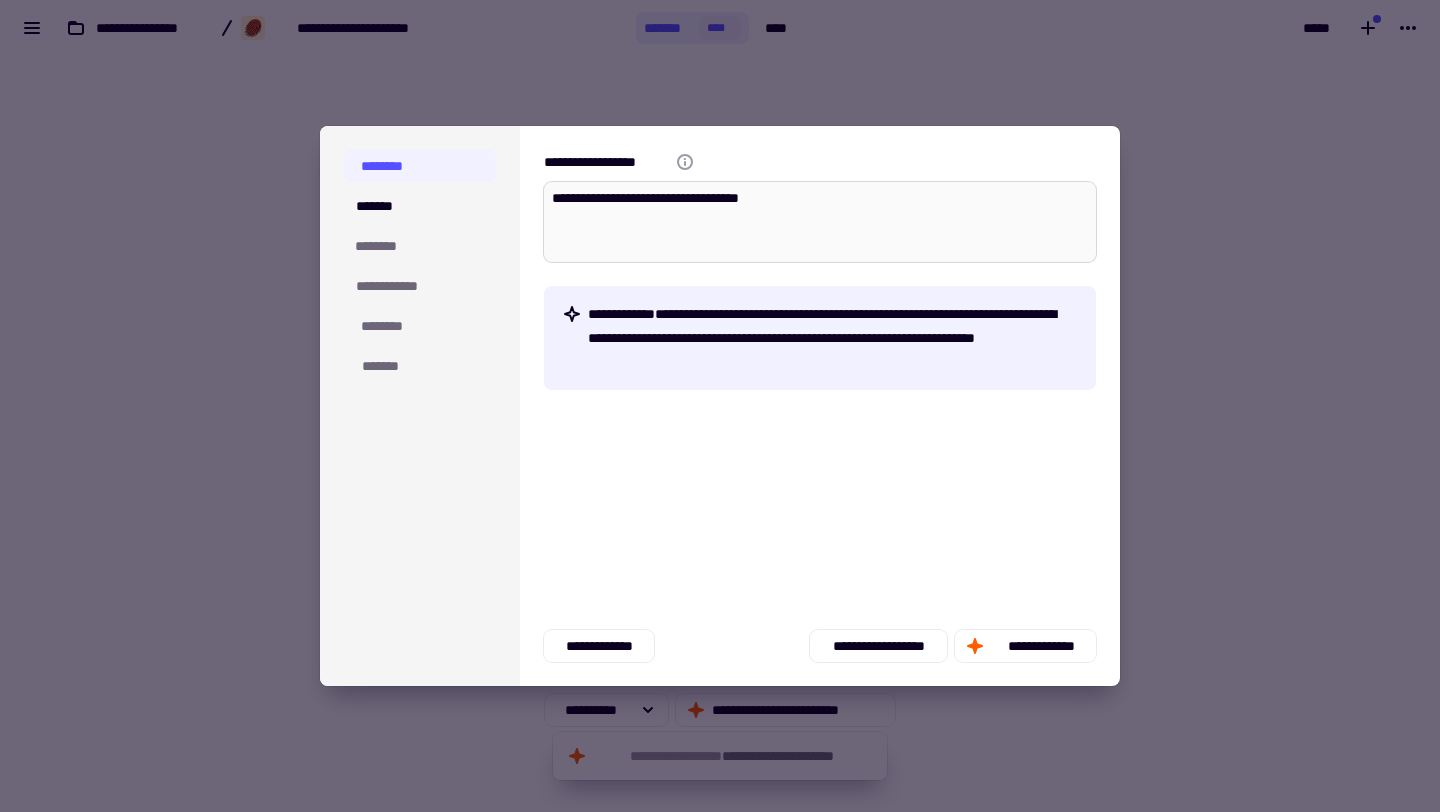 type on "*" 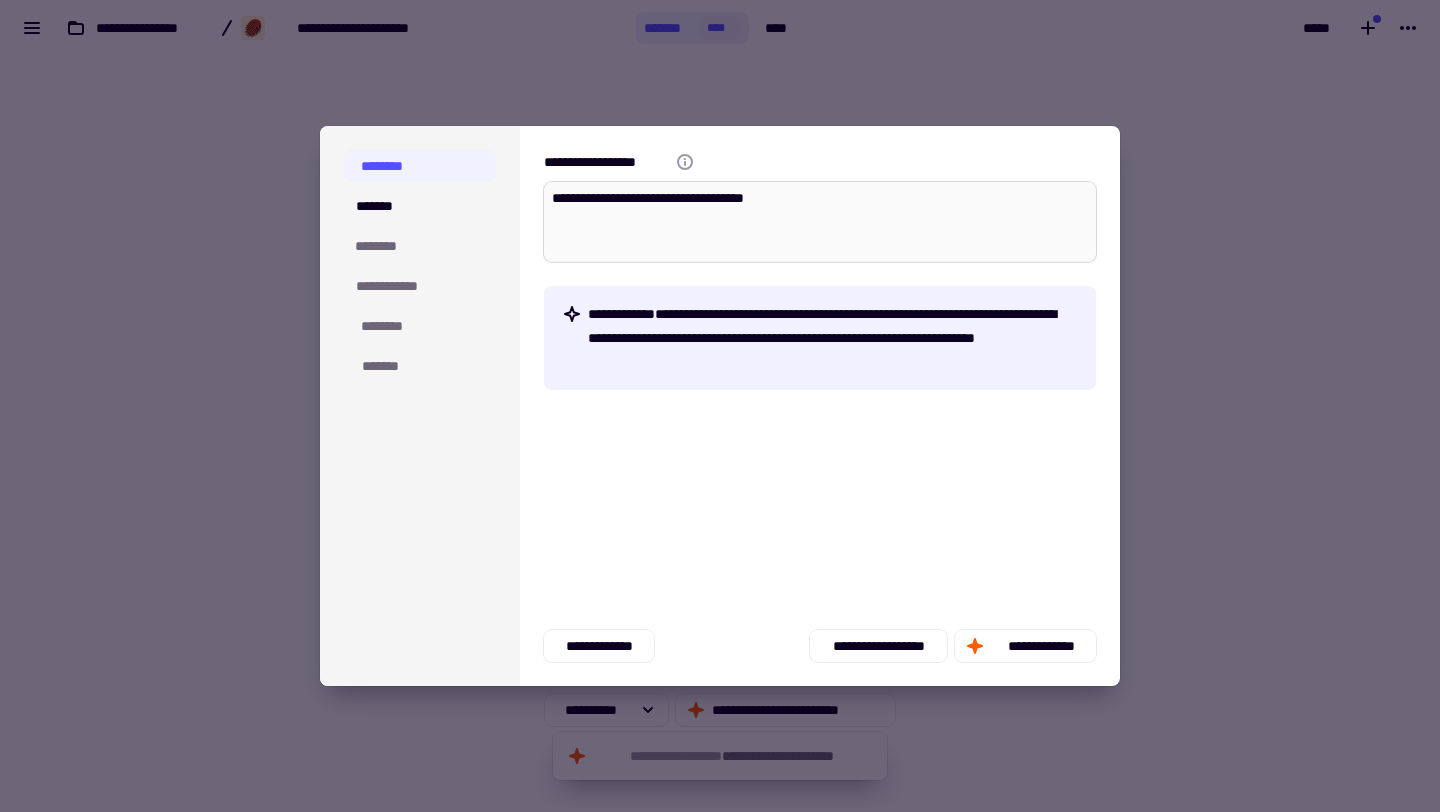 type on "*" 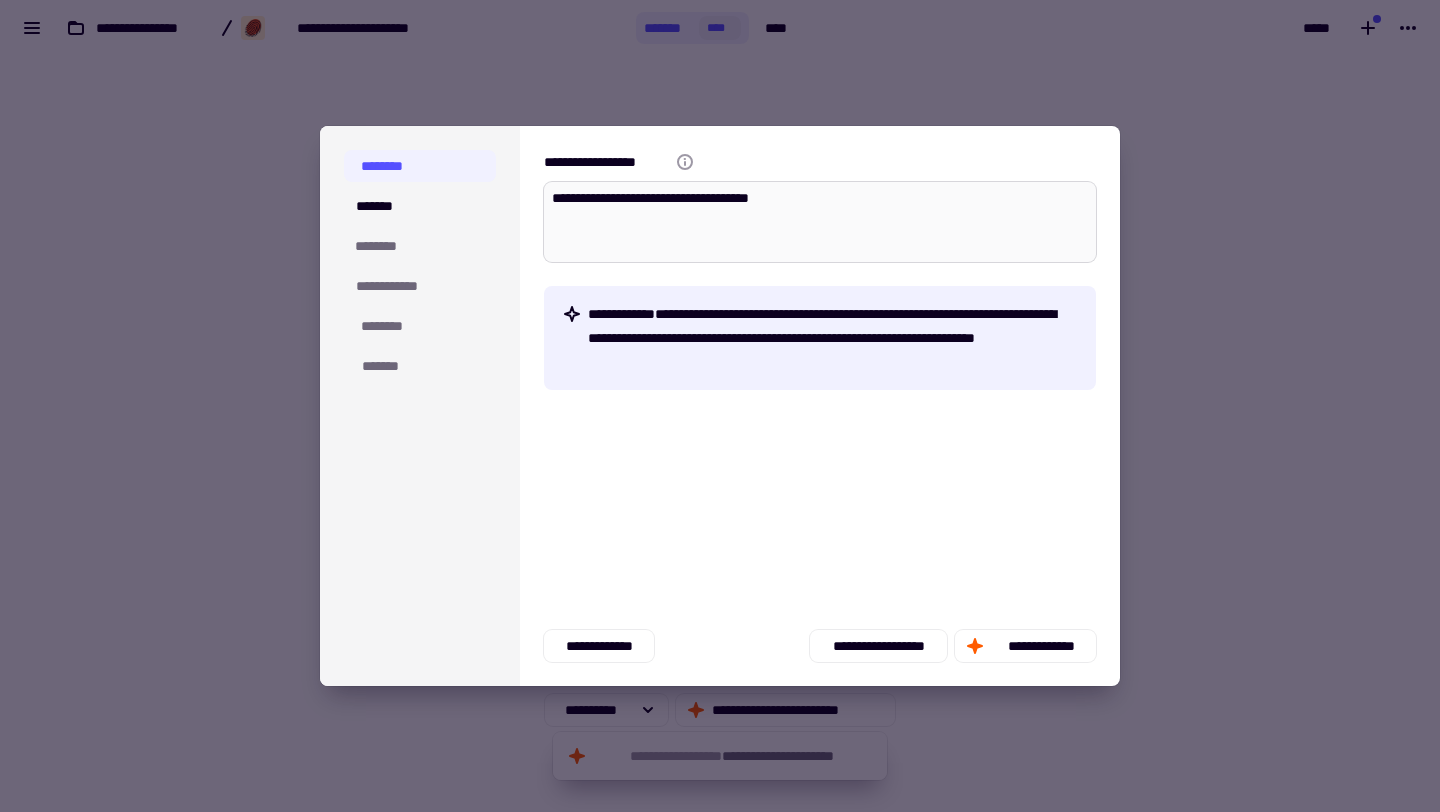 type on "*" 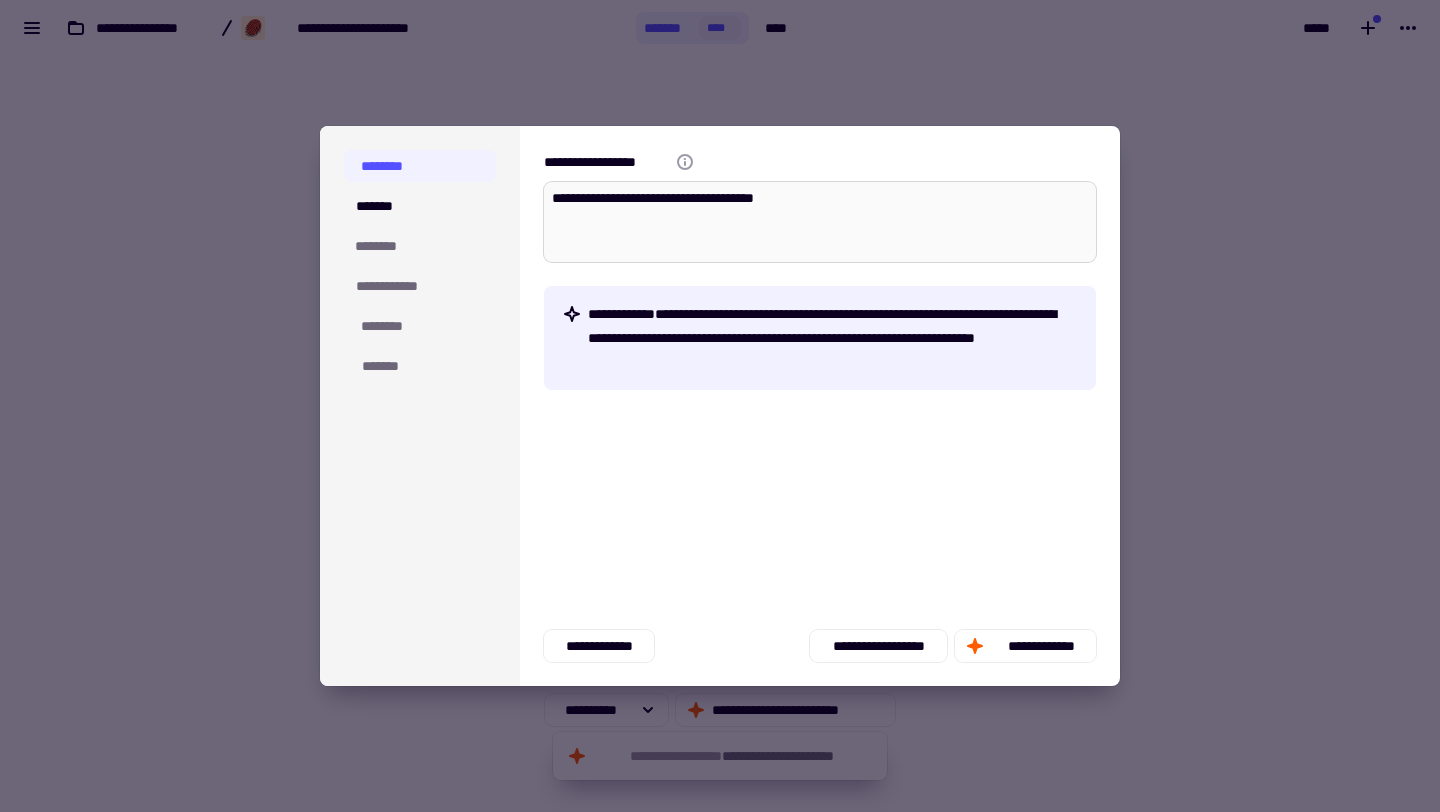 type on "*" 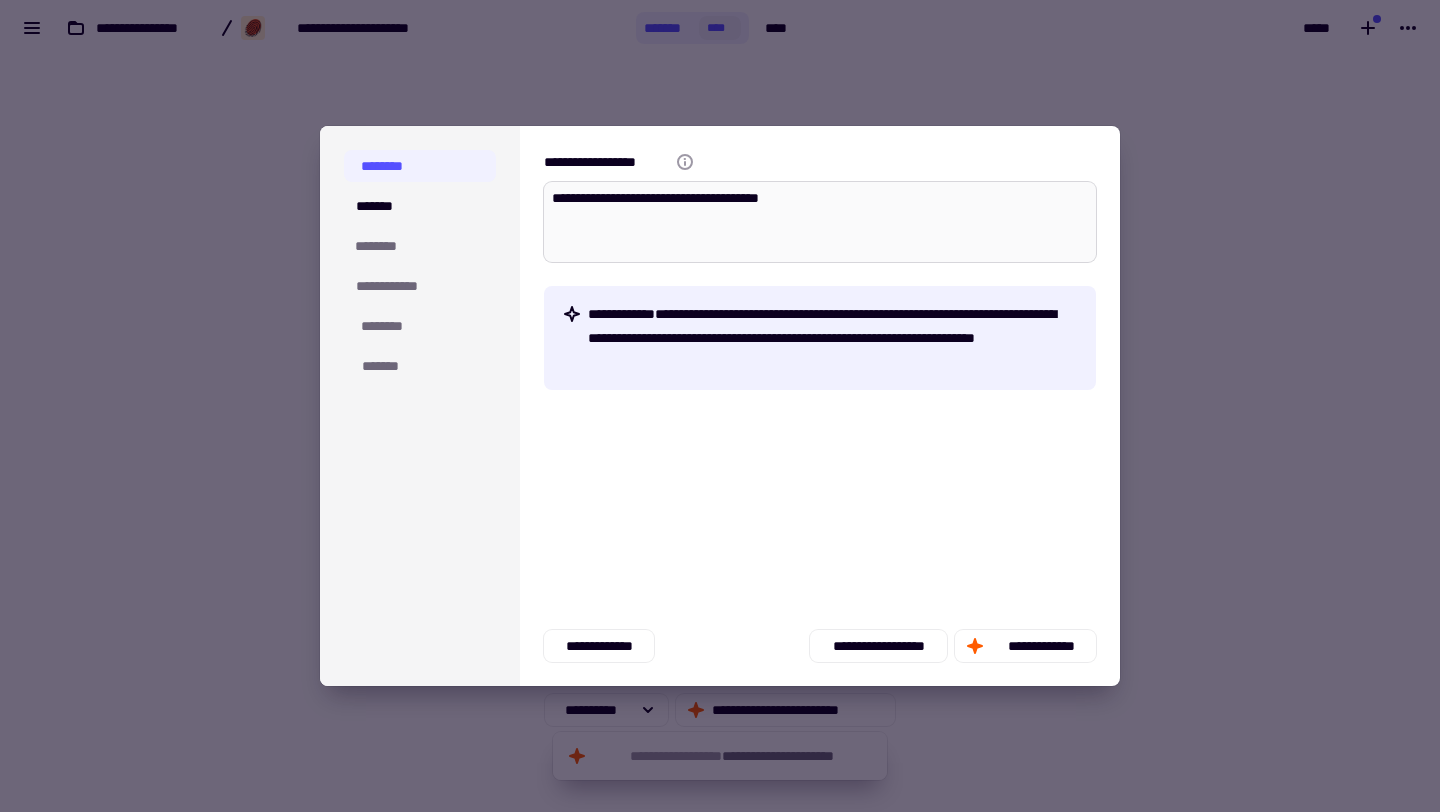 type on "*" 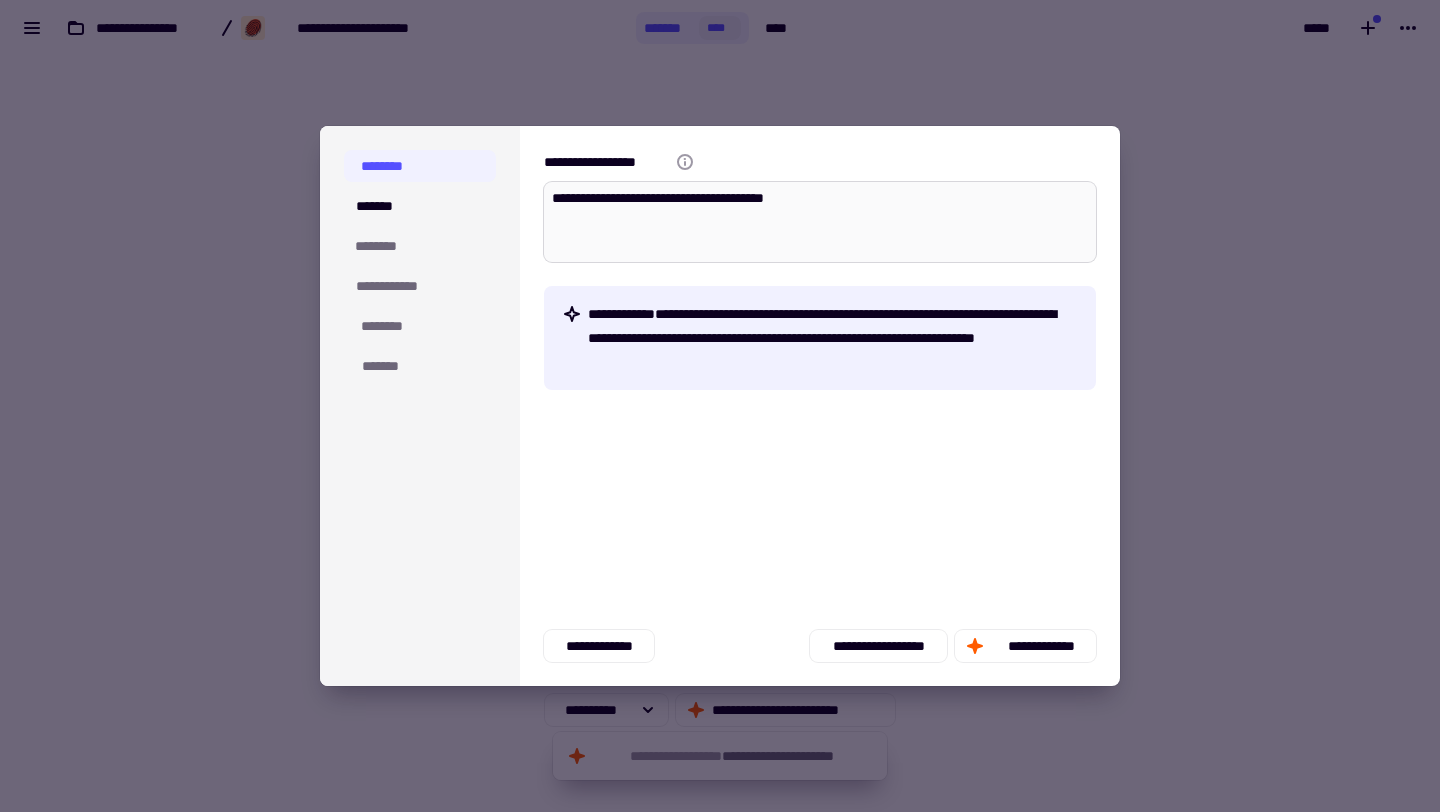 type on "*" 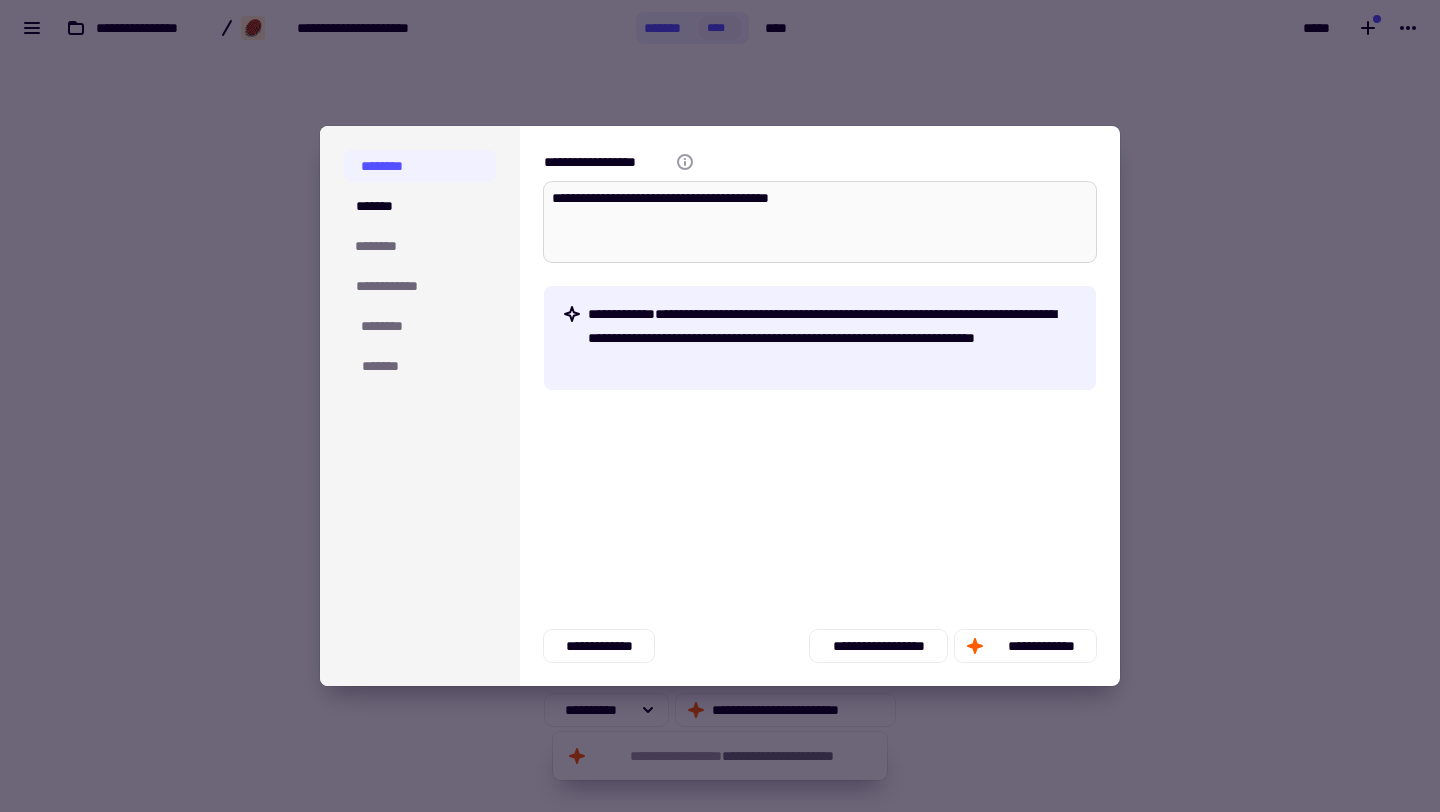 type on "*" 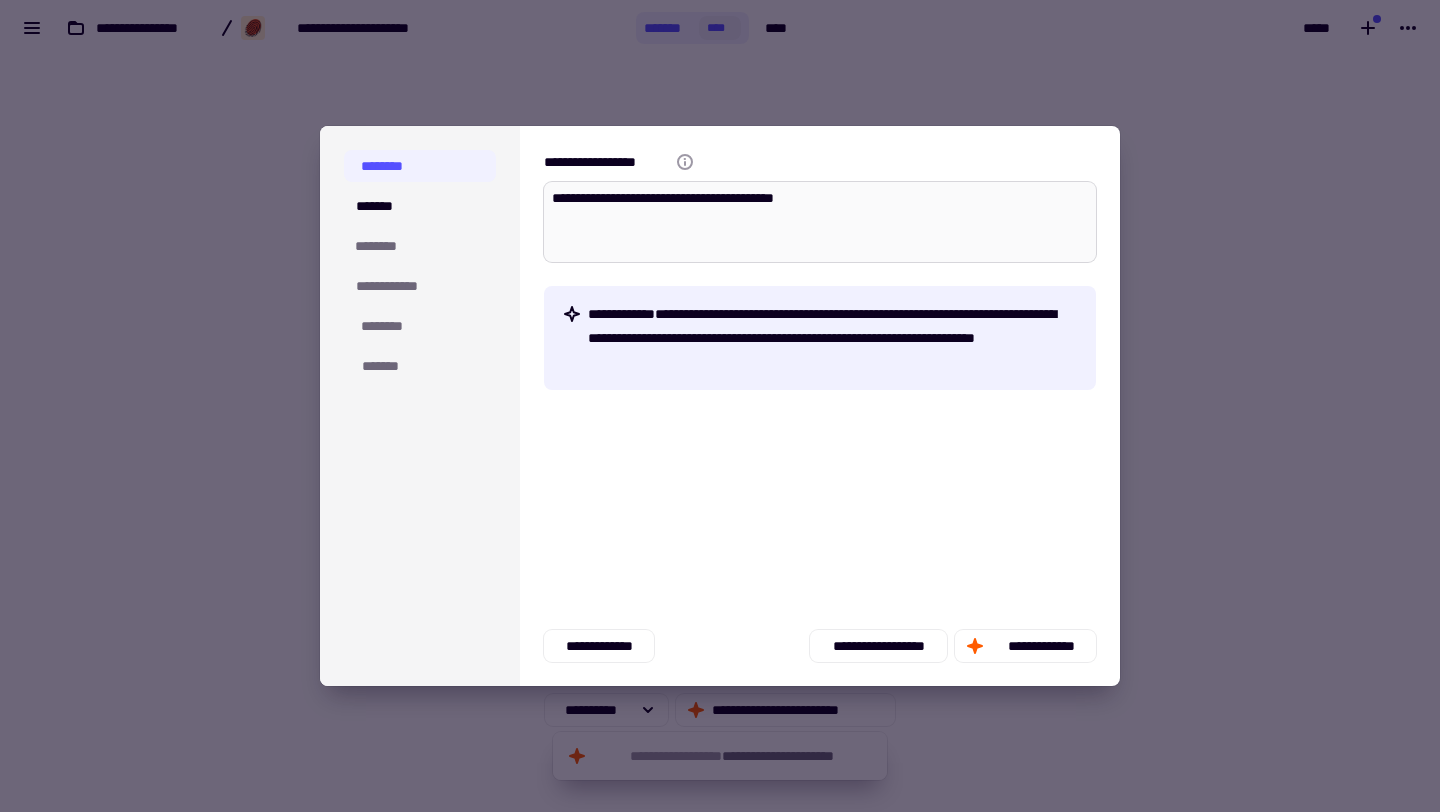type on "**********" 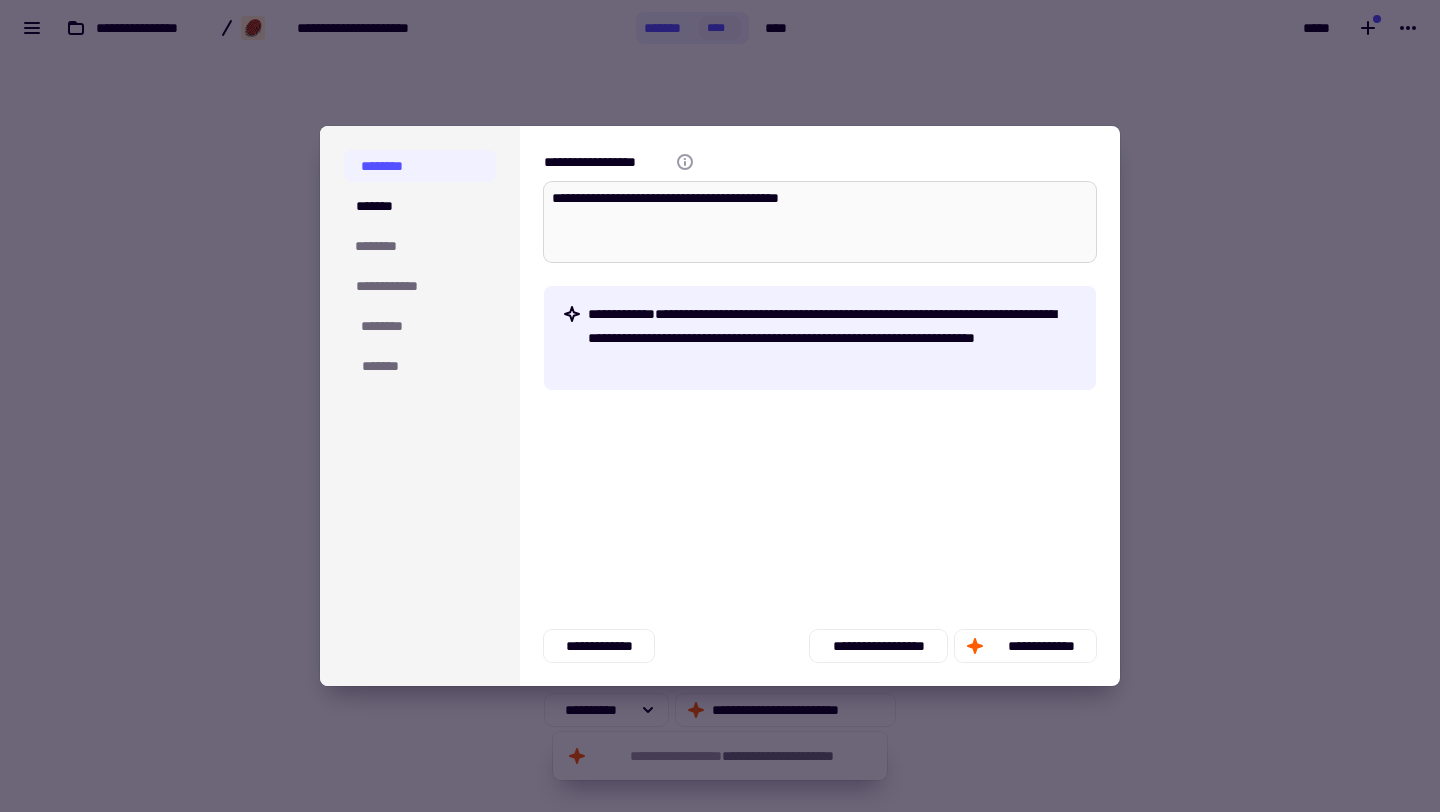 type on "*" 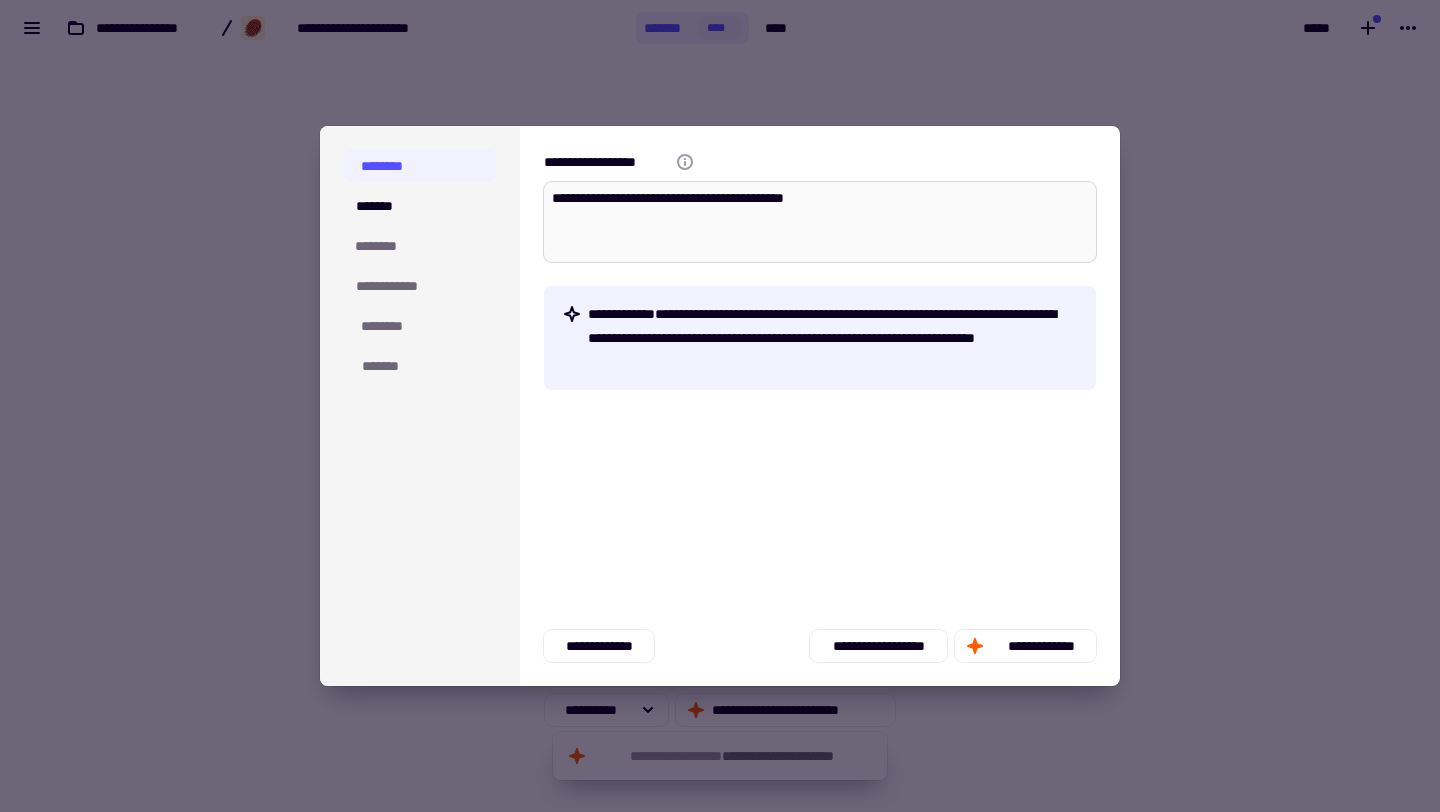 type on "*" 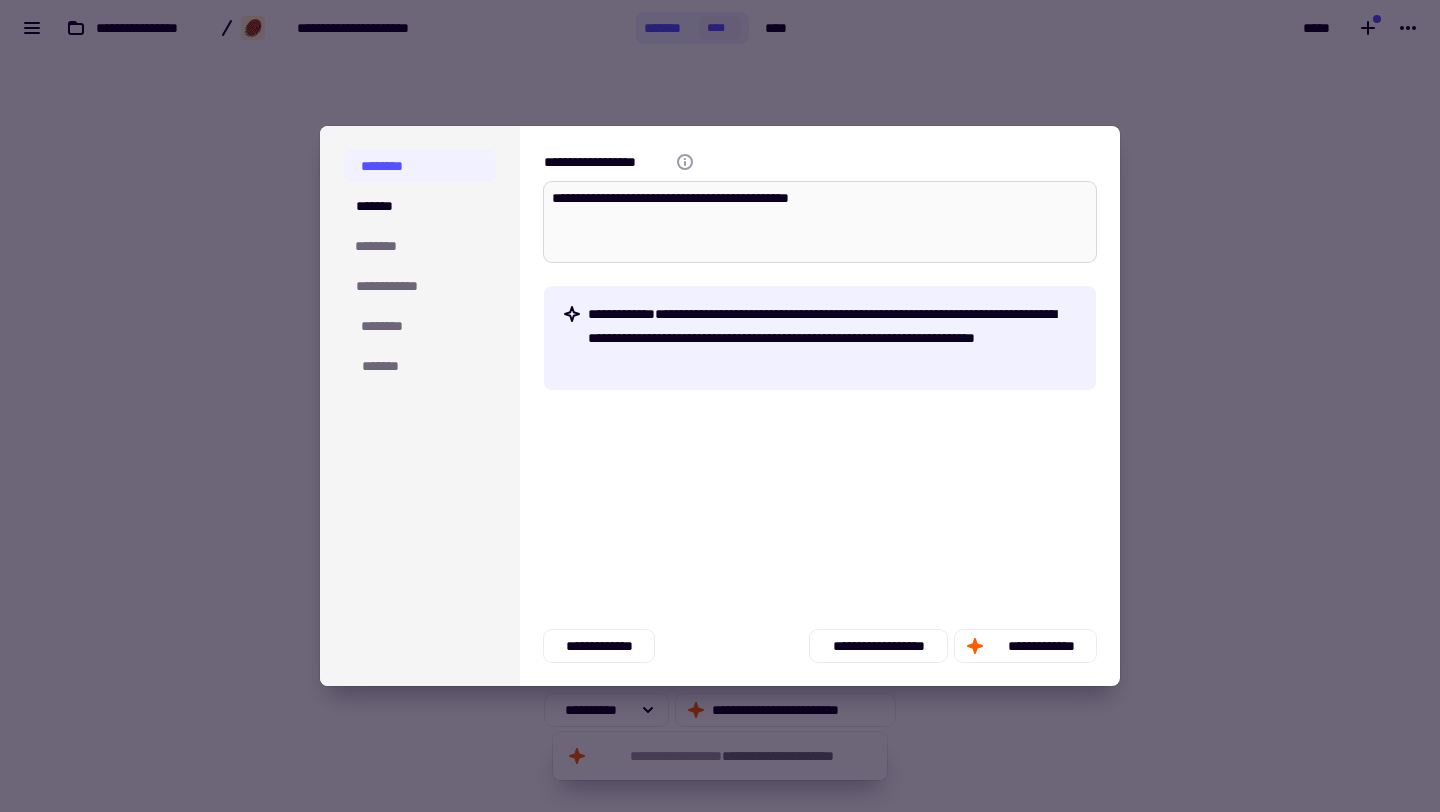 type on "*" 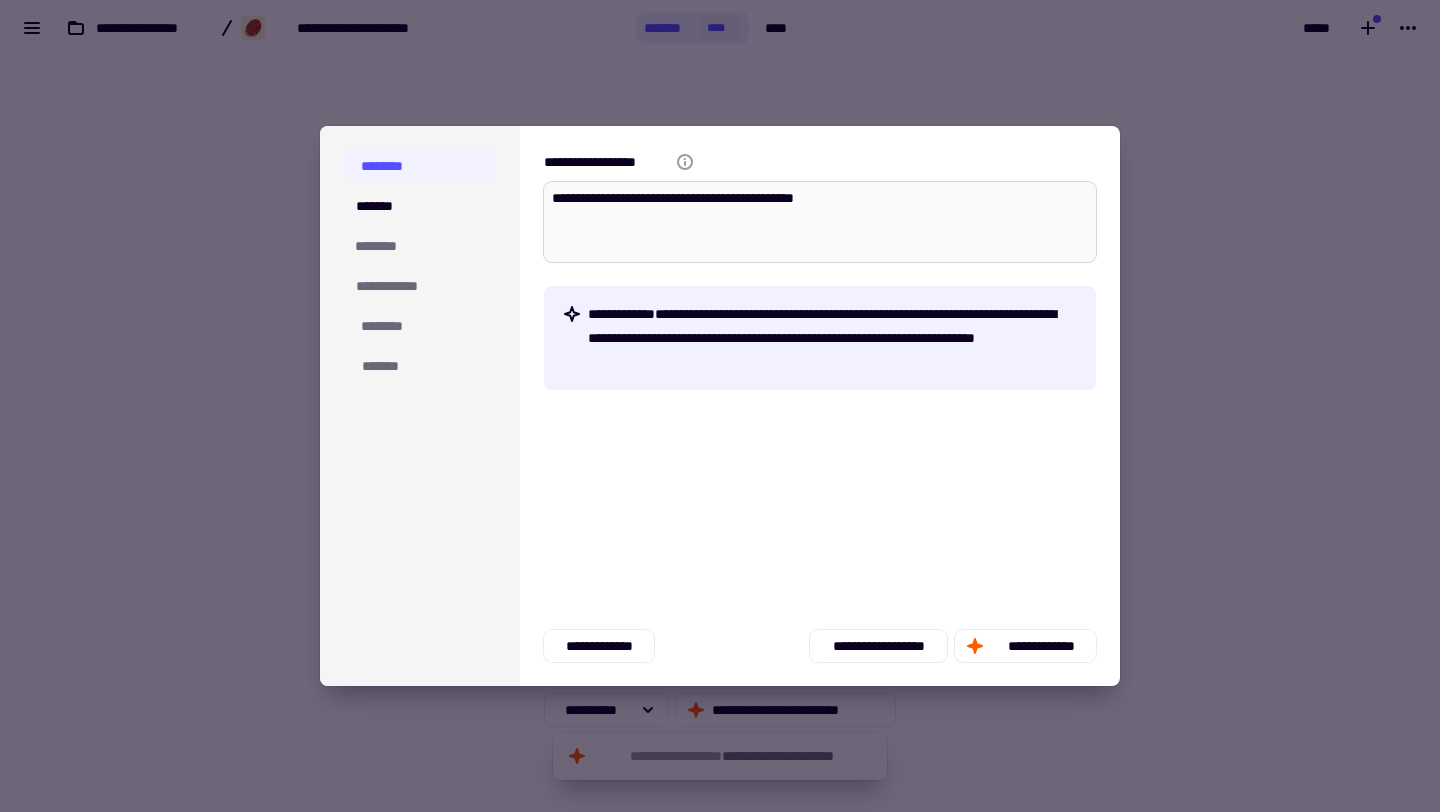 type on "*" 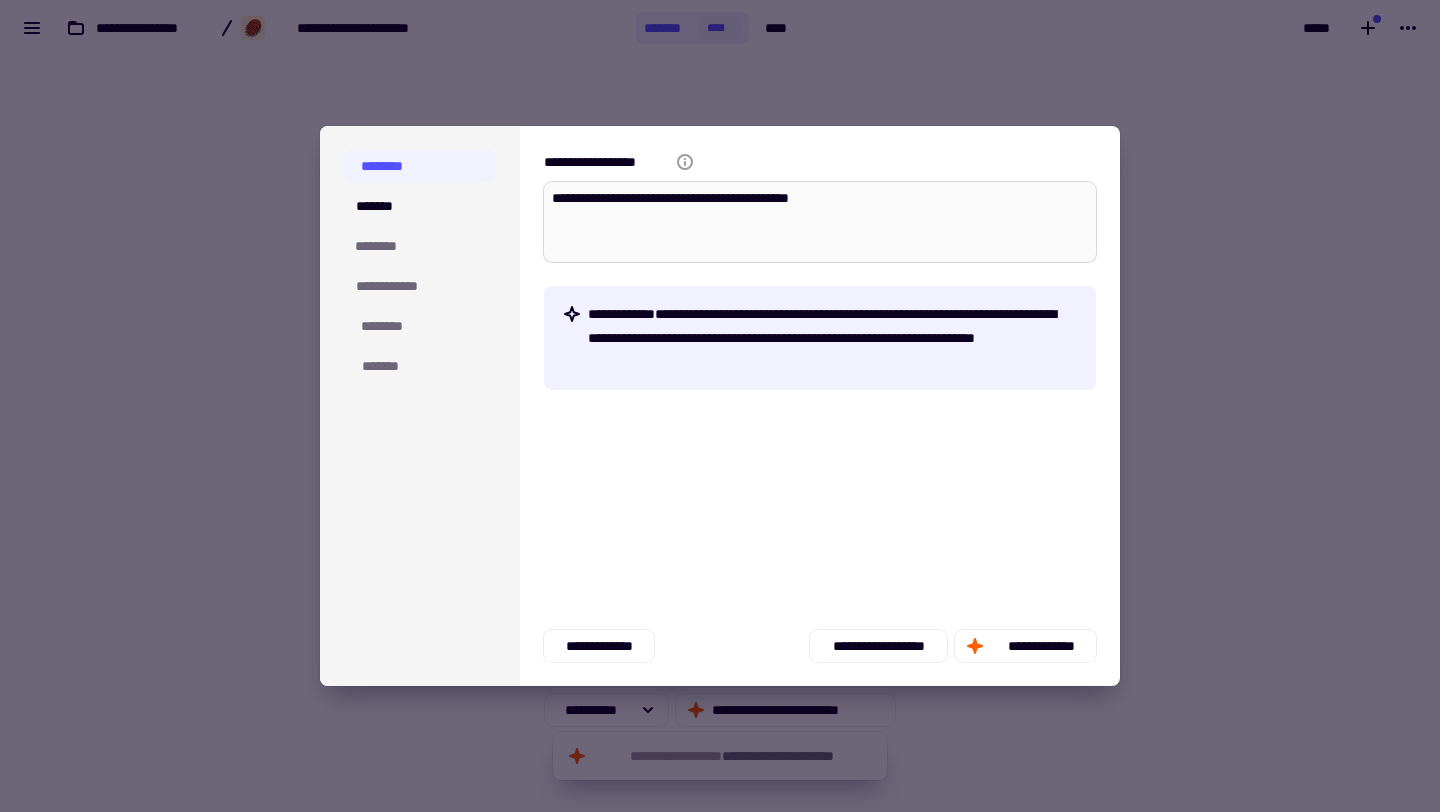 type on "*" 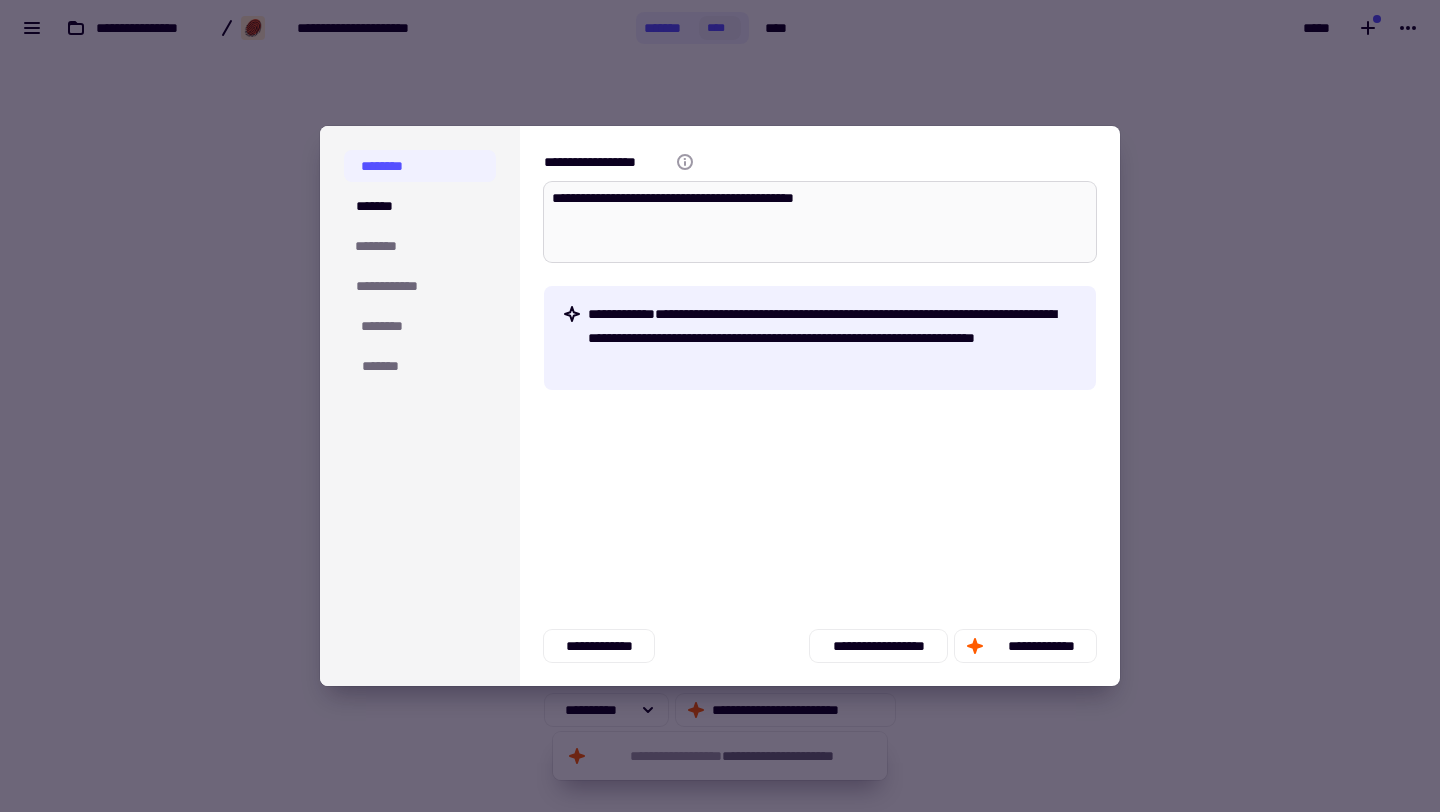 type on "*" 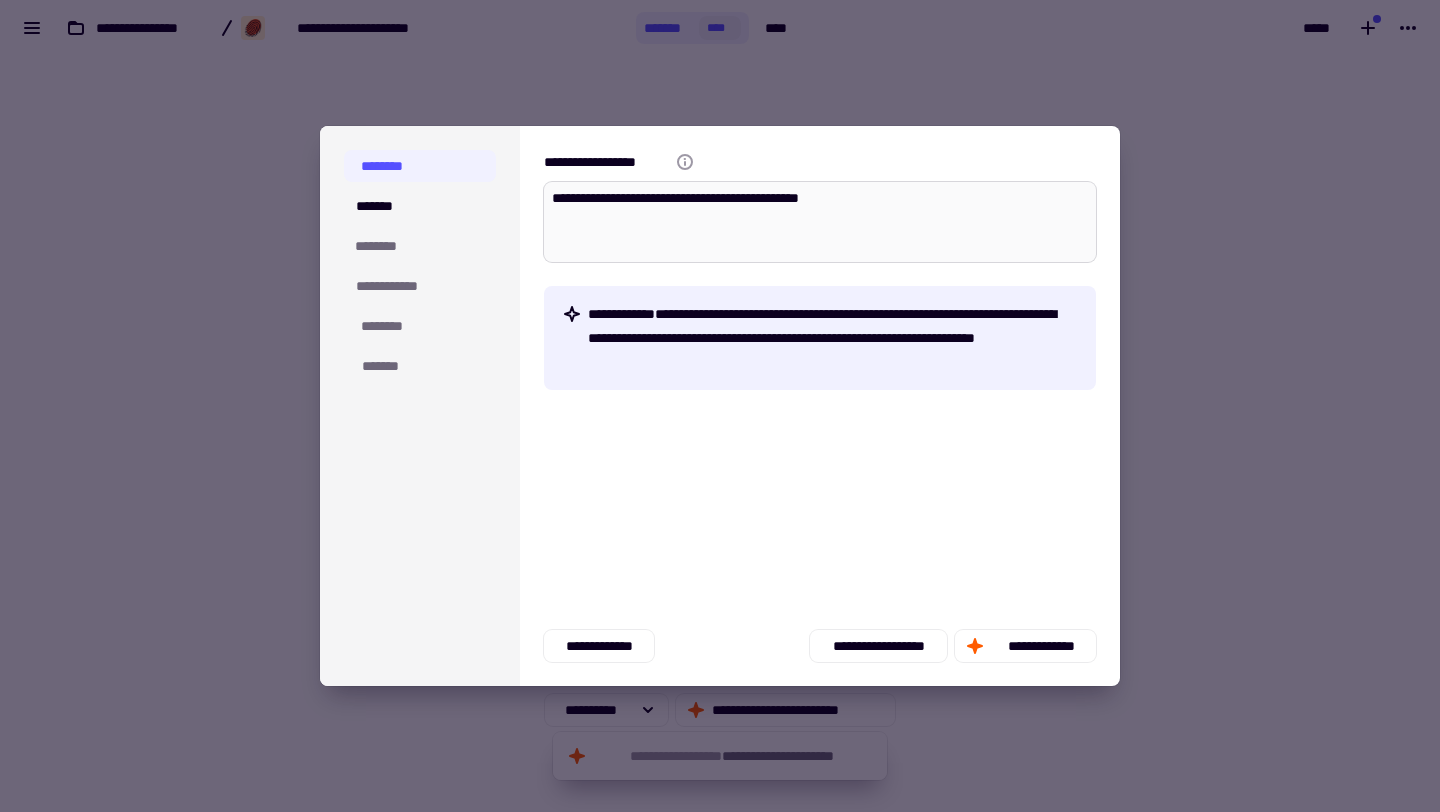 type on "*" 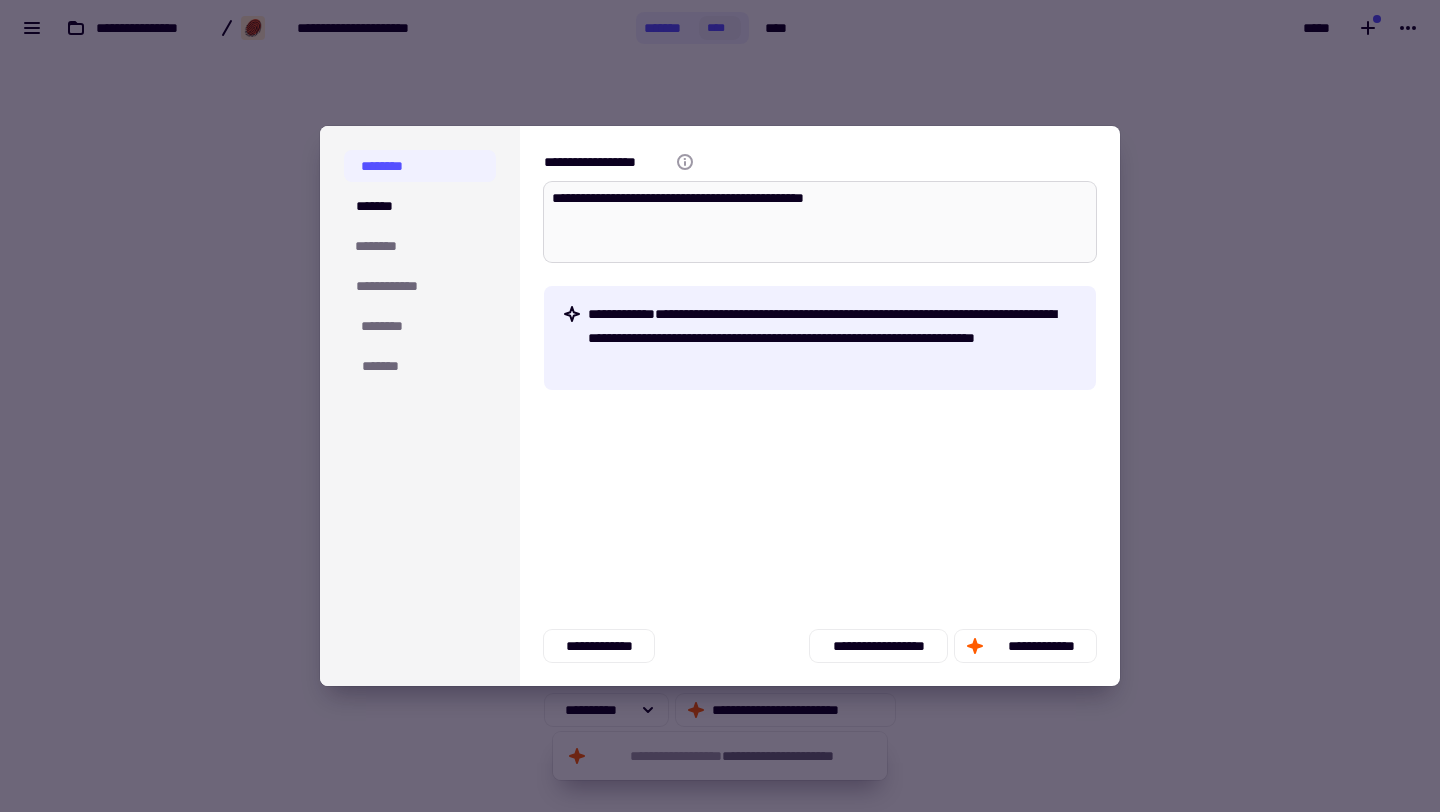 type on "*" 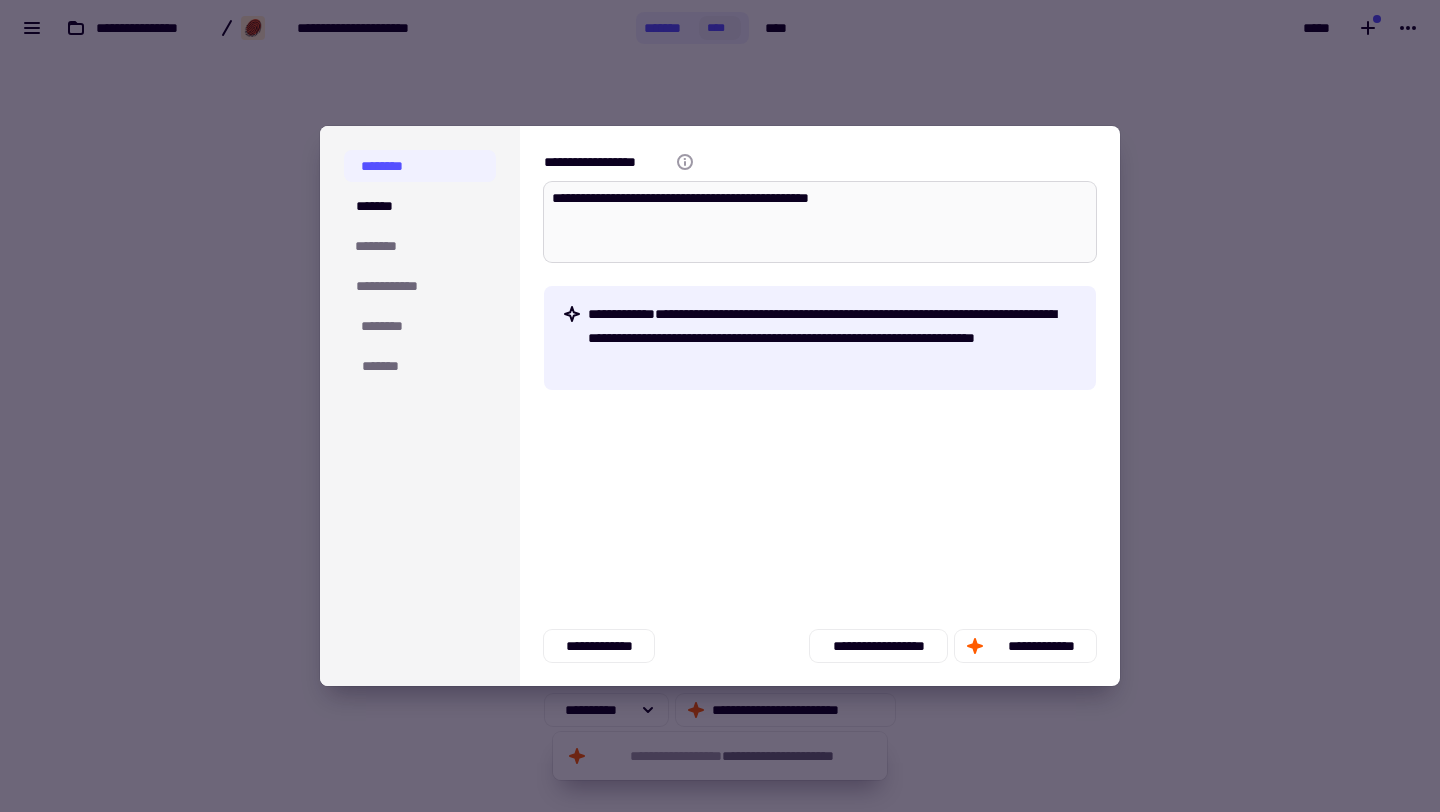 type on "*" 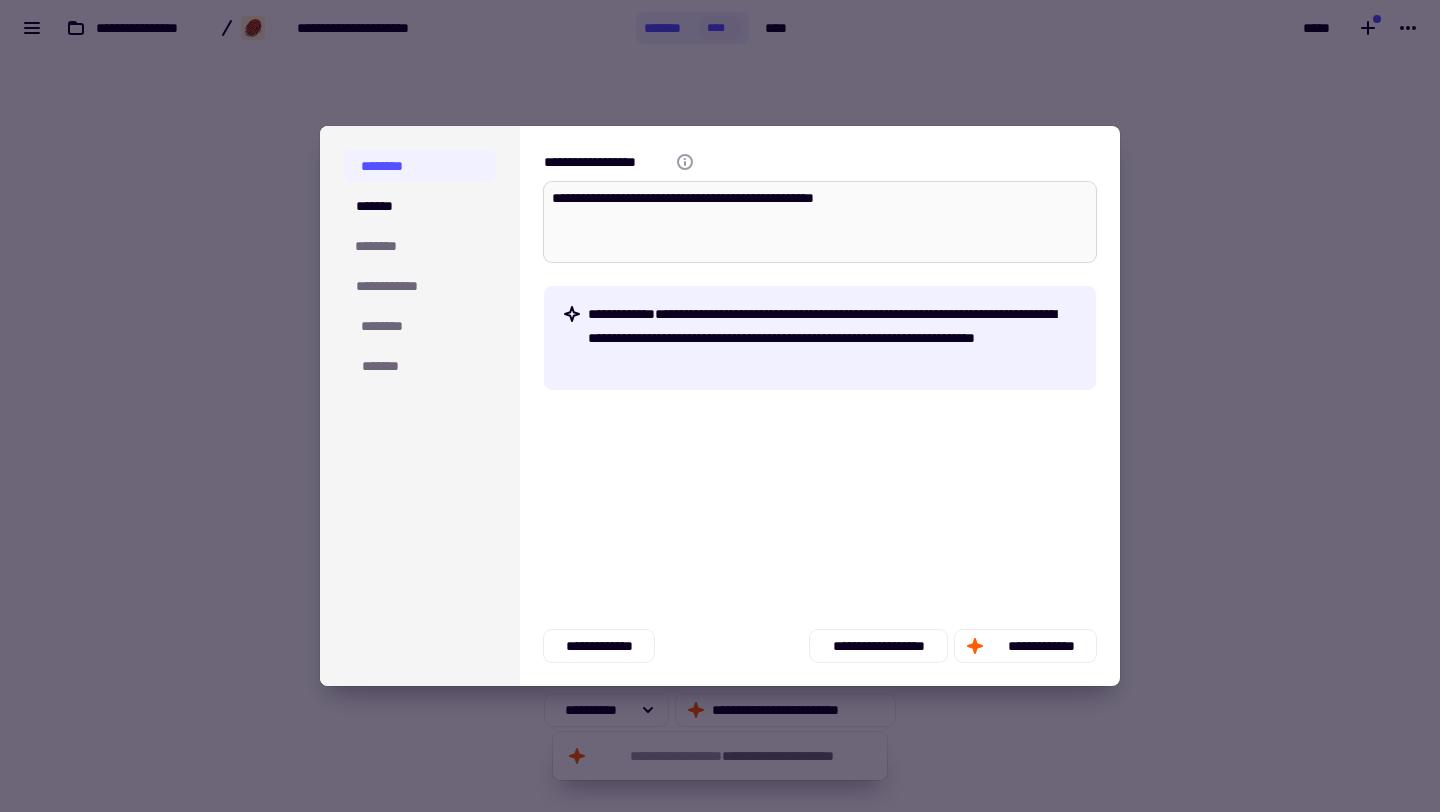 type on "*" 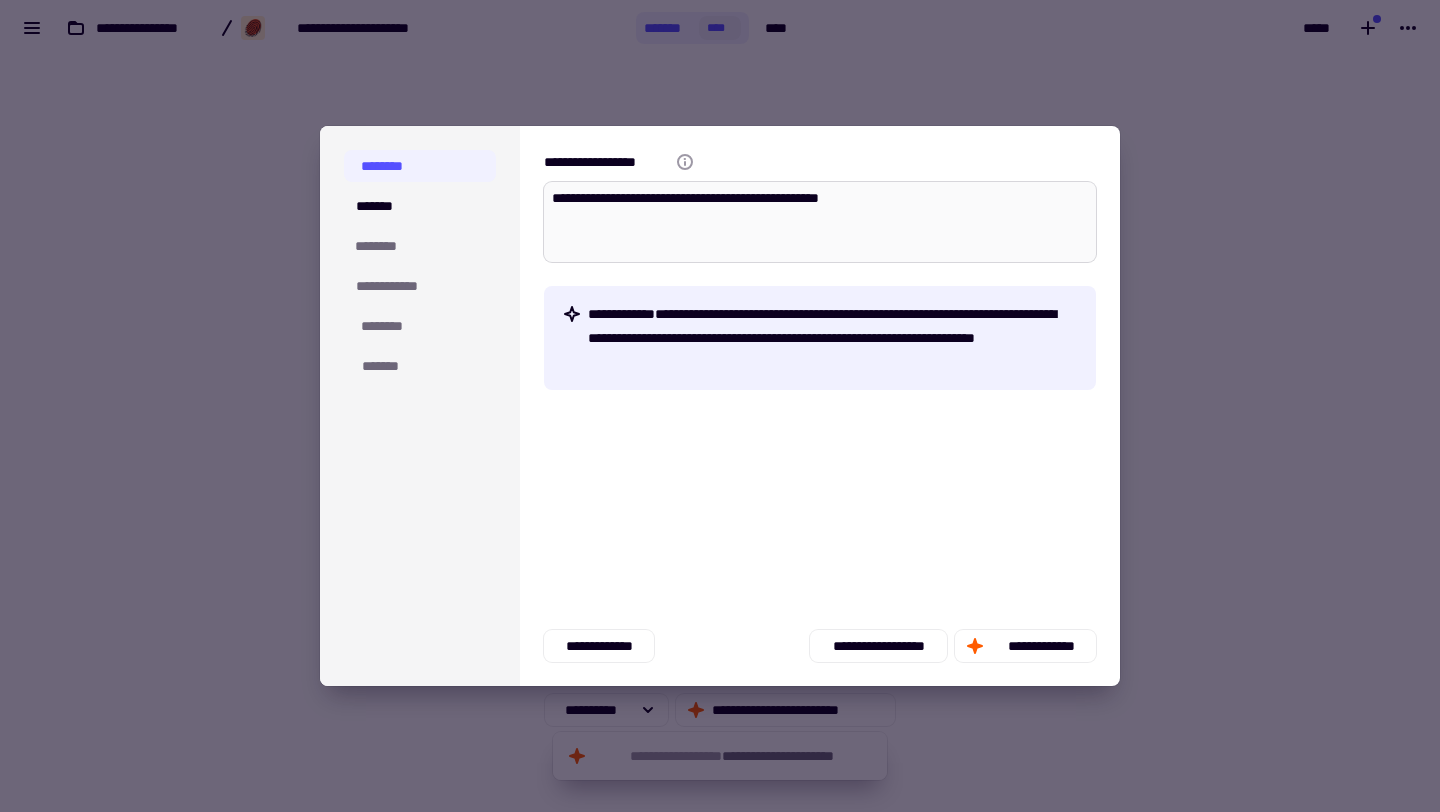 type on "*" 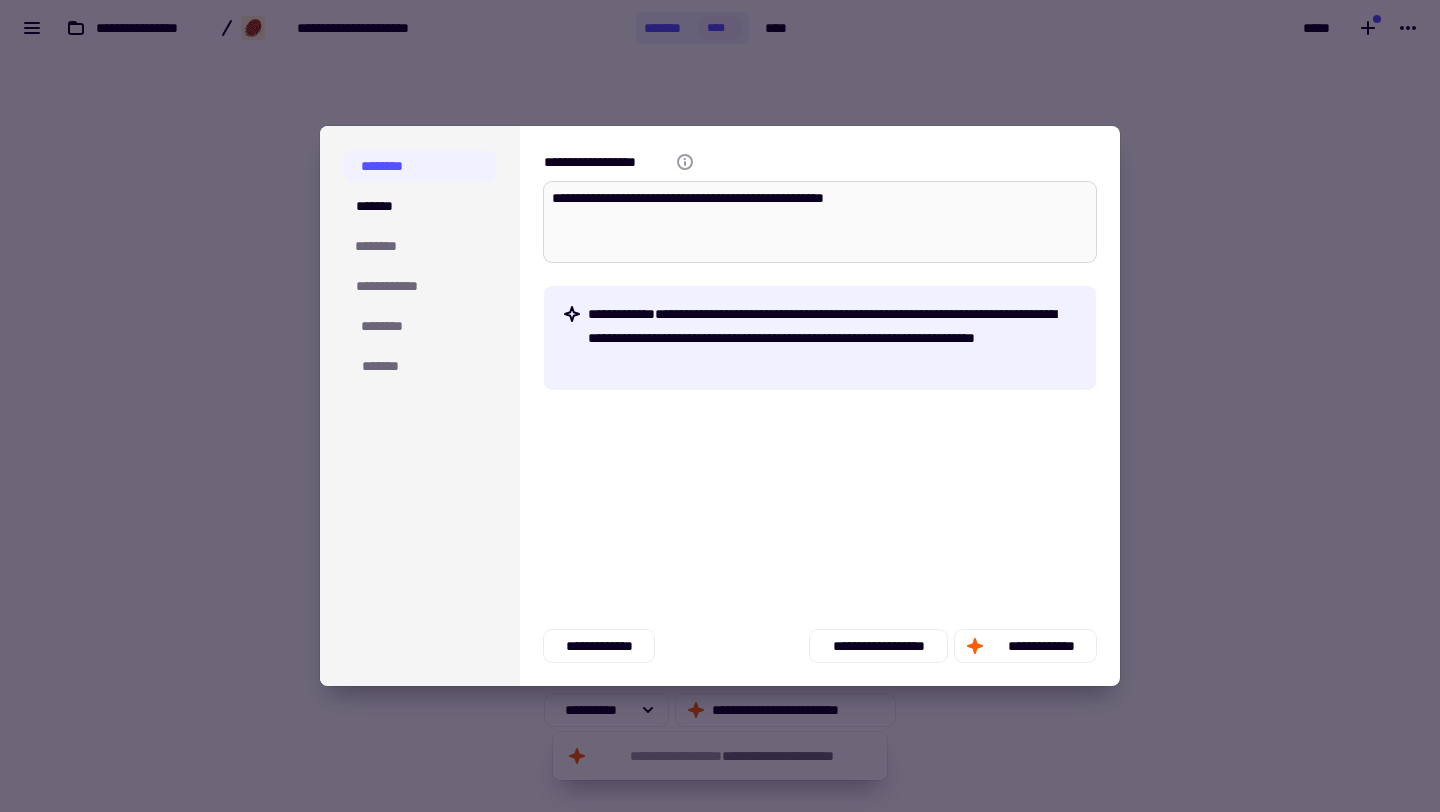 type on "*" 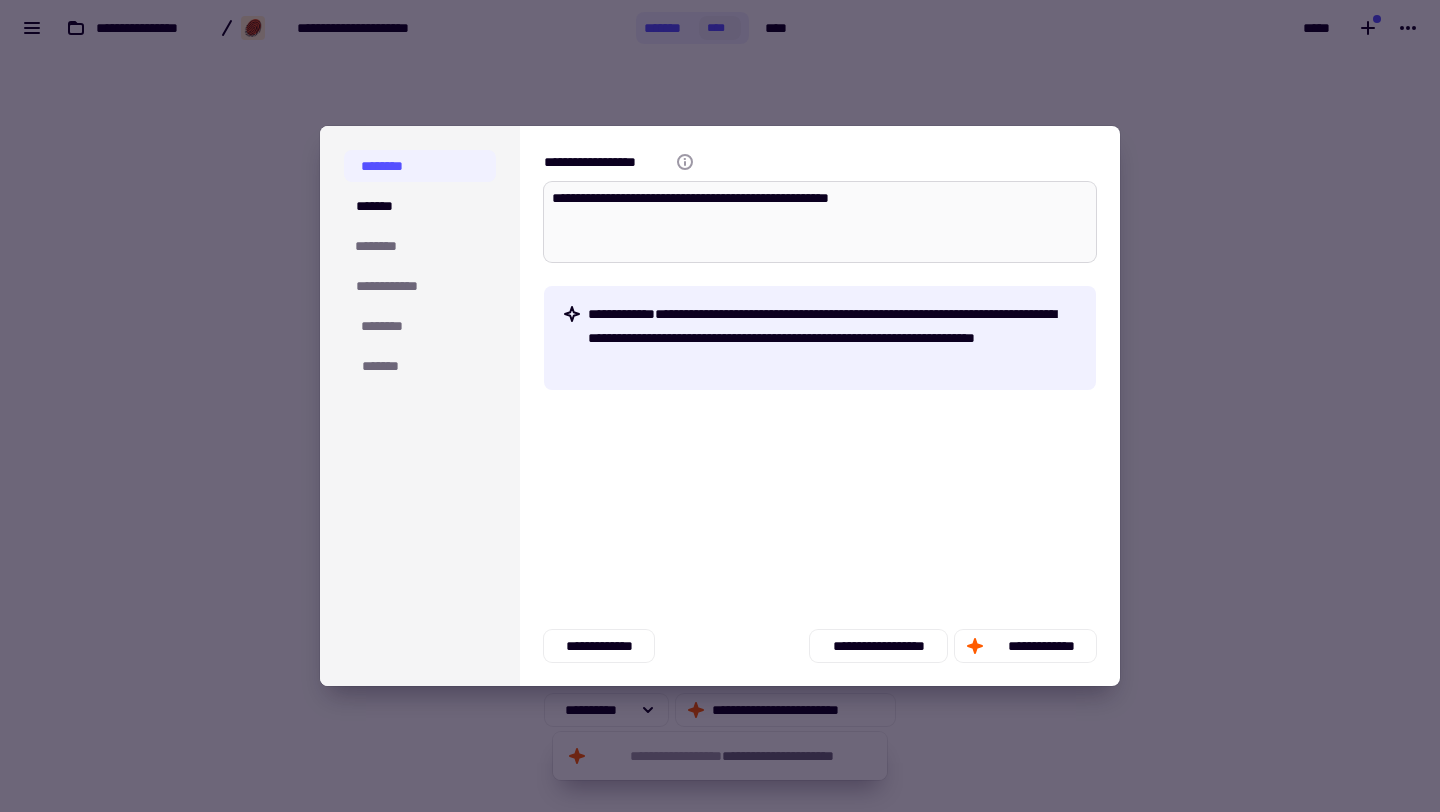type on "*" 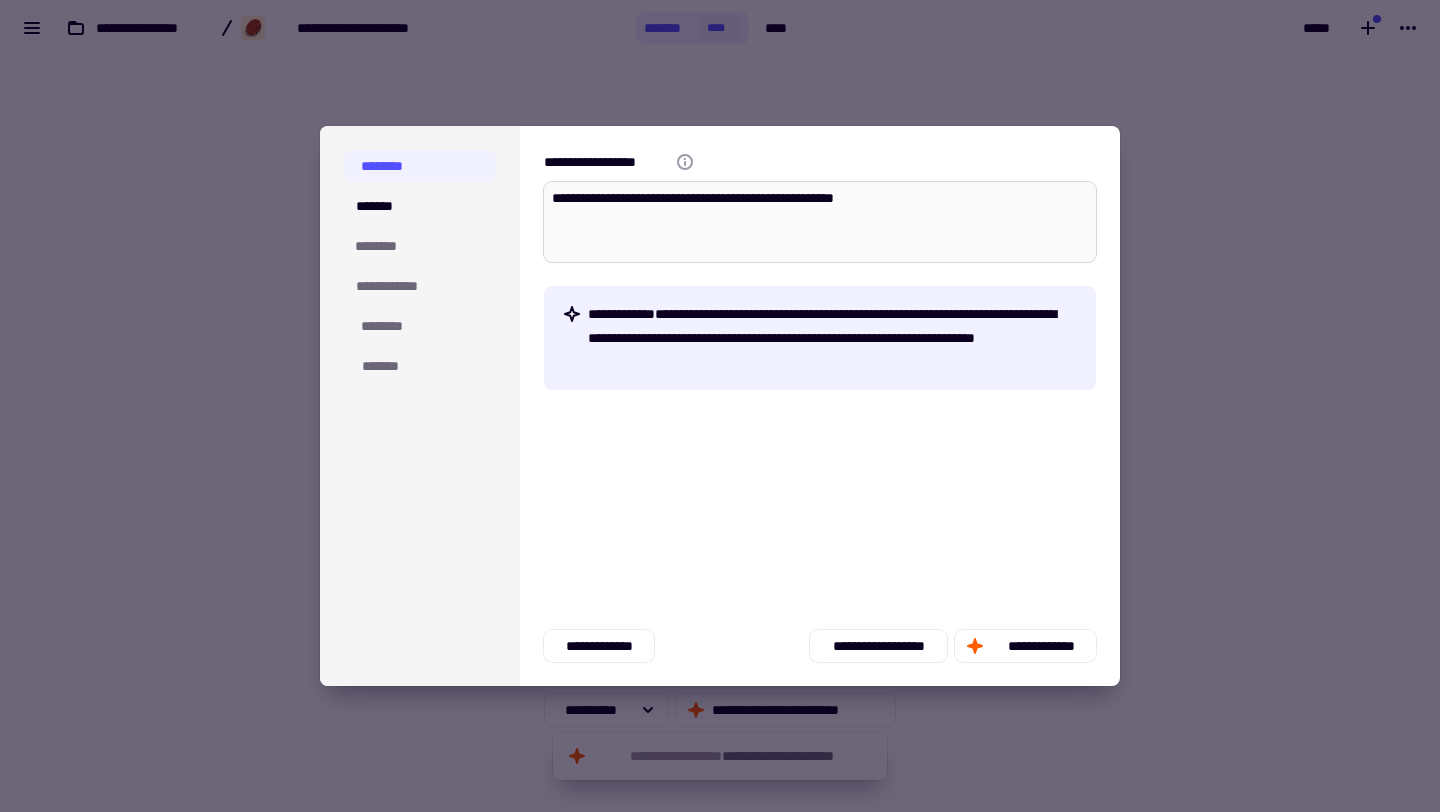 type on "*" 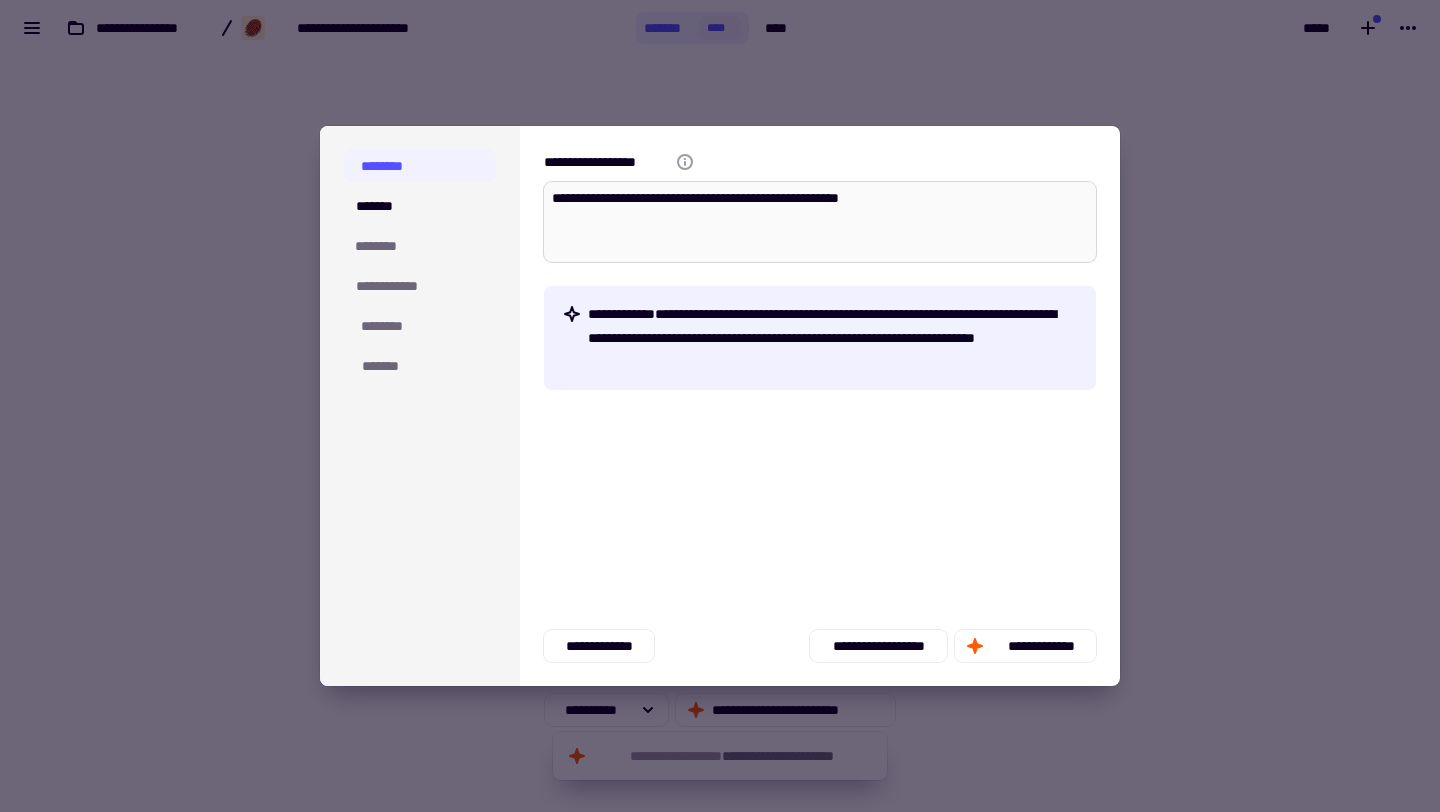 type on "*" 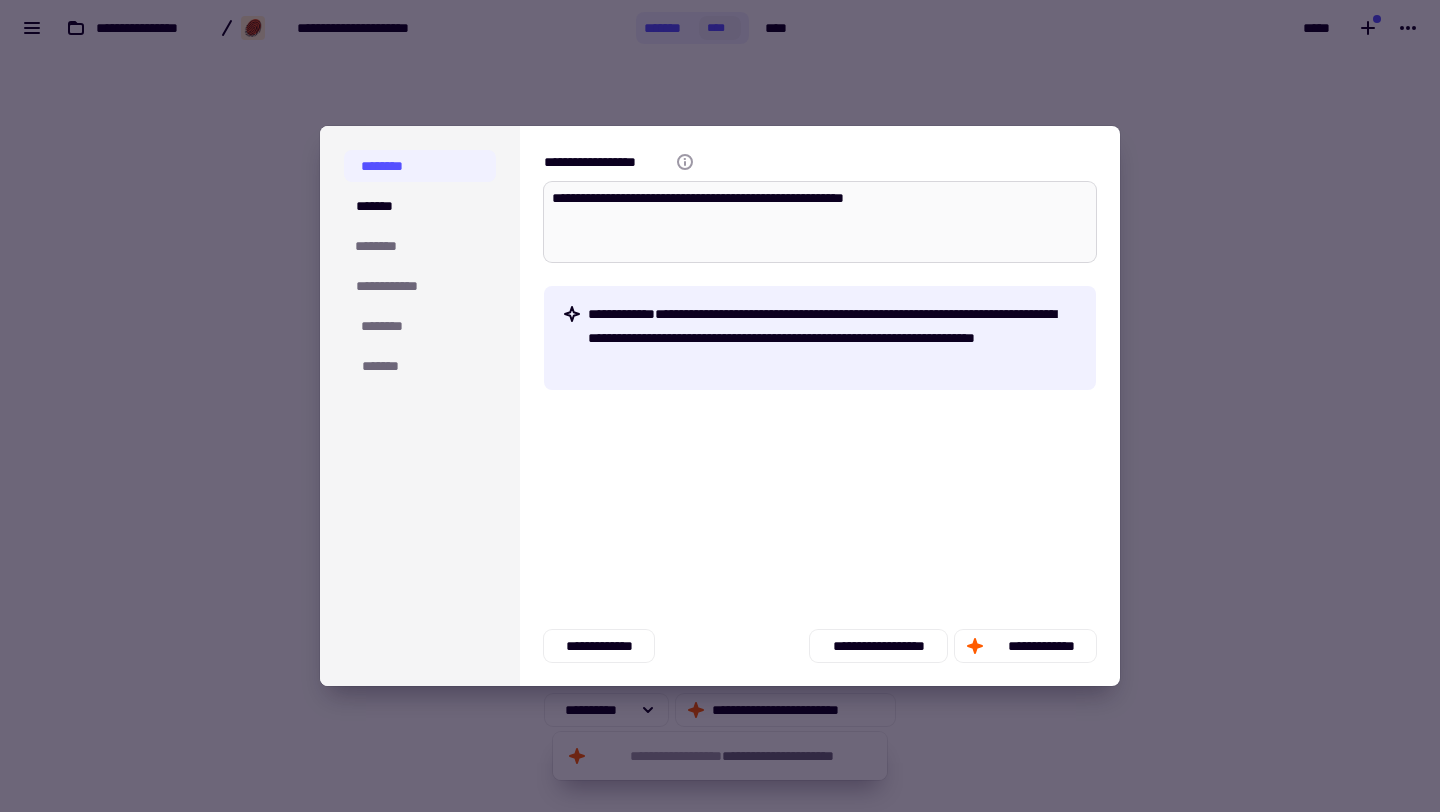 type on "*" 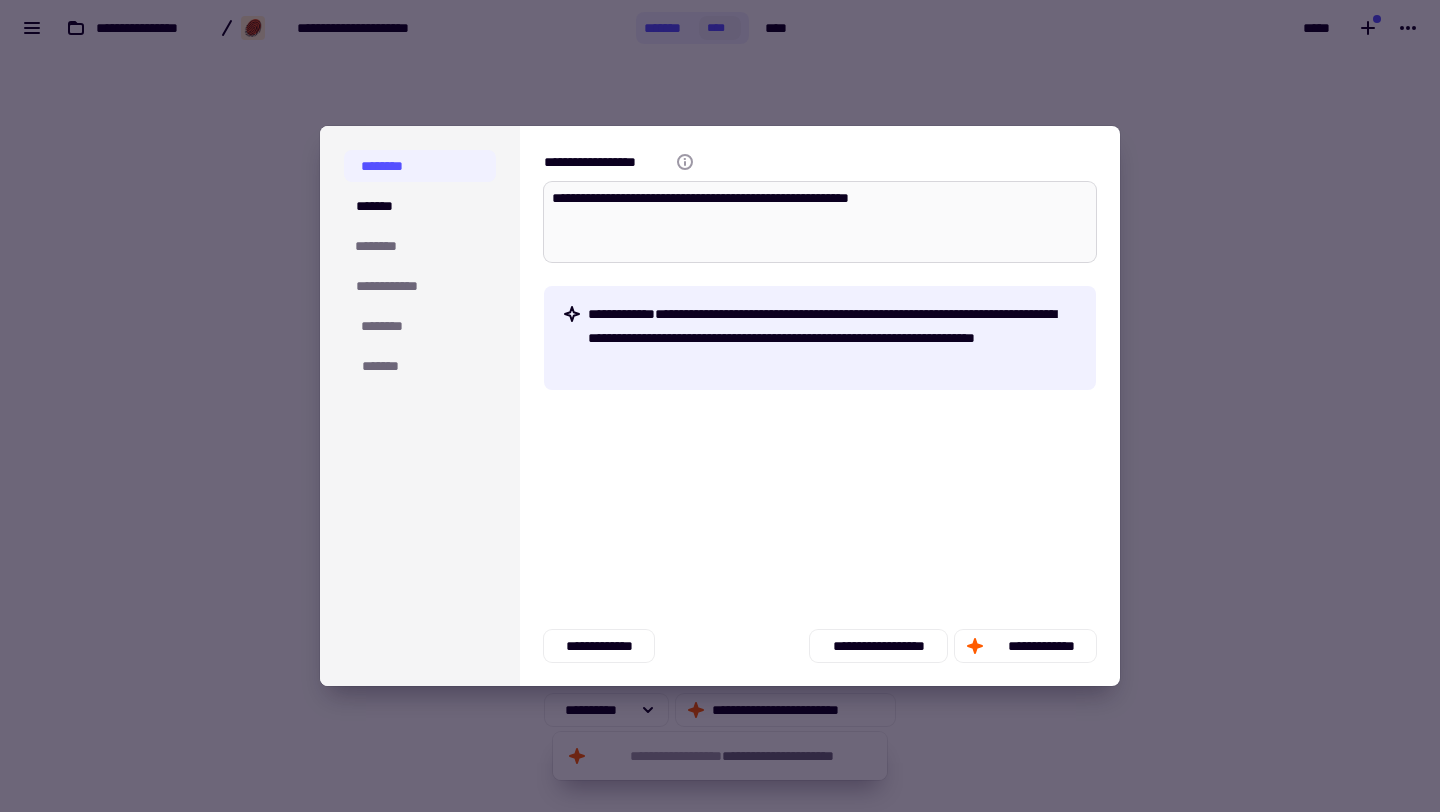 type on "*" 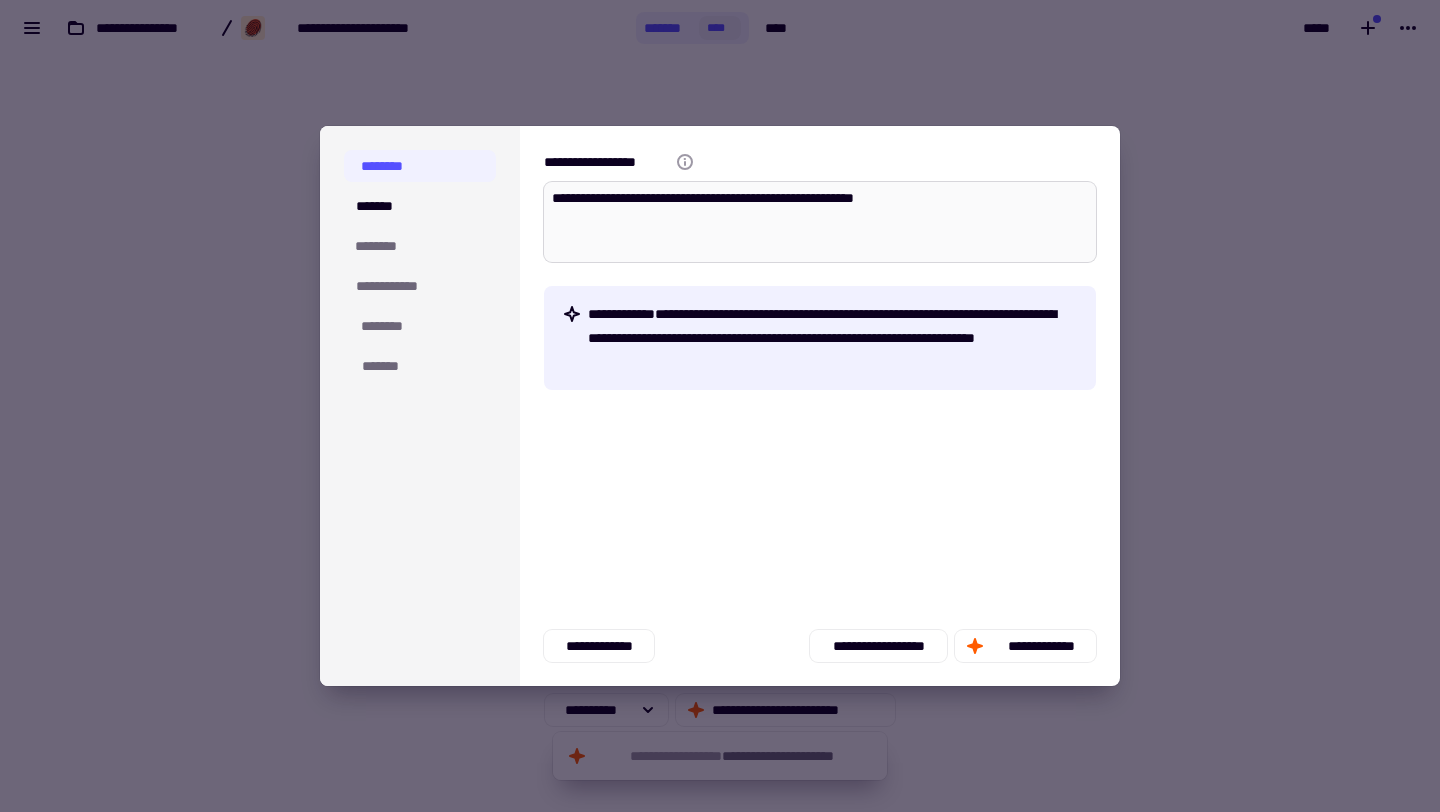 type on "*" 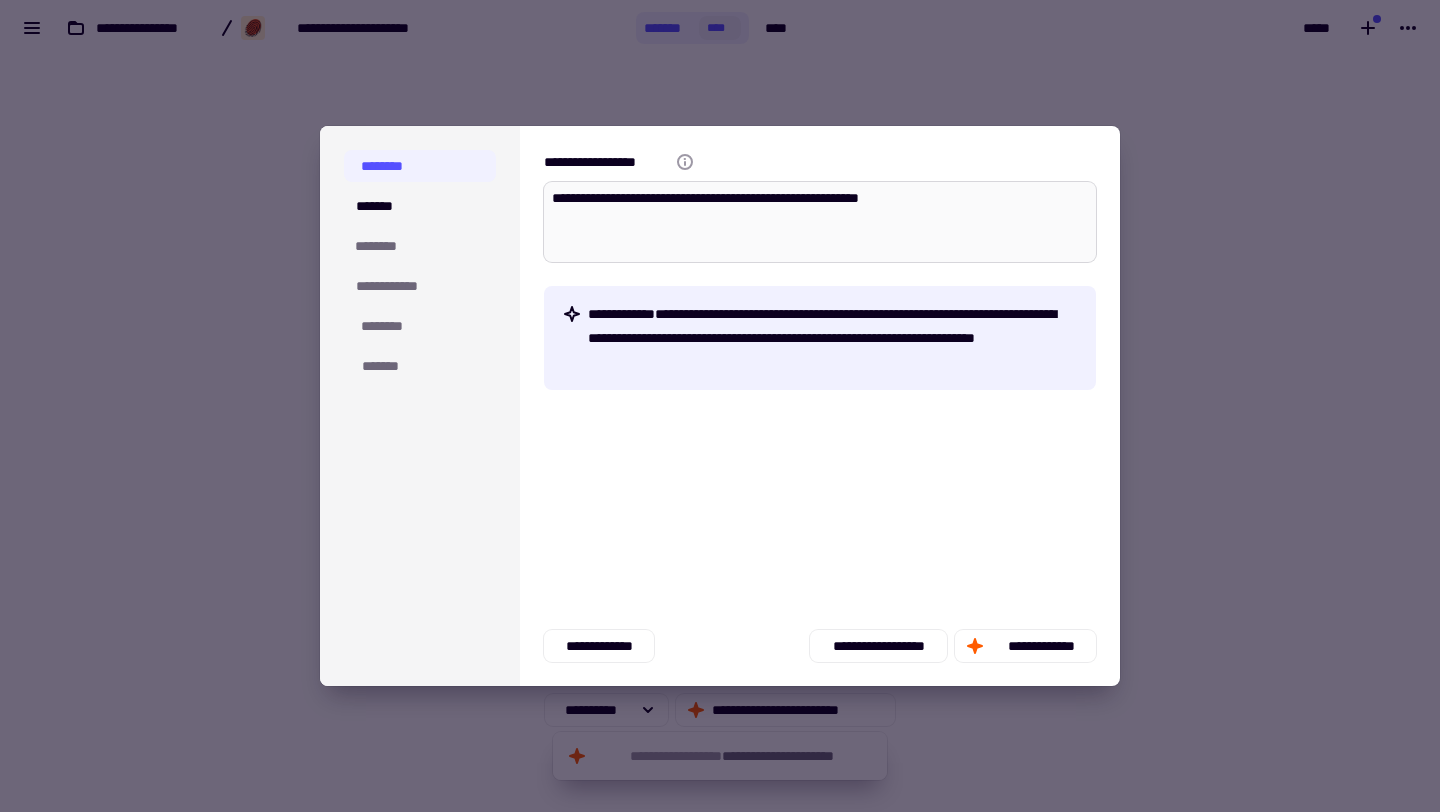 type on "*" 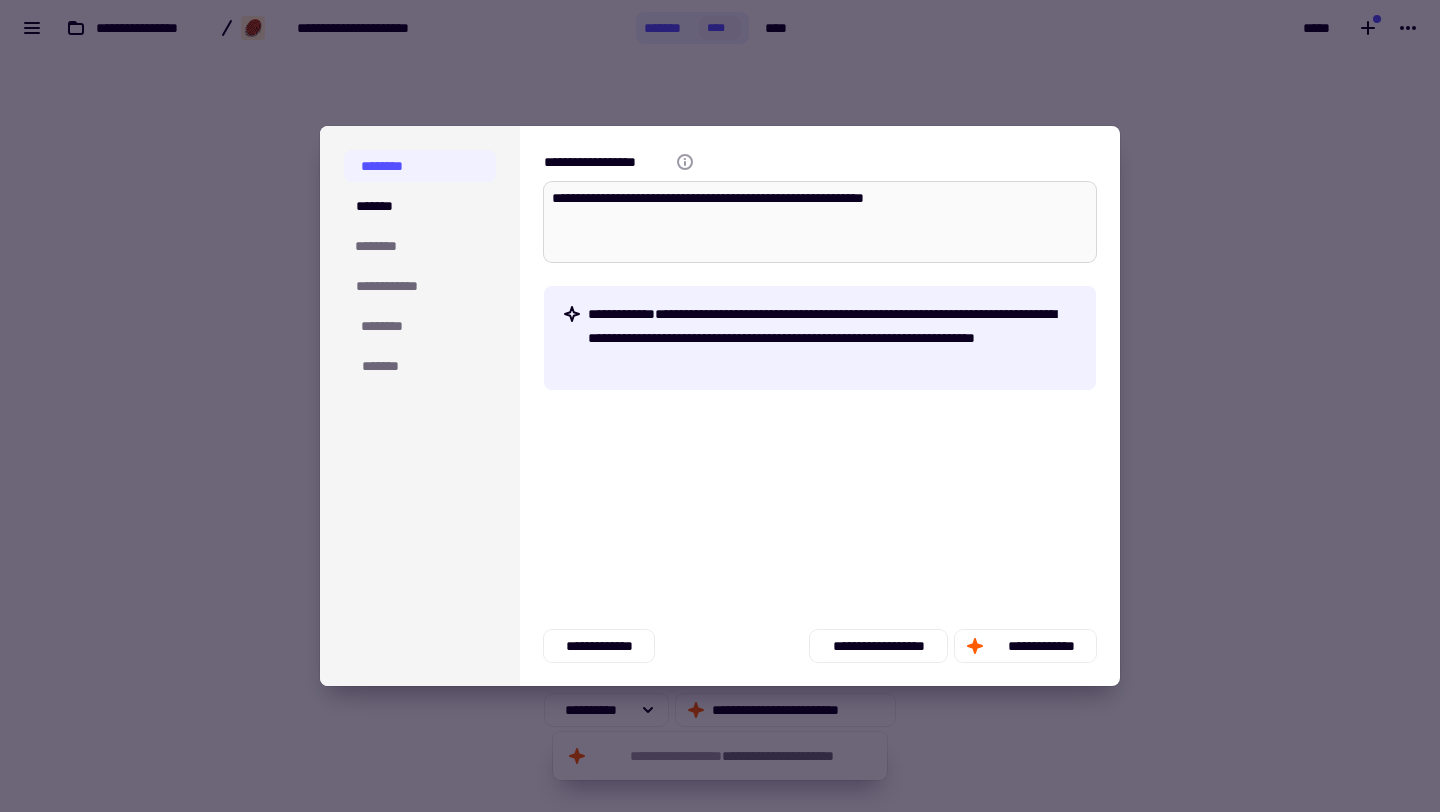 type on "*" 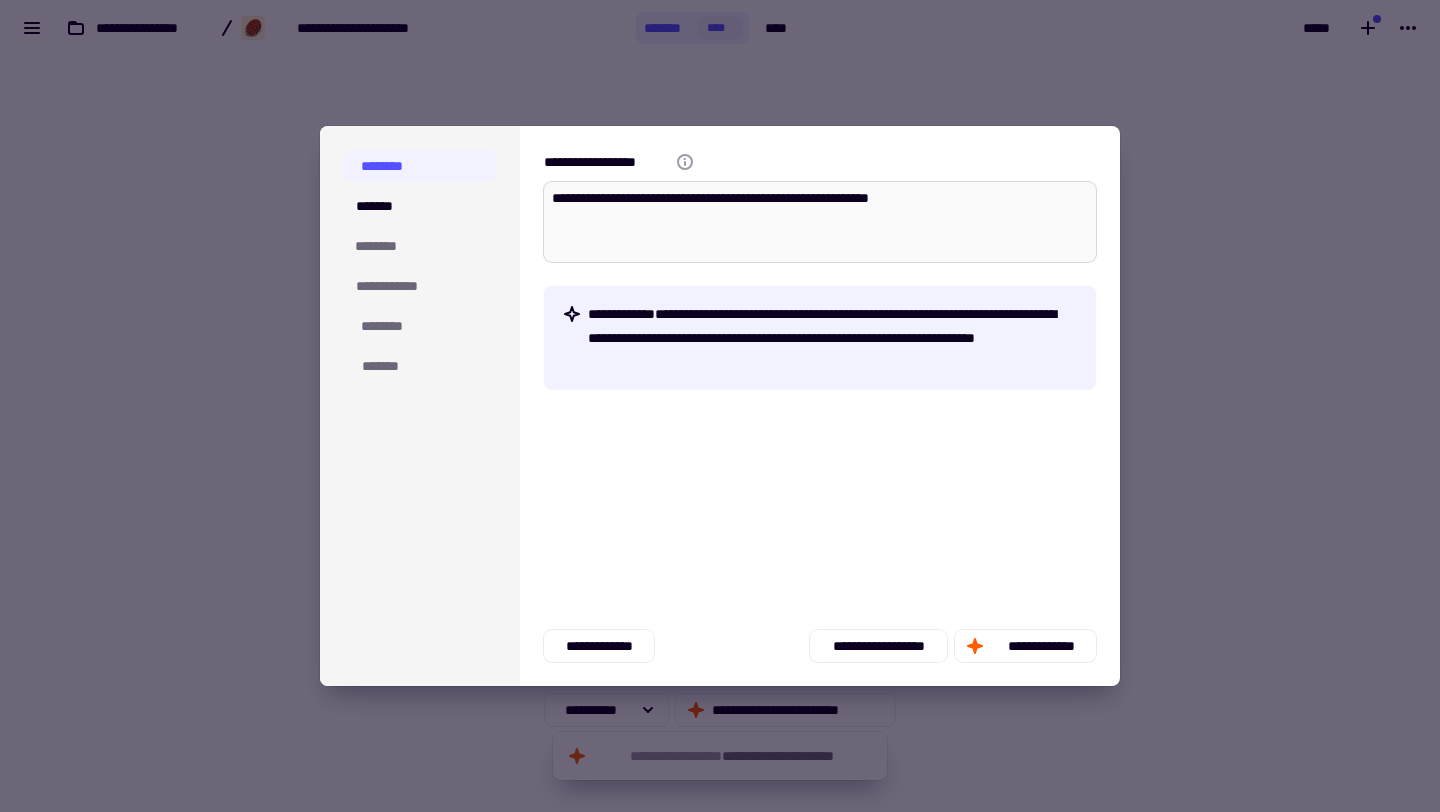 type on "**********" 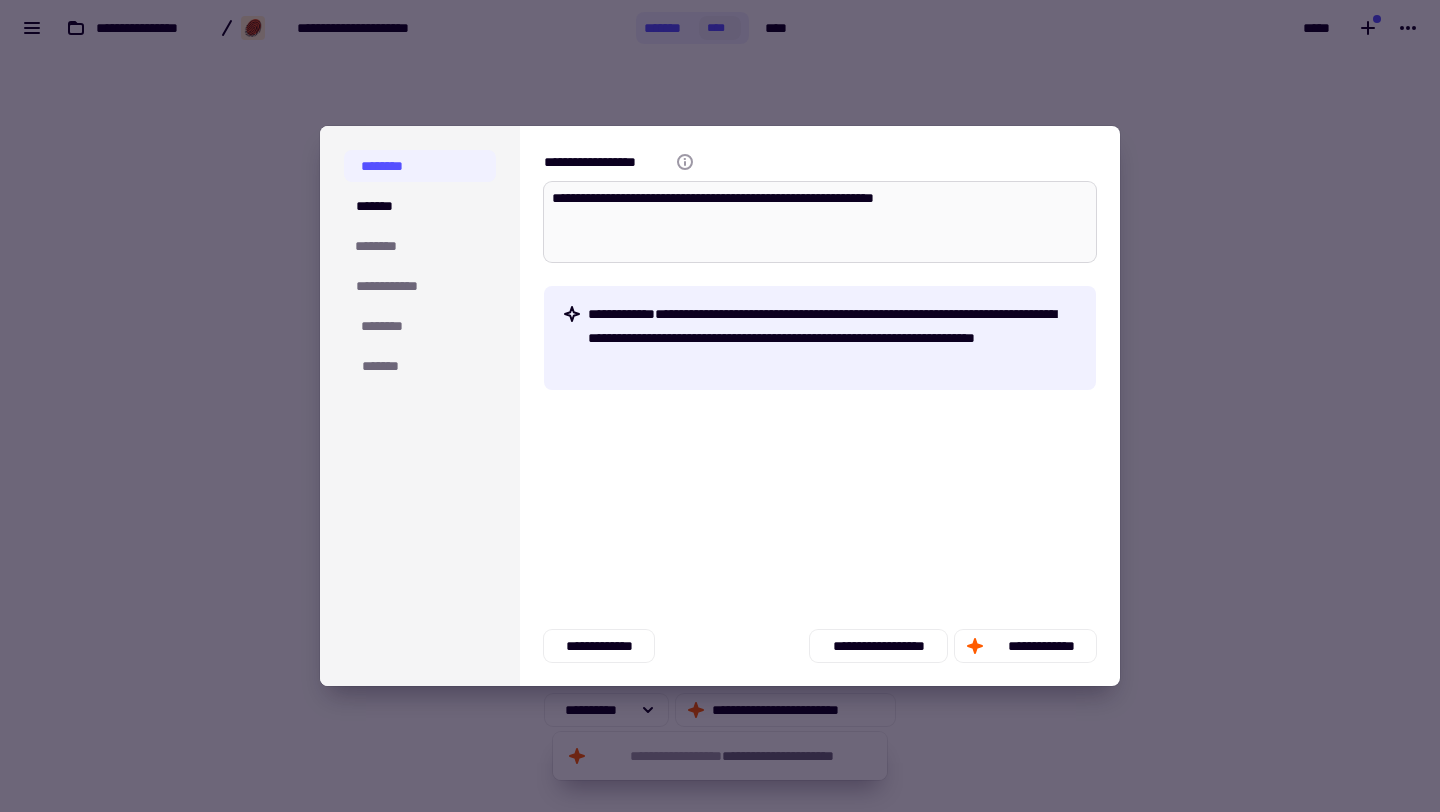 type on "*" 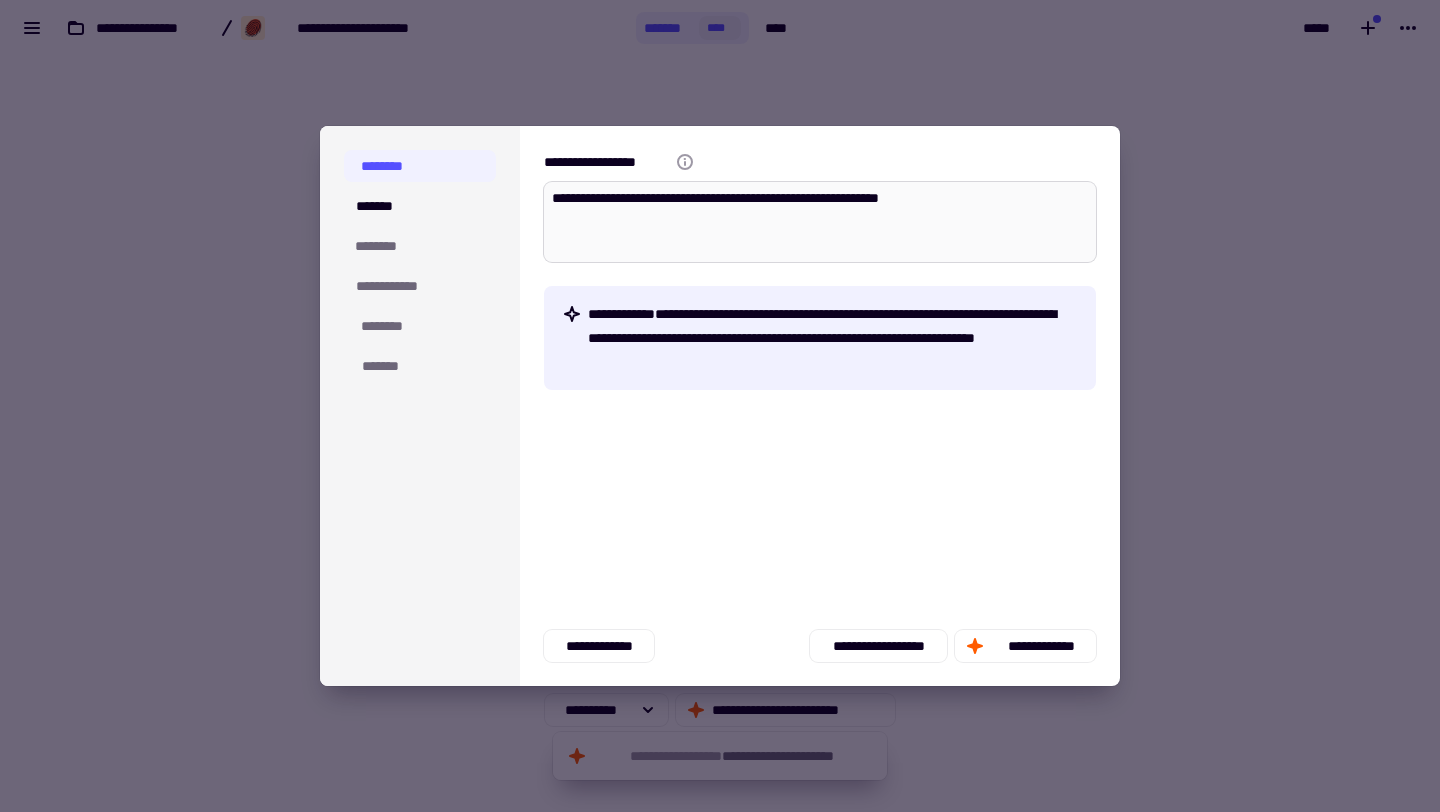 type on "*" 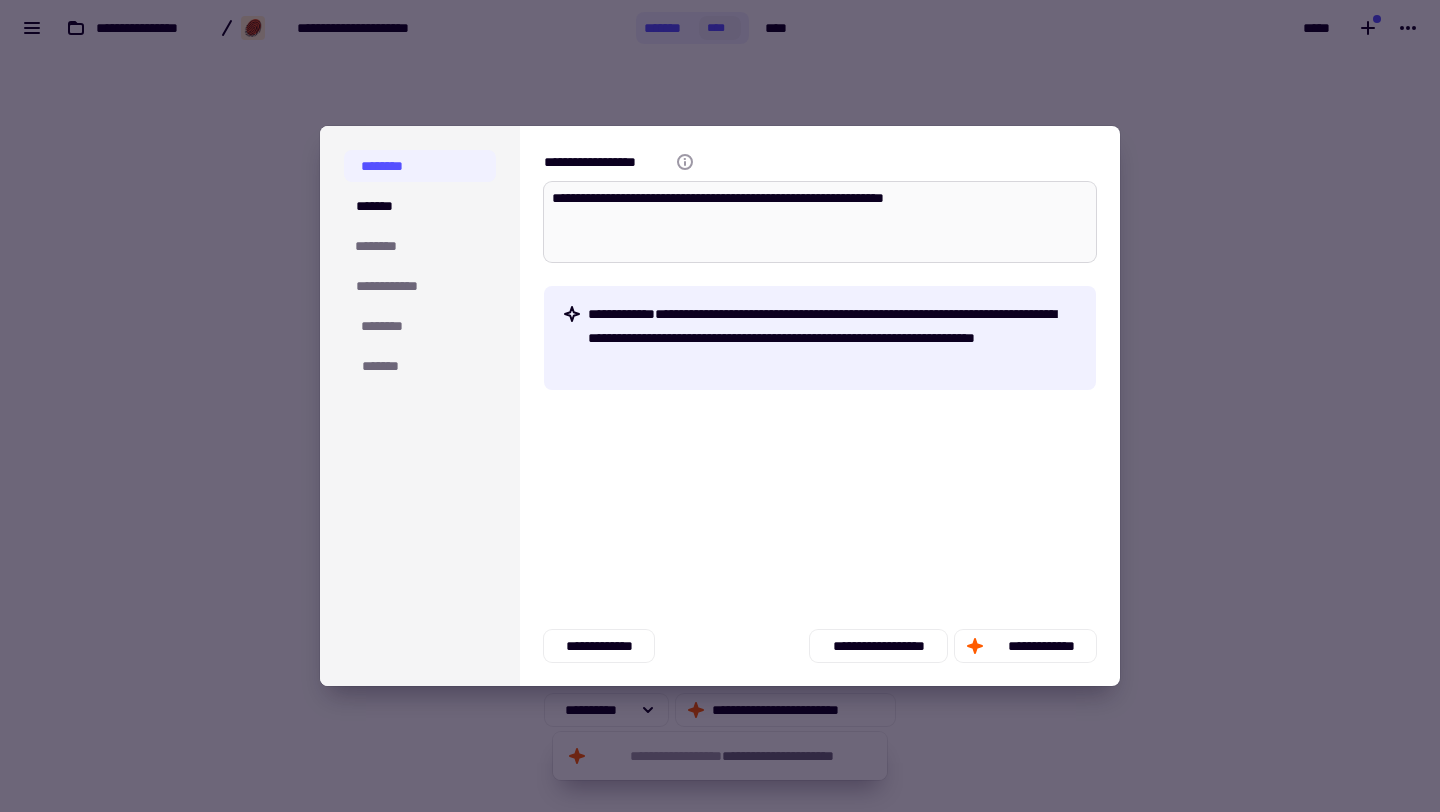 type on "*" 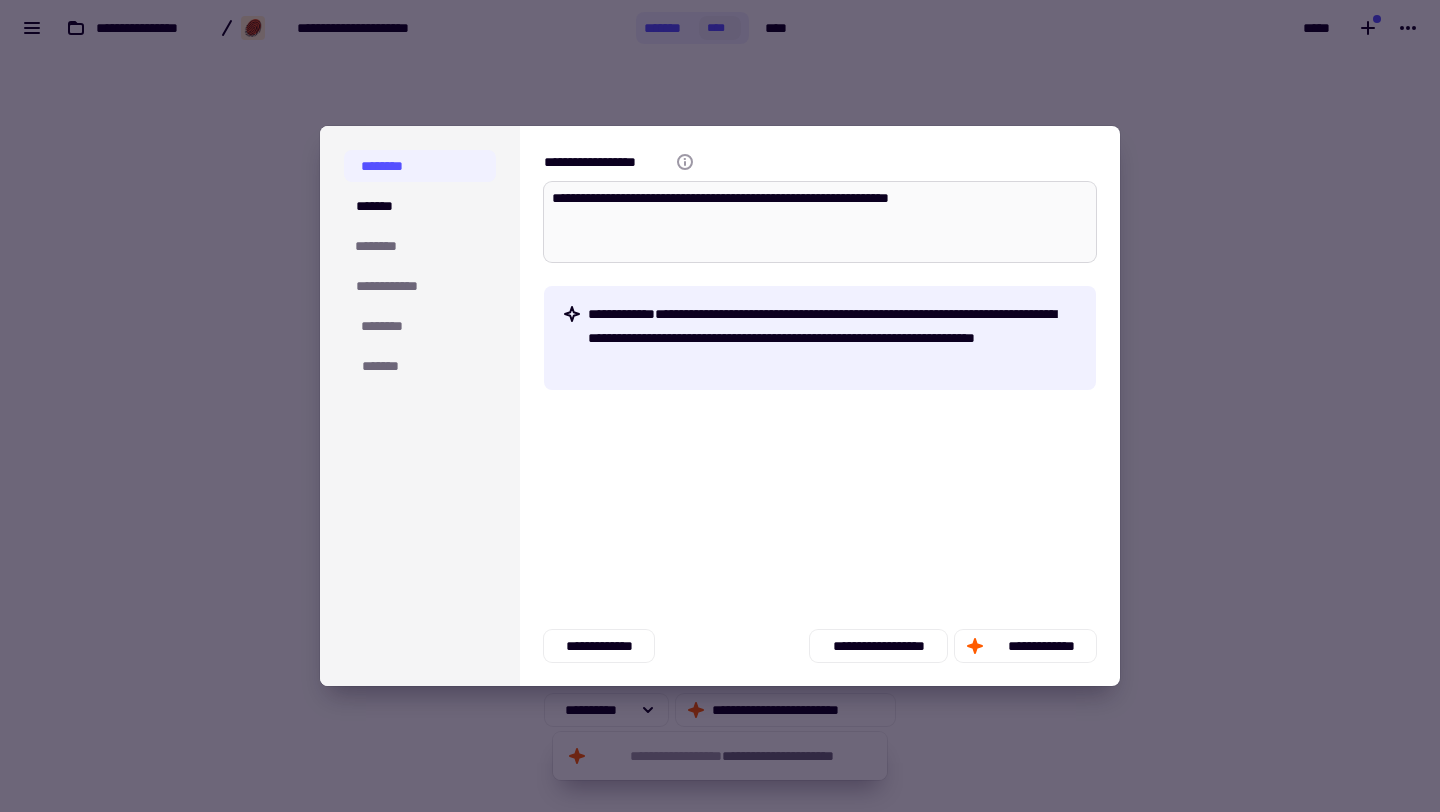 type on "*" 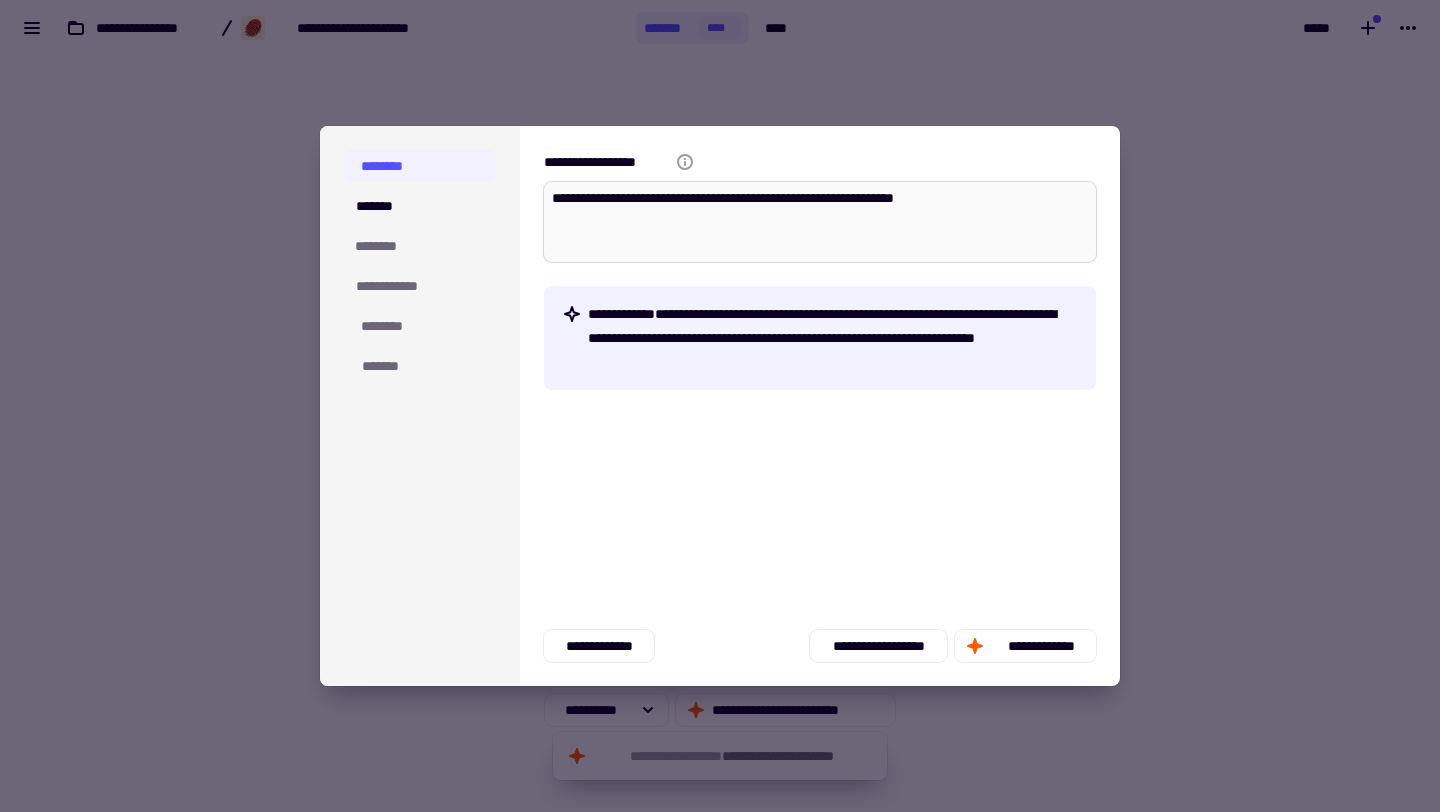 type on "*" 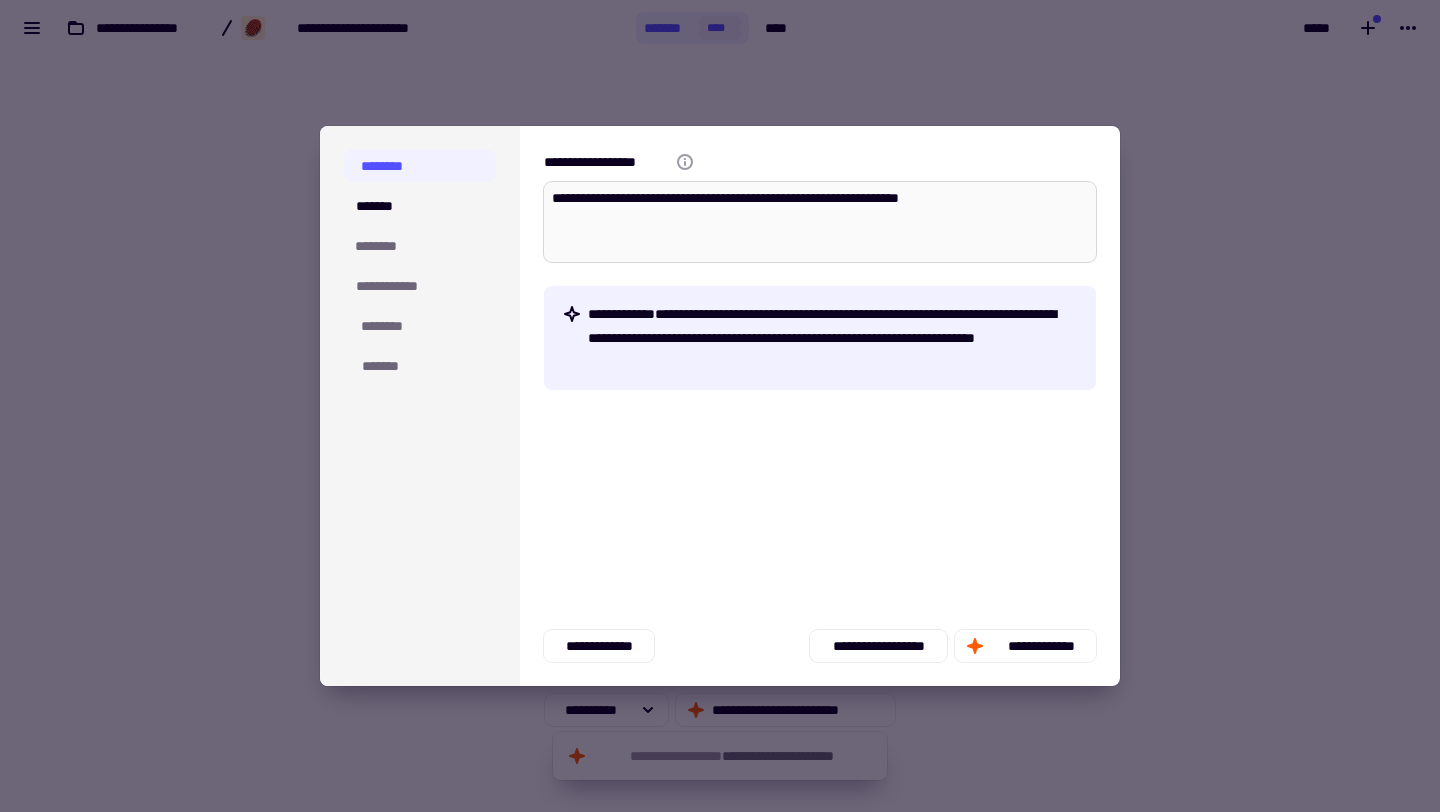type on "*" 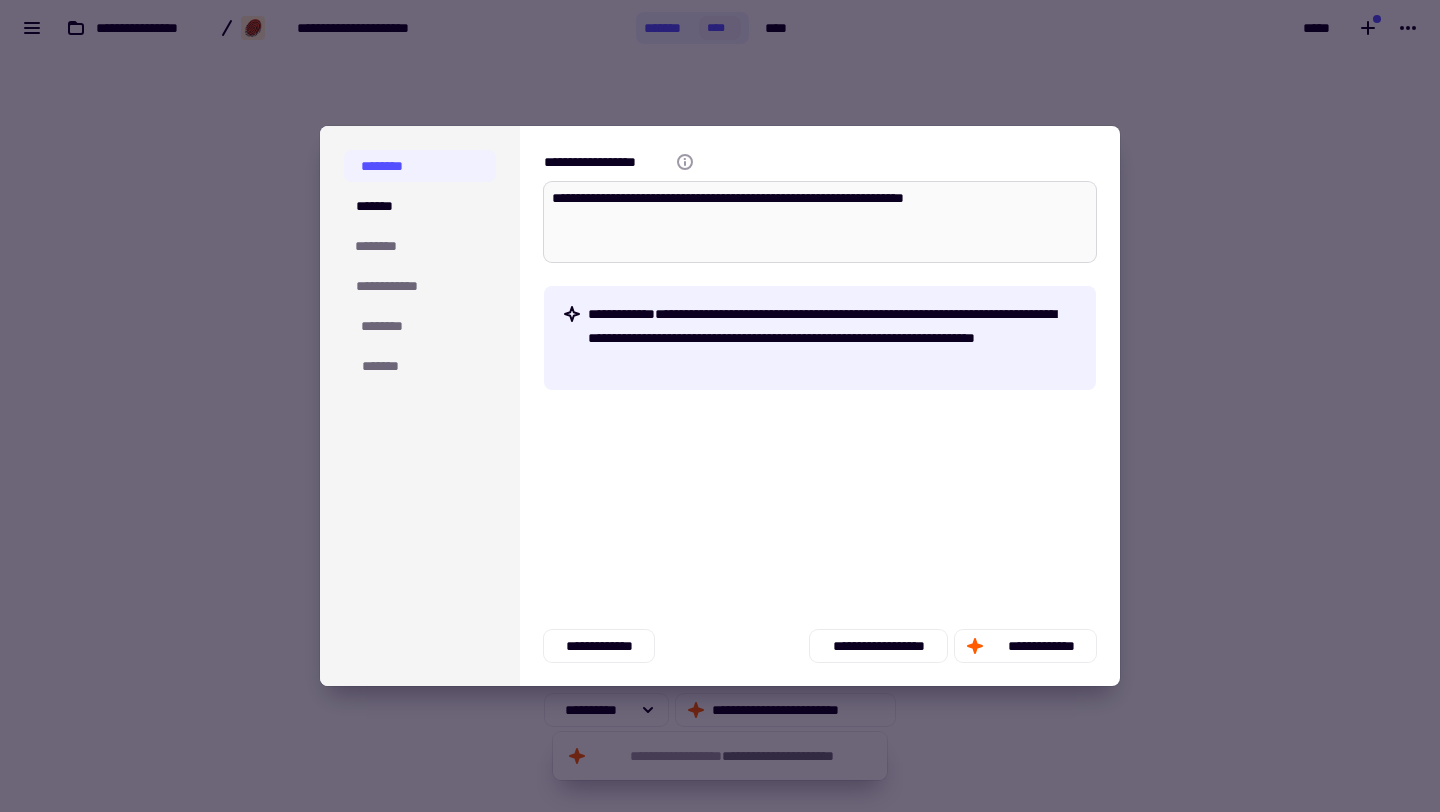 type on "*" 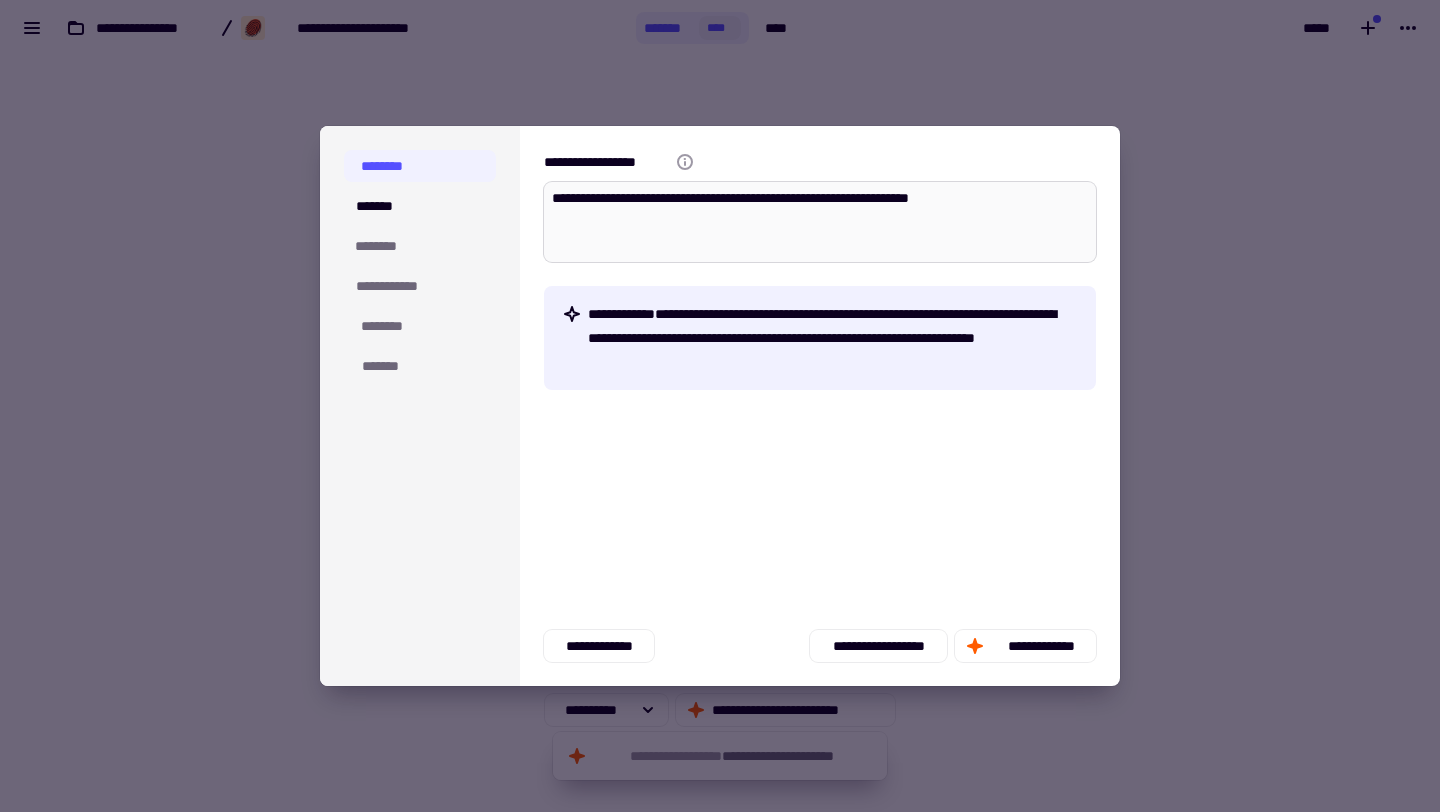type on "*" 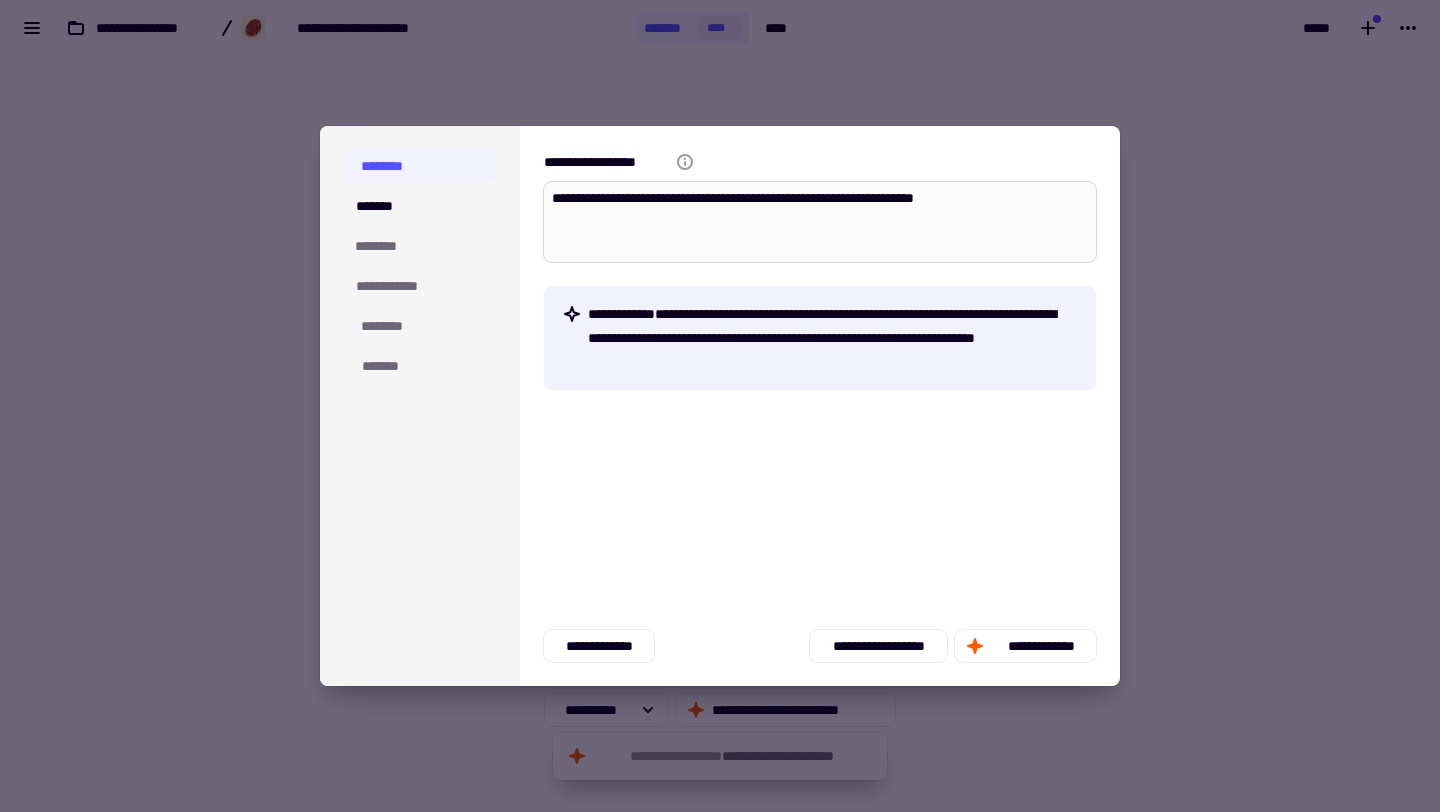 type on "*" 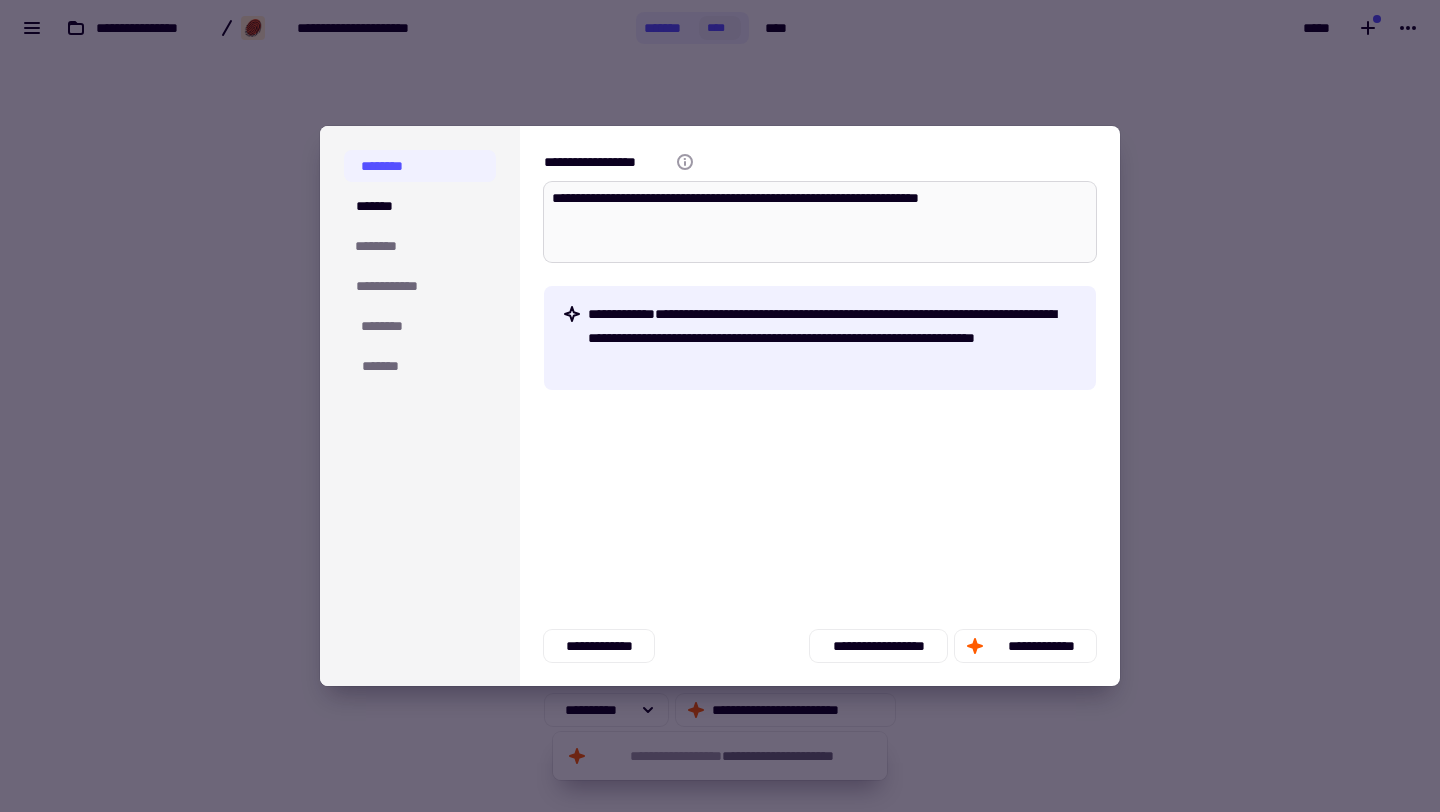 type on "*" 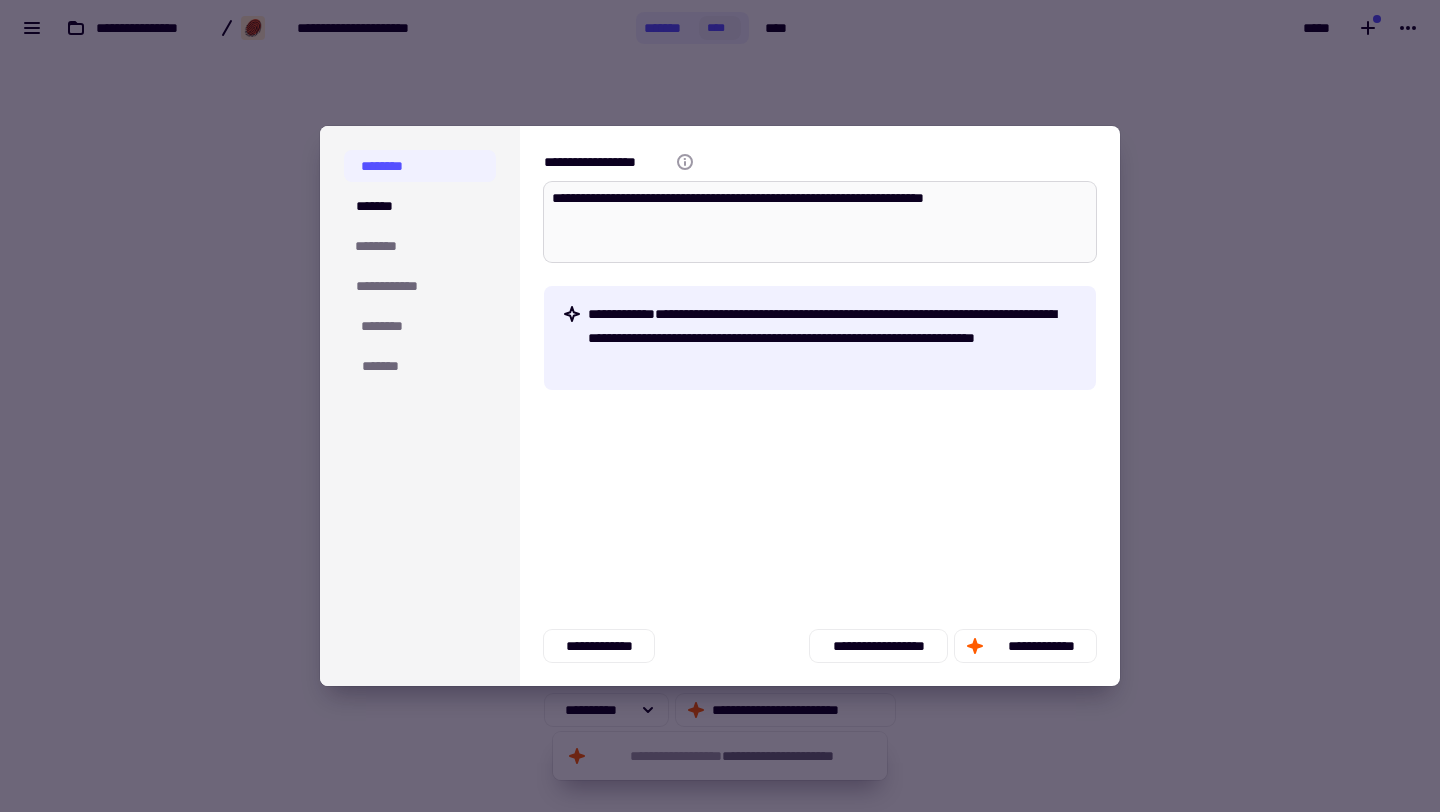 type on "*" 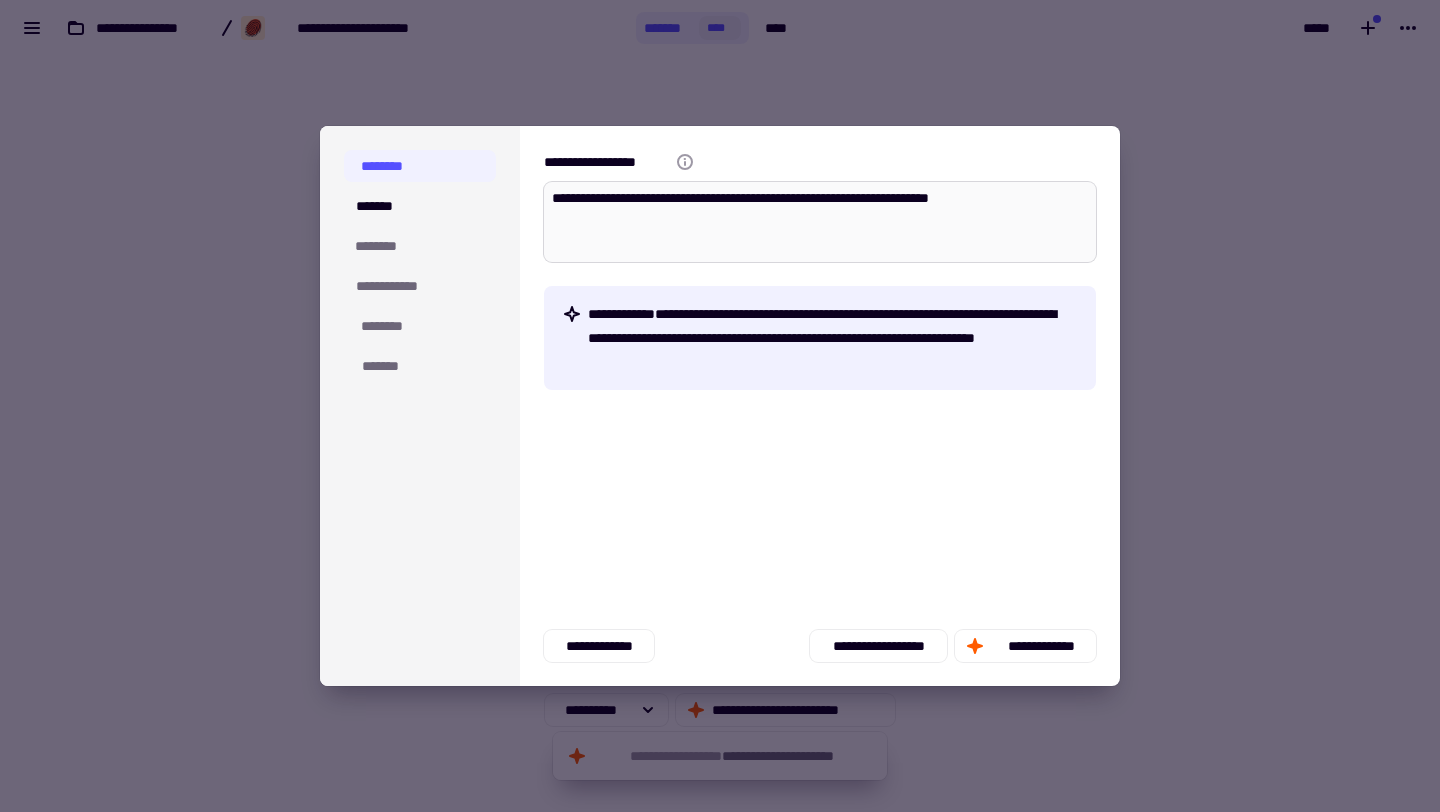 type on "*" 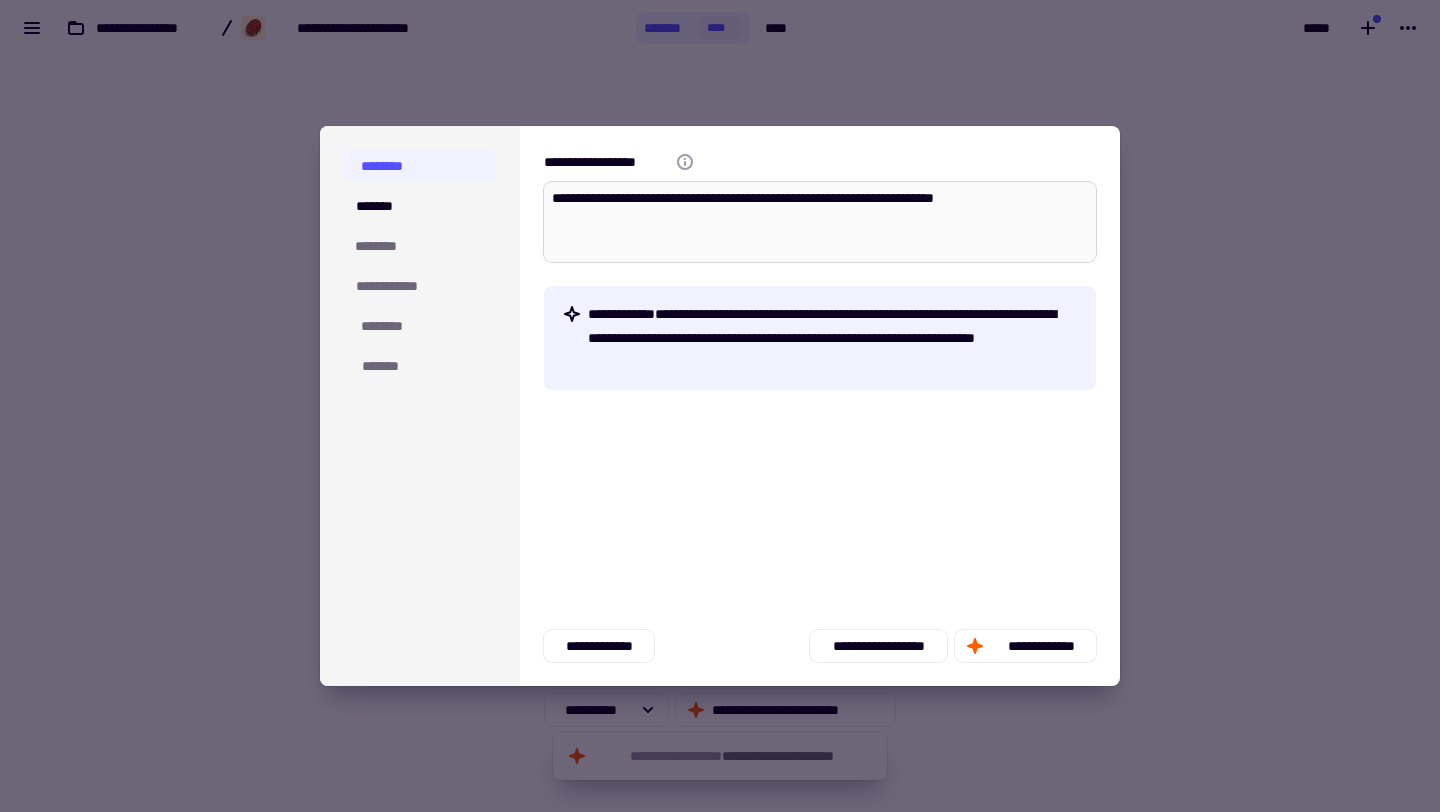 type on "*" 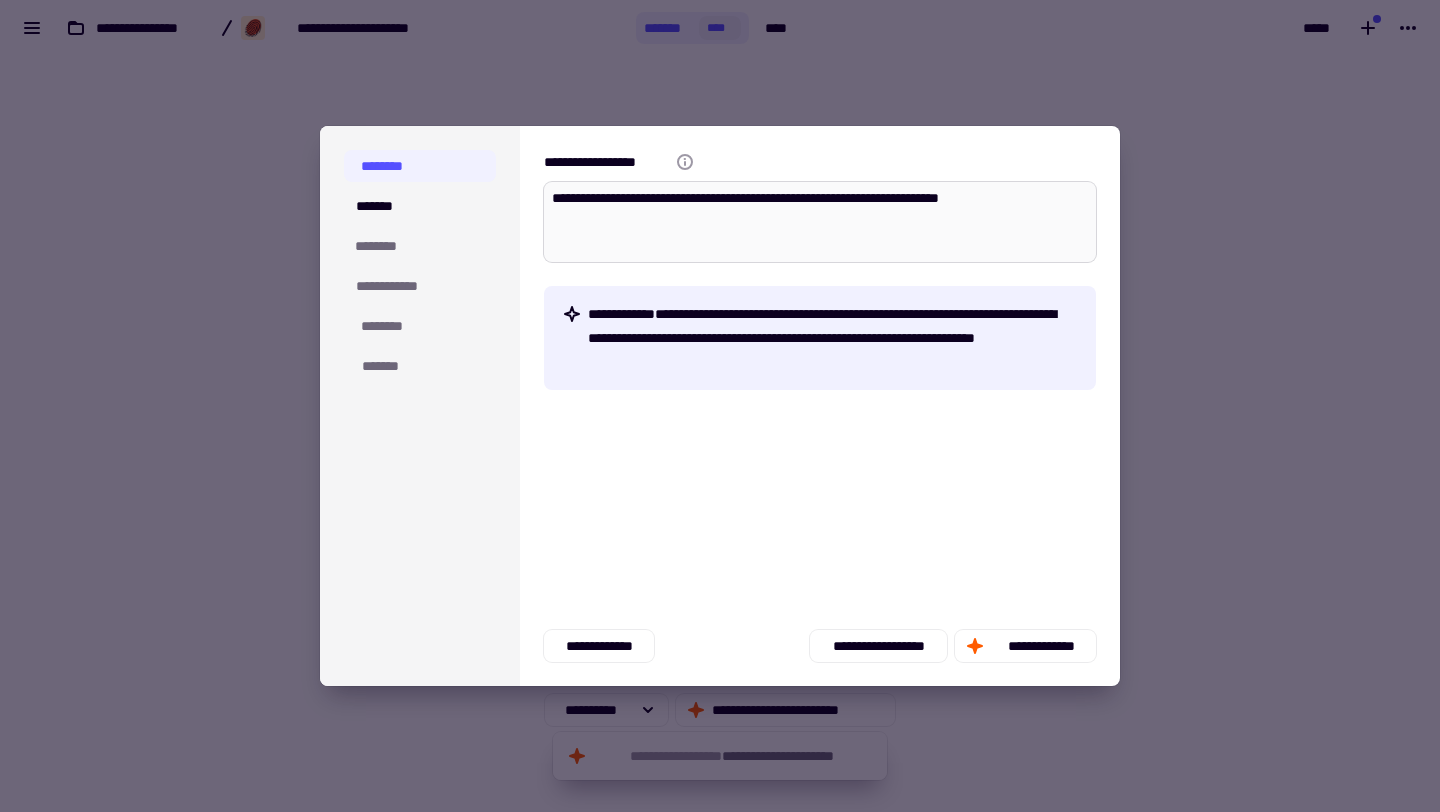 type on "*" 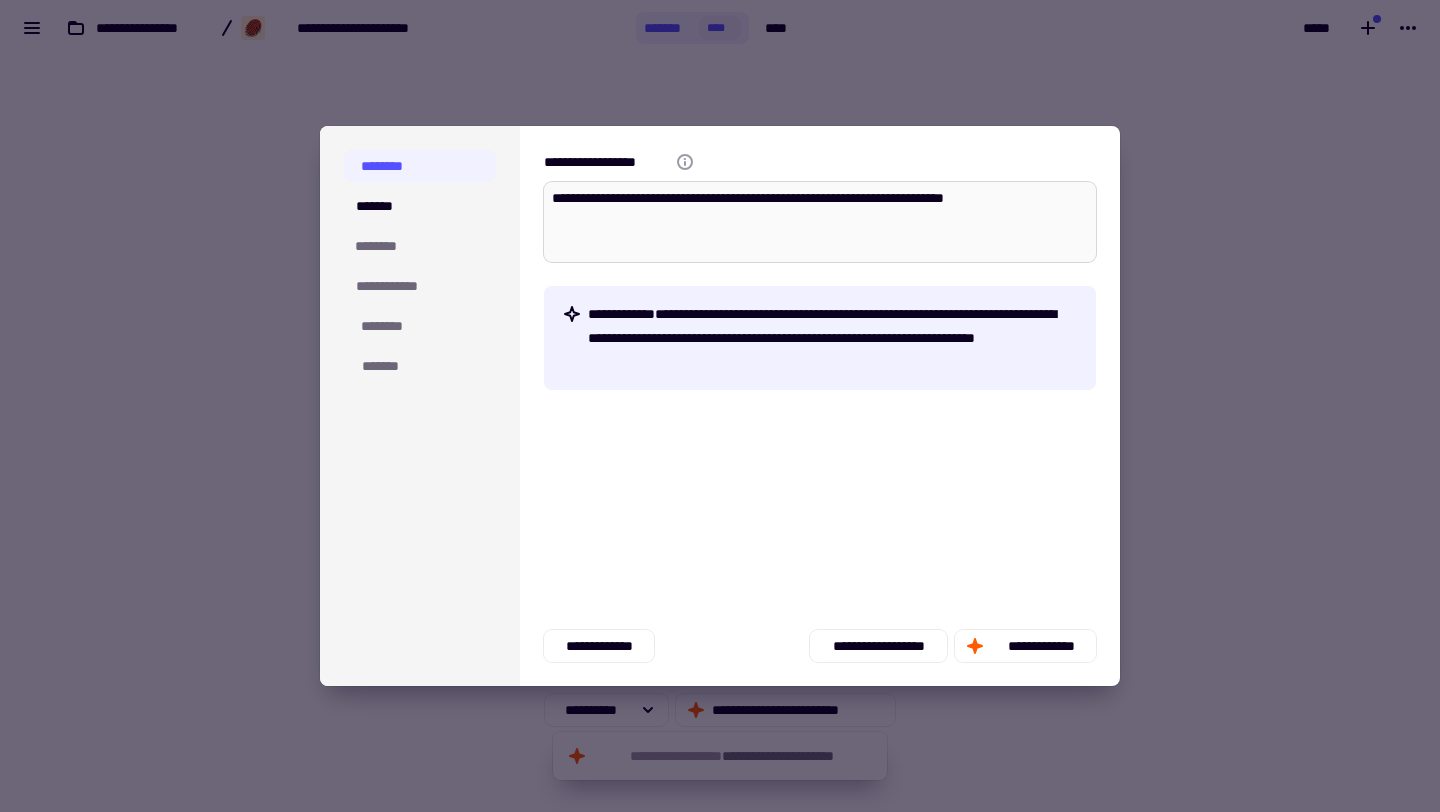 type on "*" 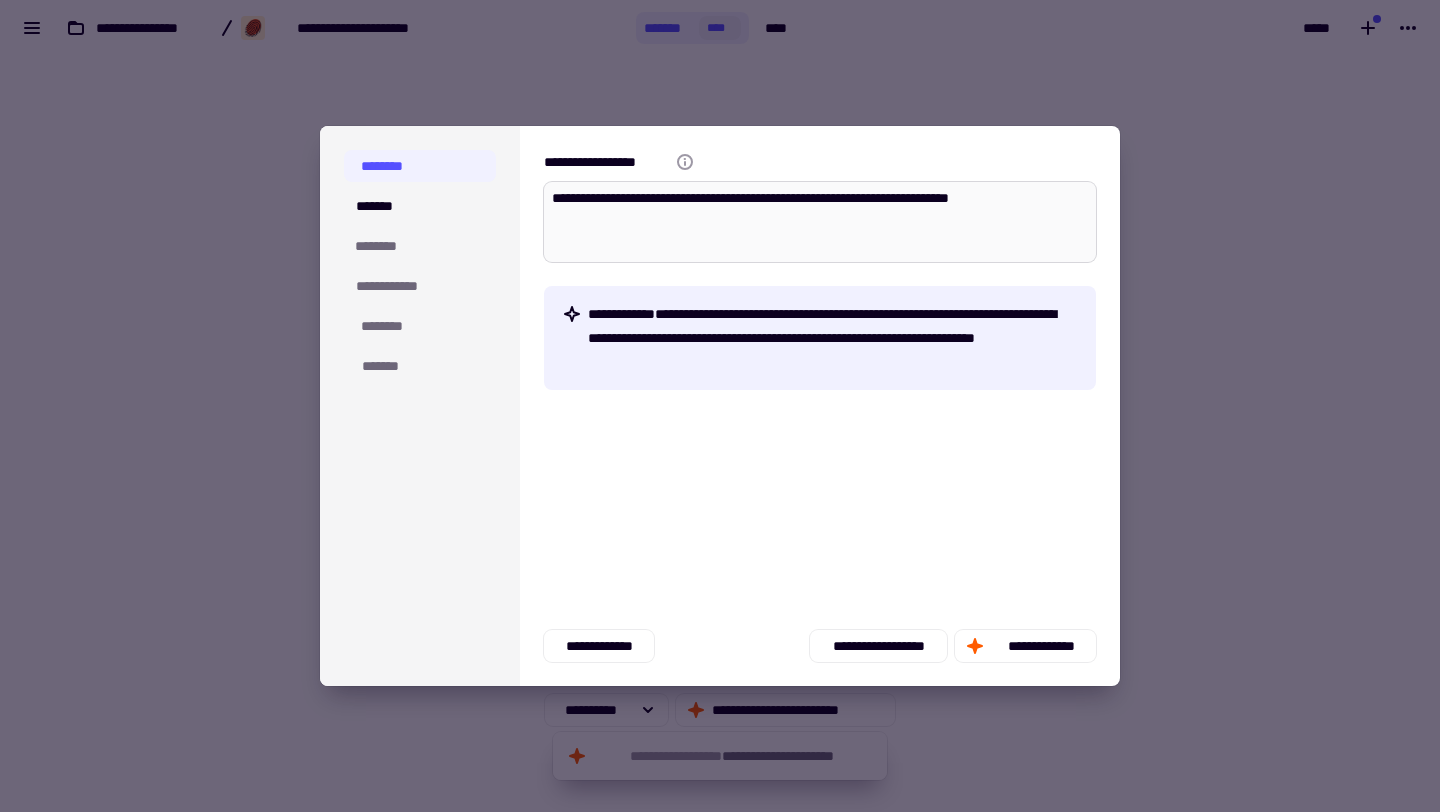 type on "*" 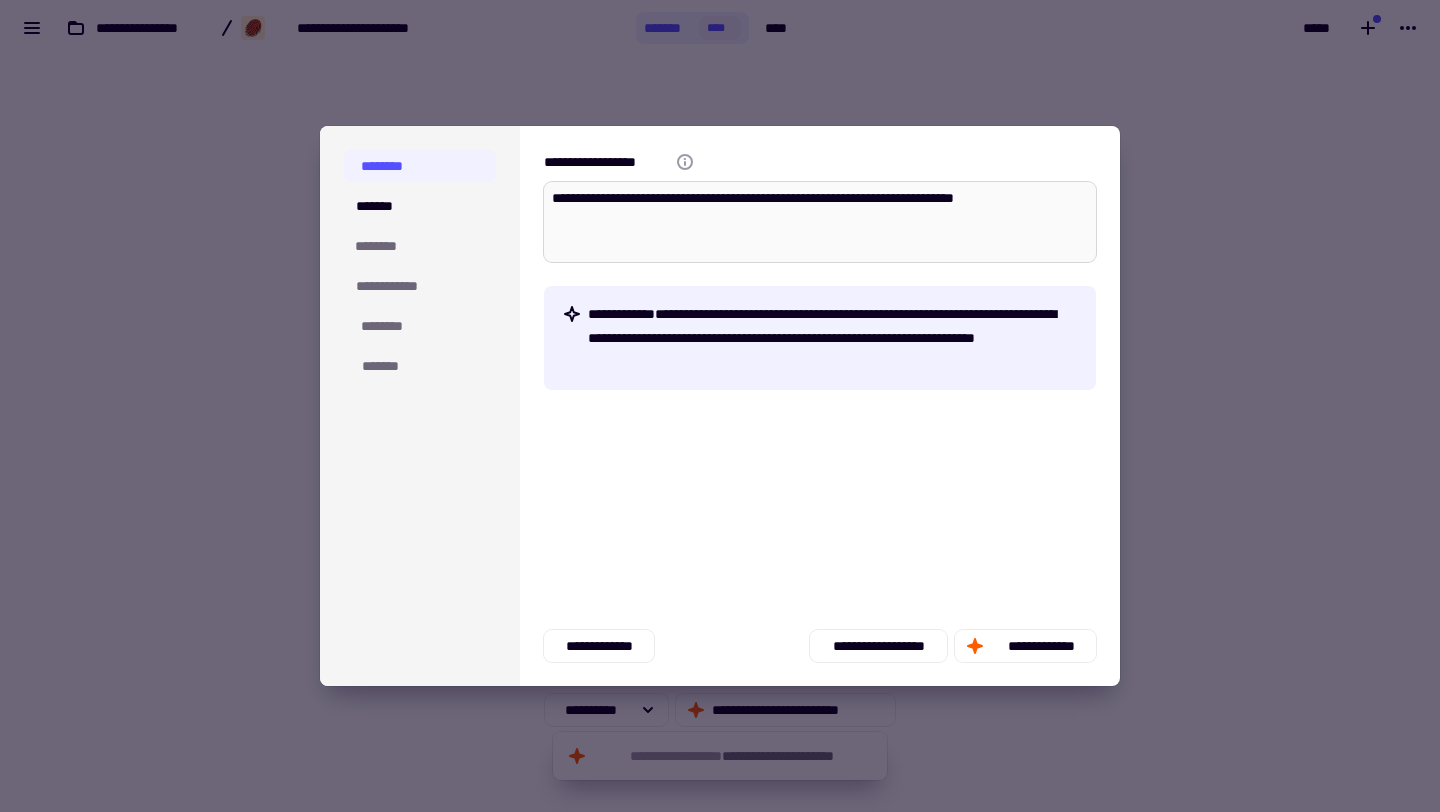 type on "*" 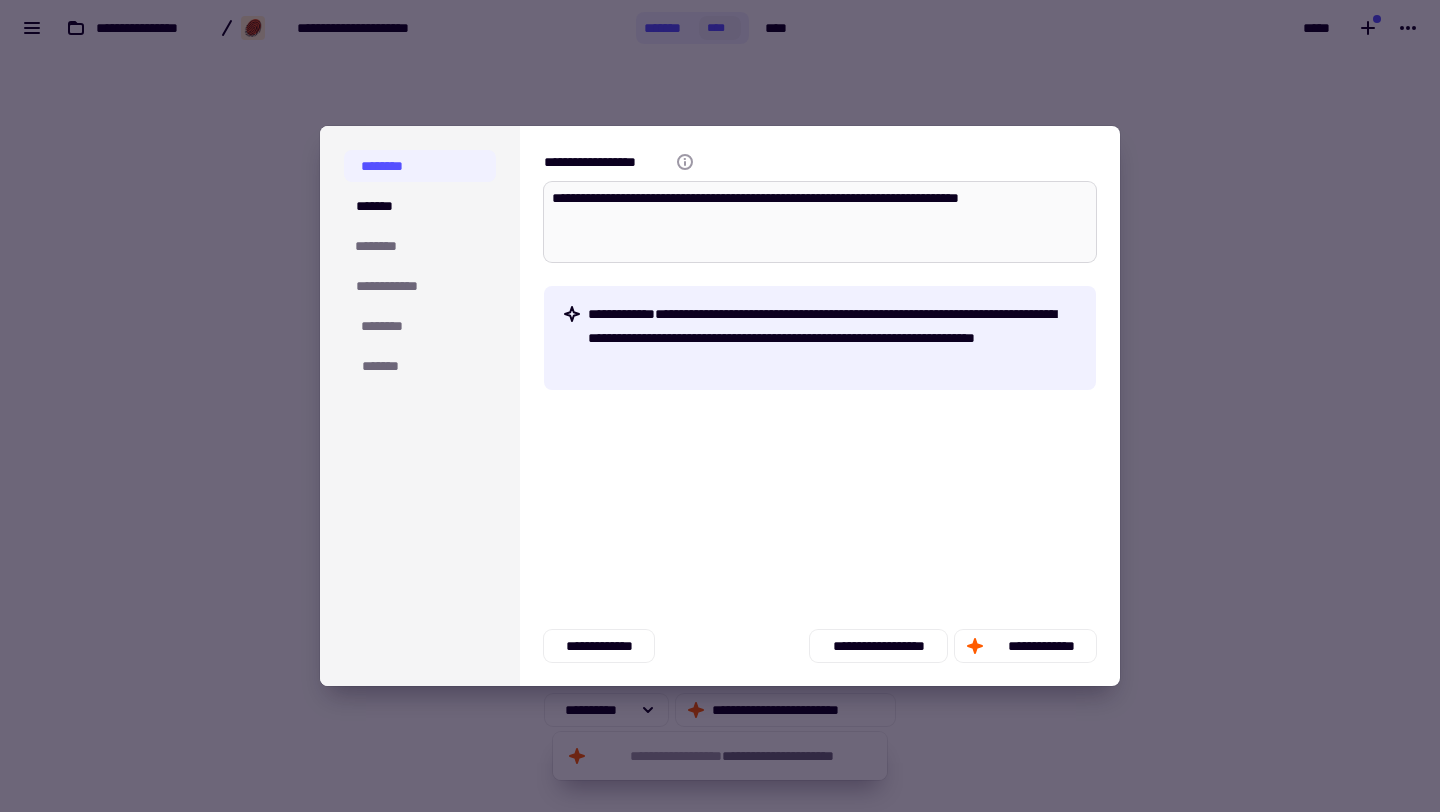 type on "*" 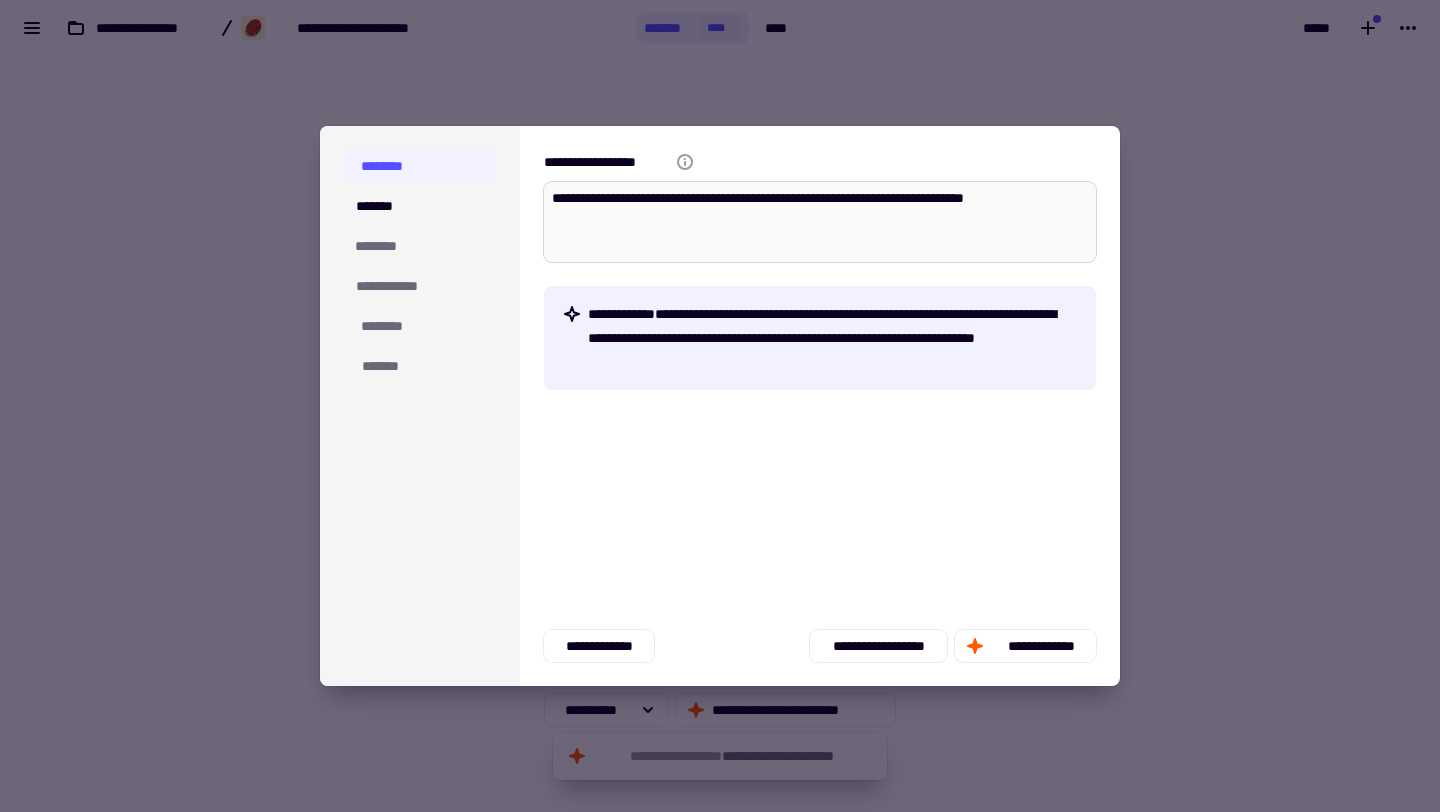 type on "*" 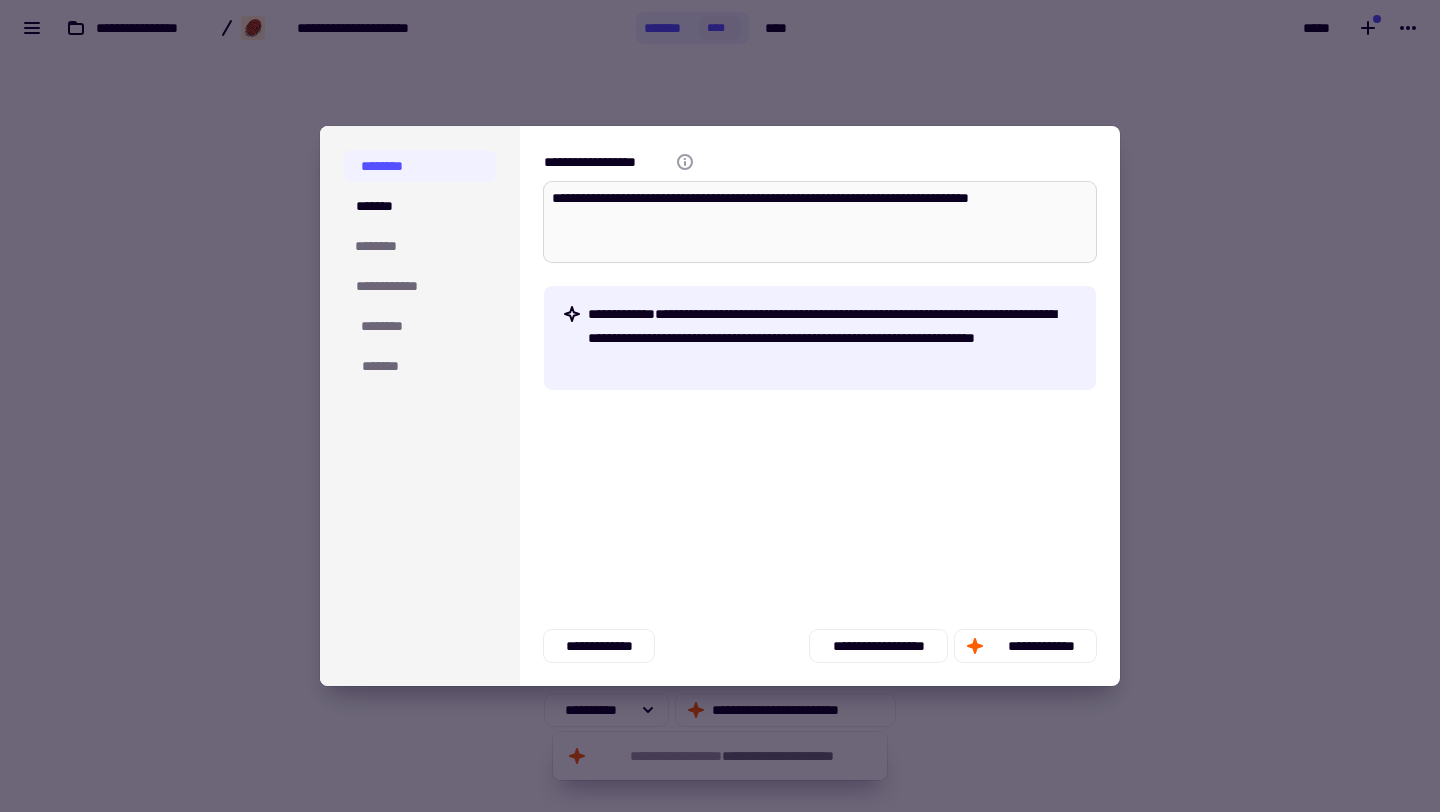 type on "*" 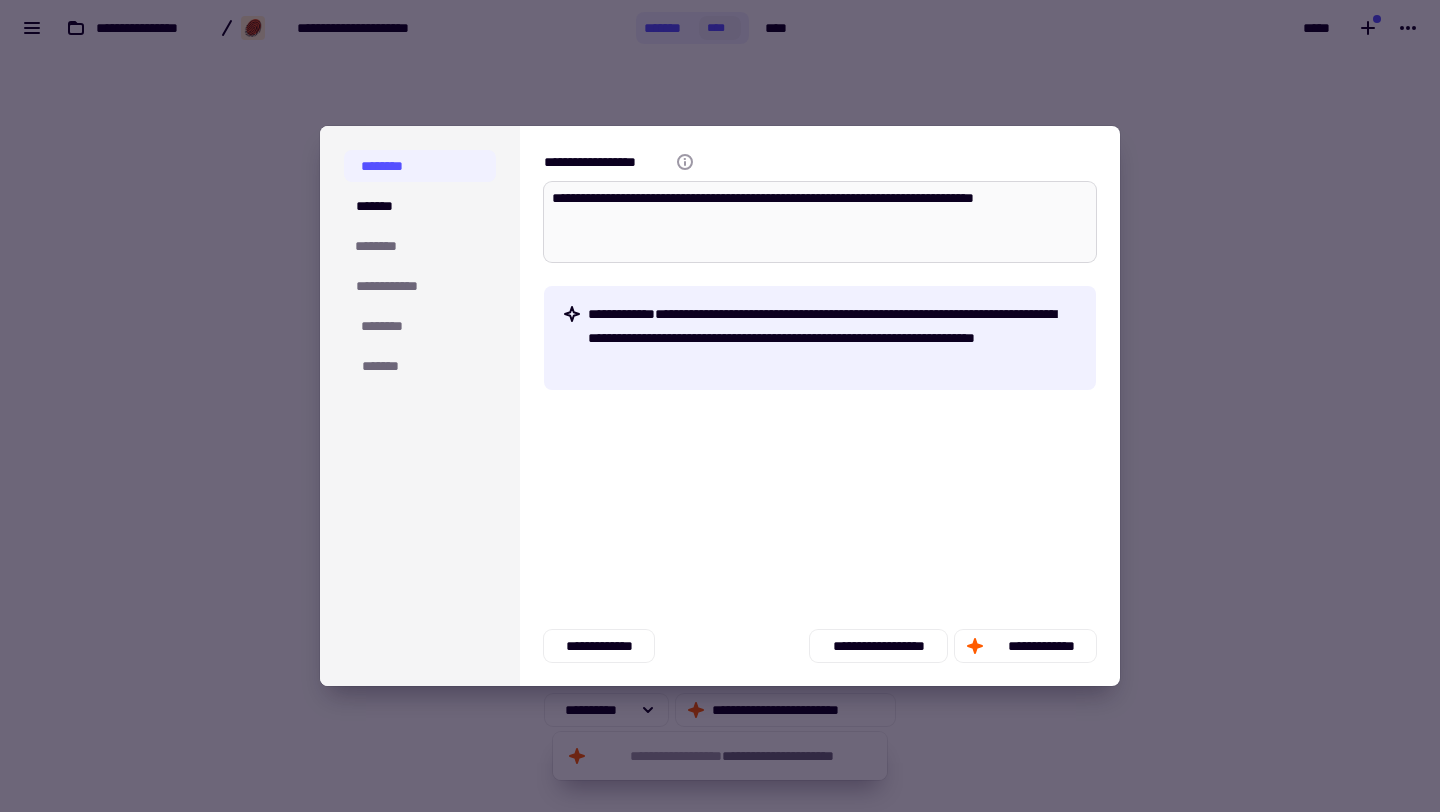 type on "*" 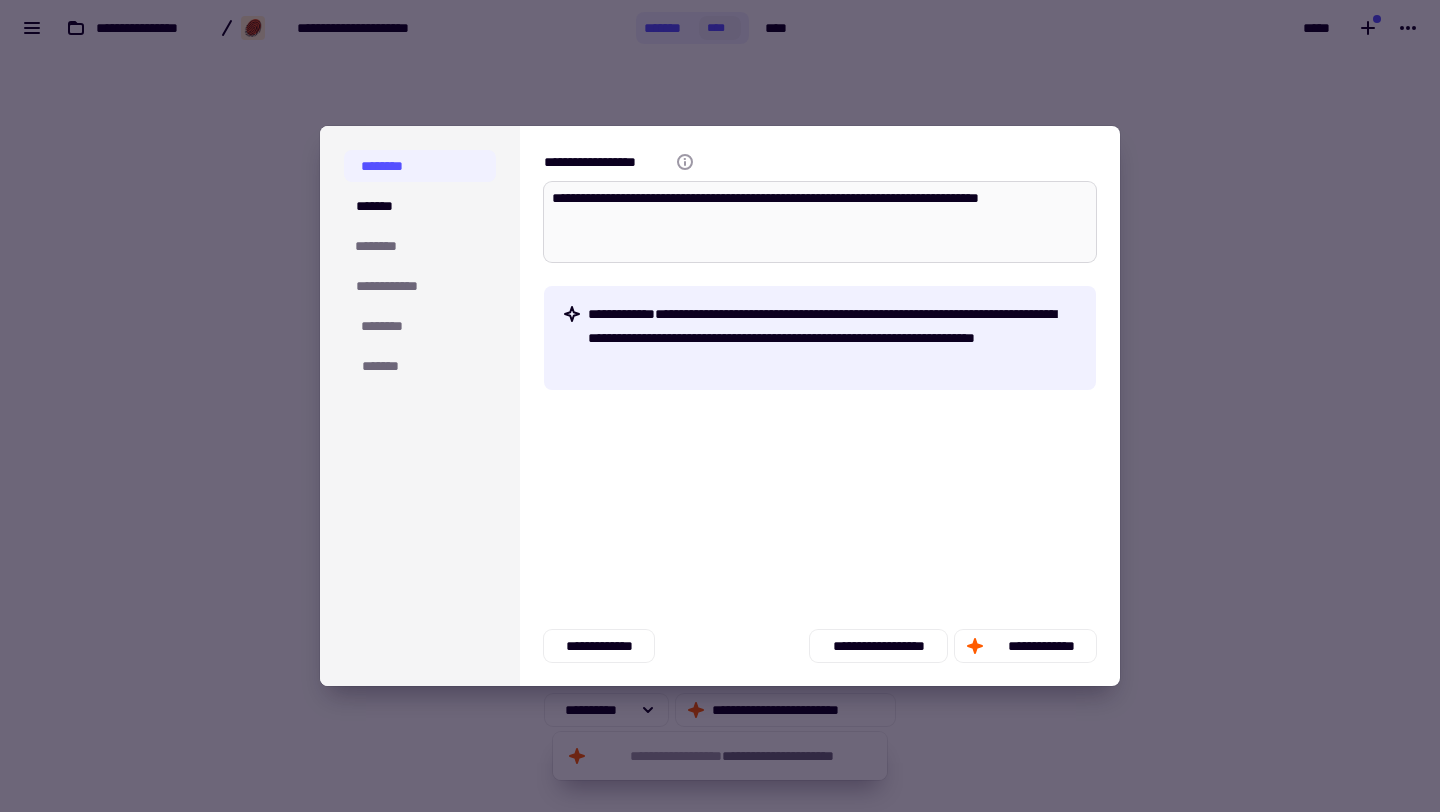 type on "*" 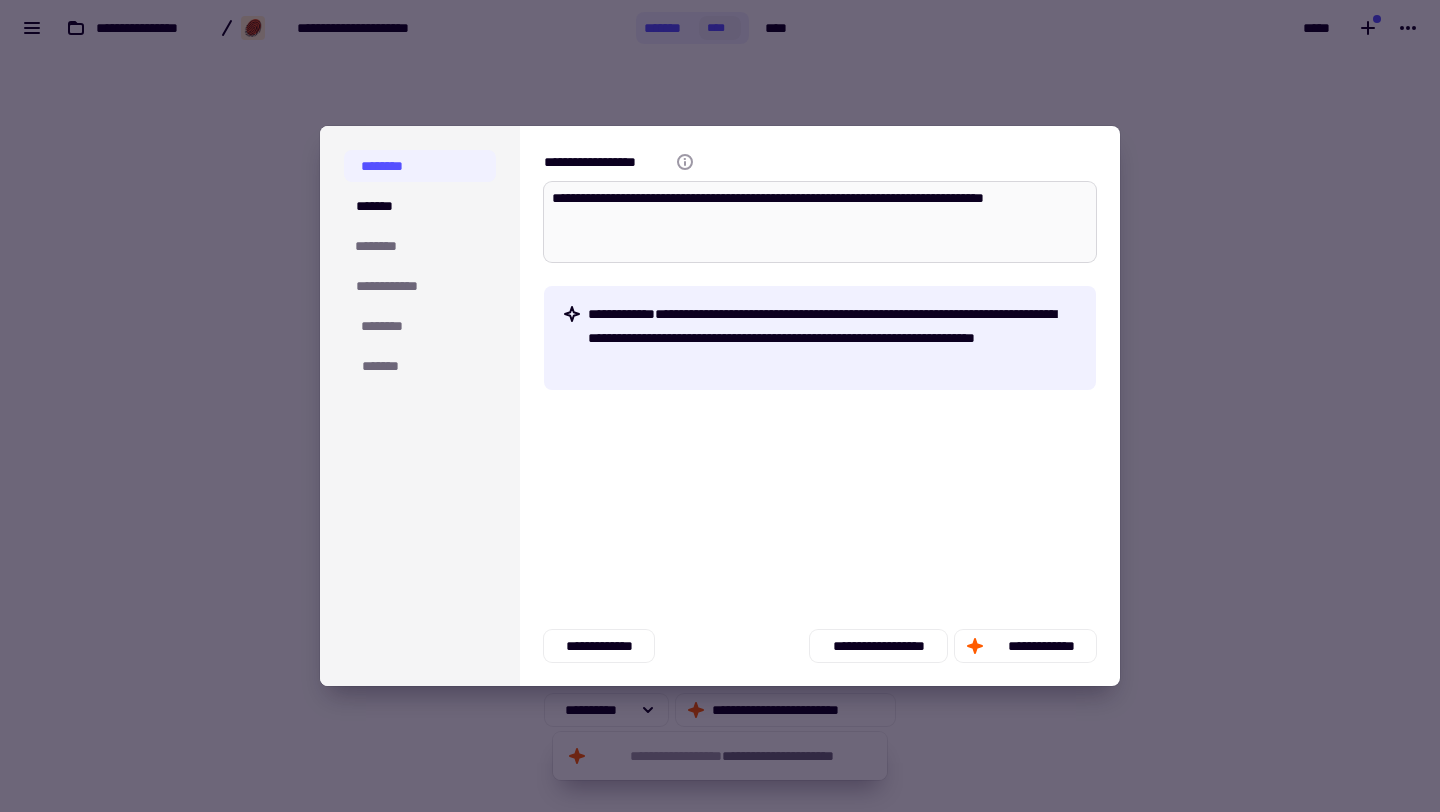 type on "*" 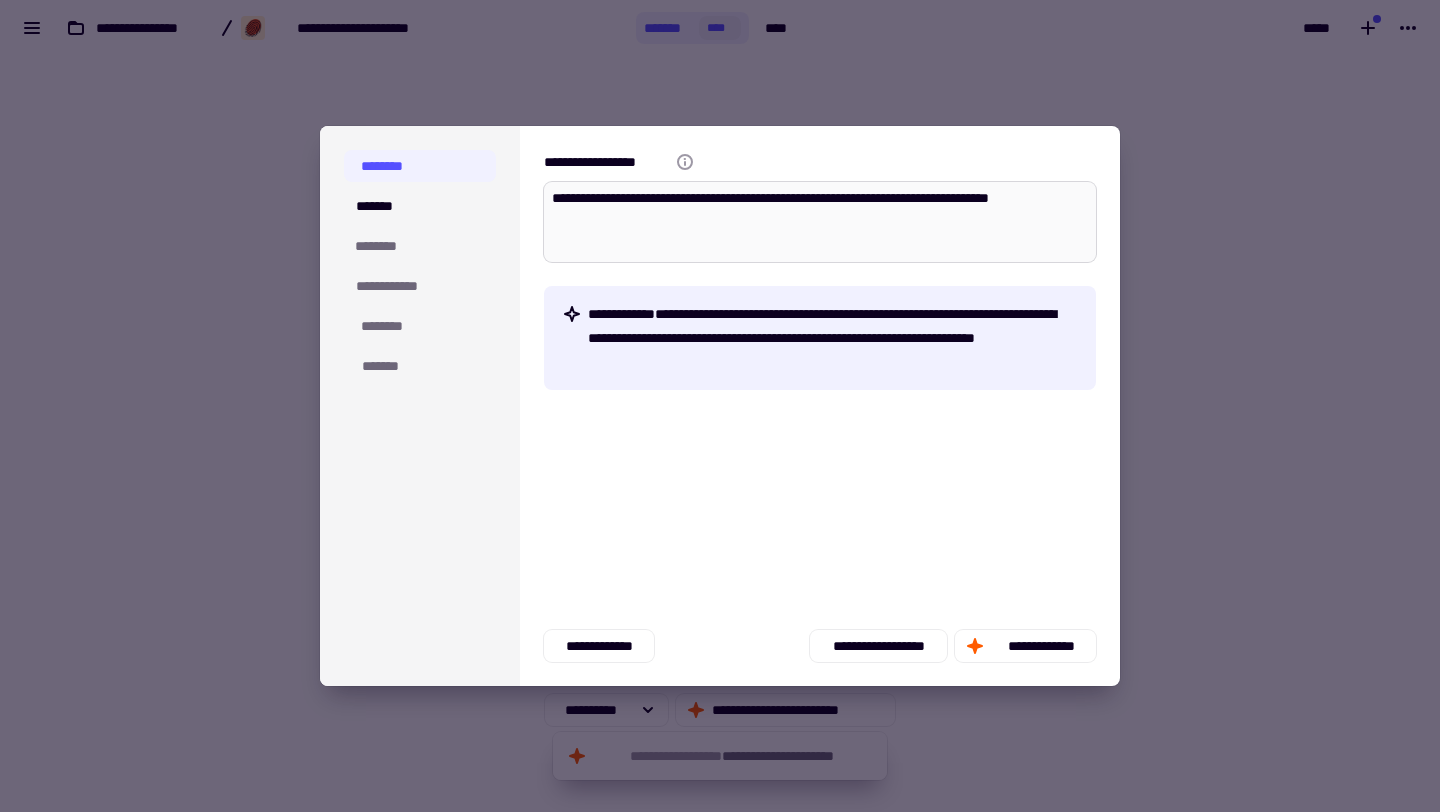 type on "*" 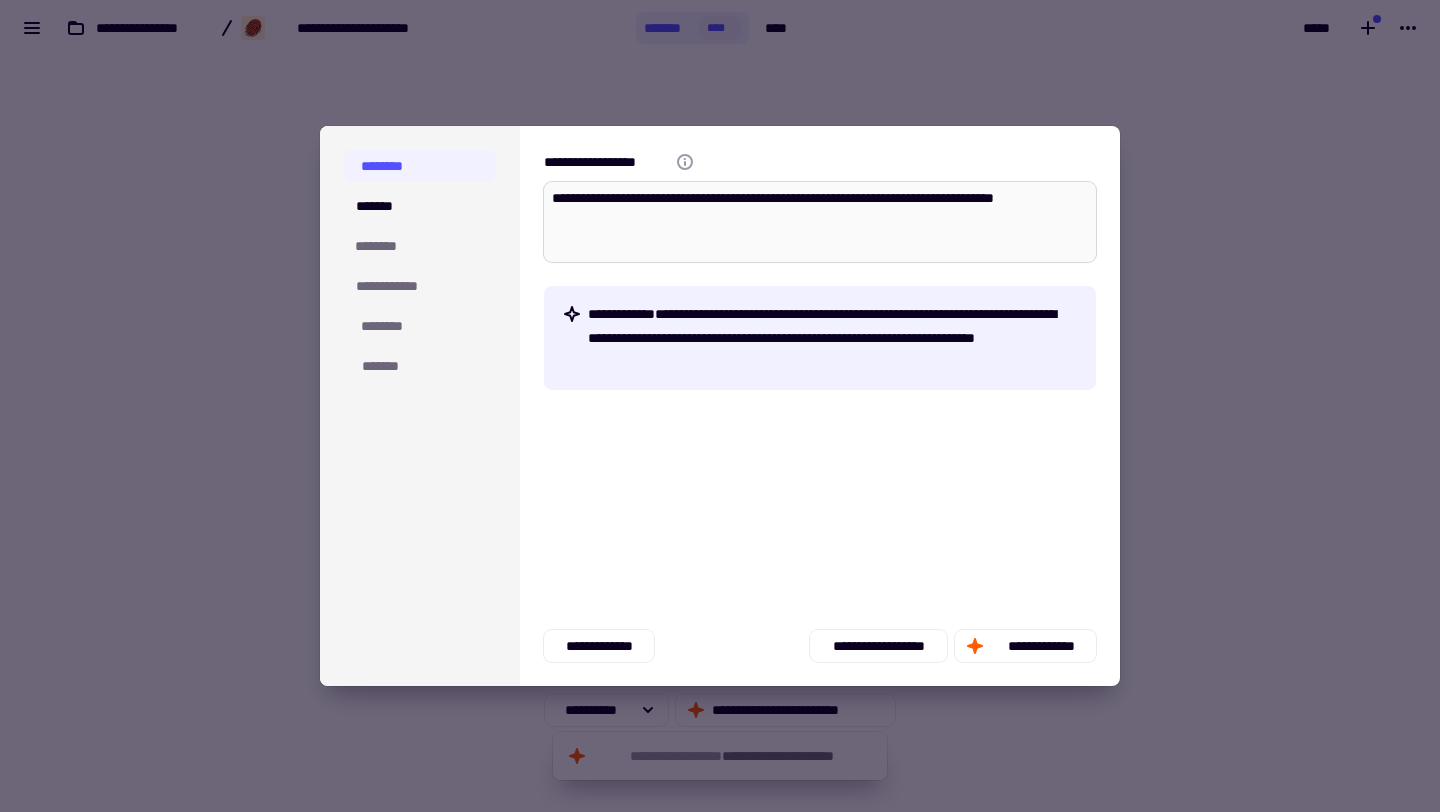 type on "**********" 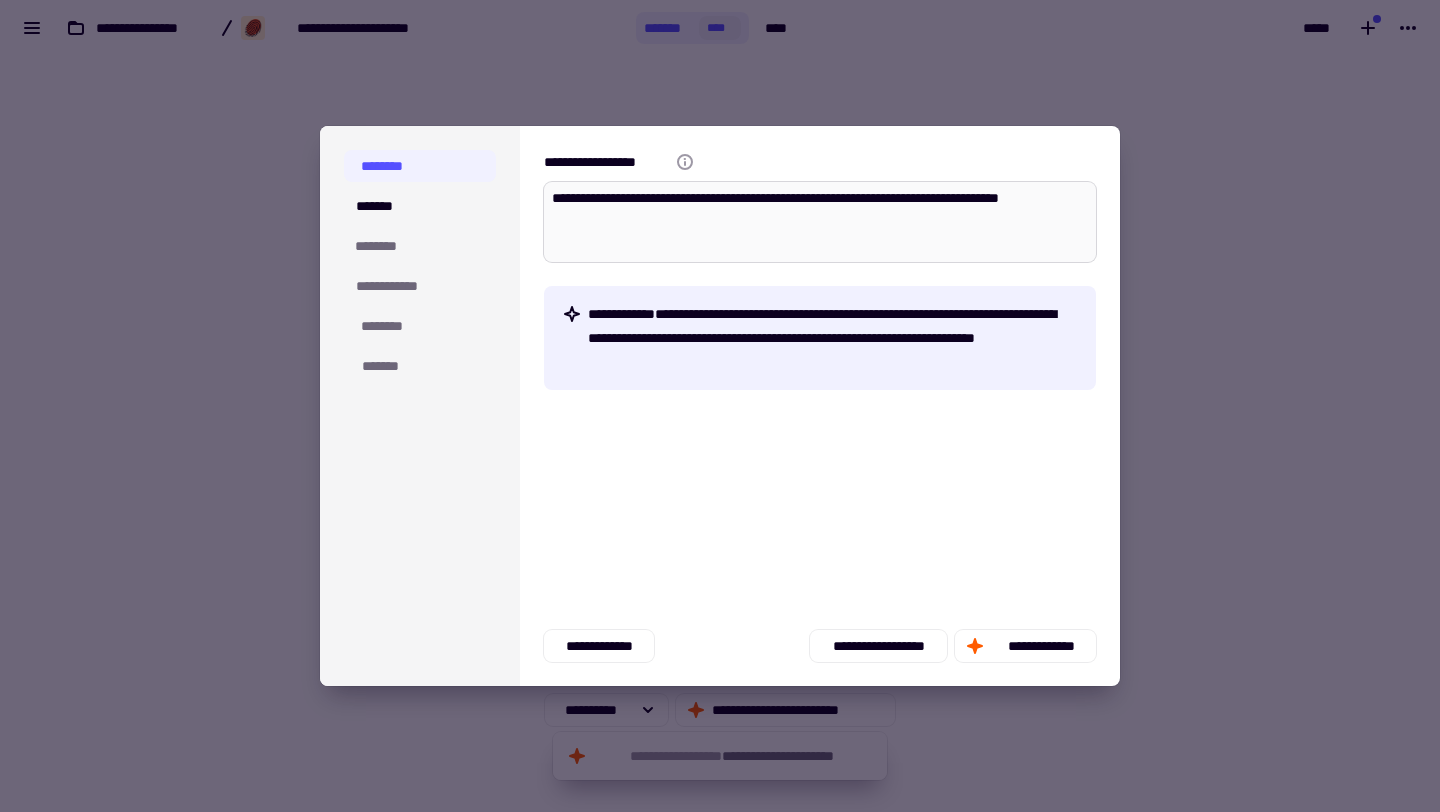 type on "*" 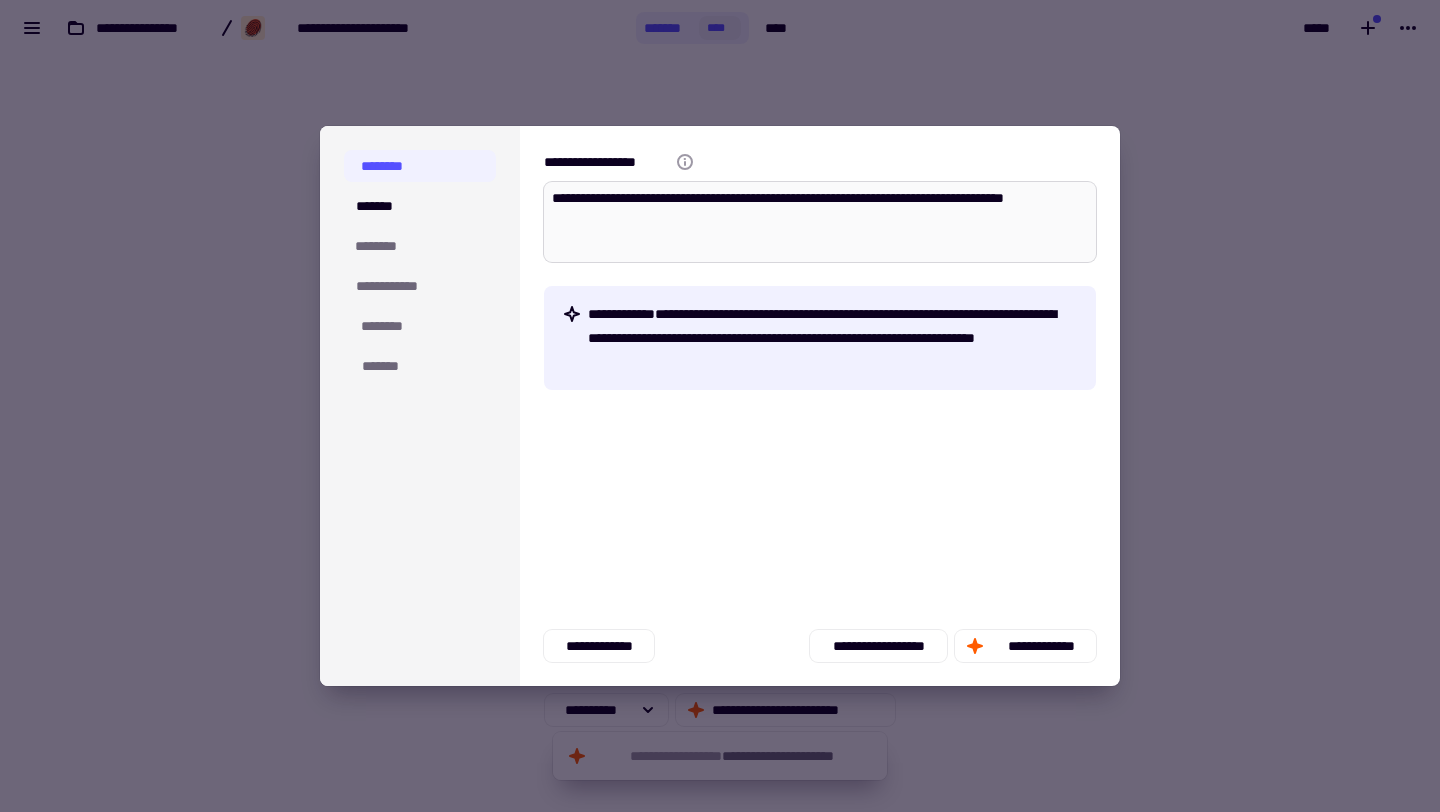 type 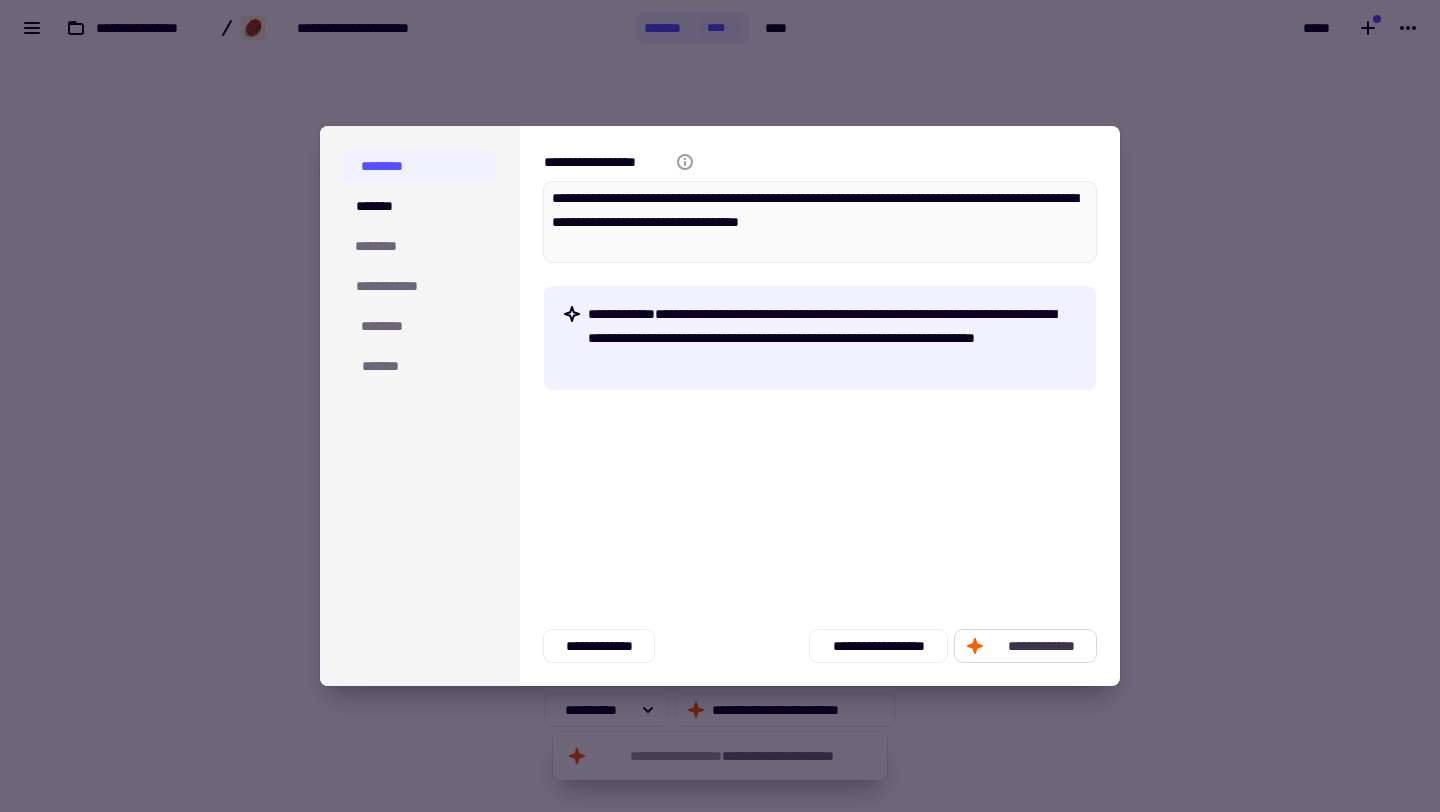 click on "**********" 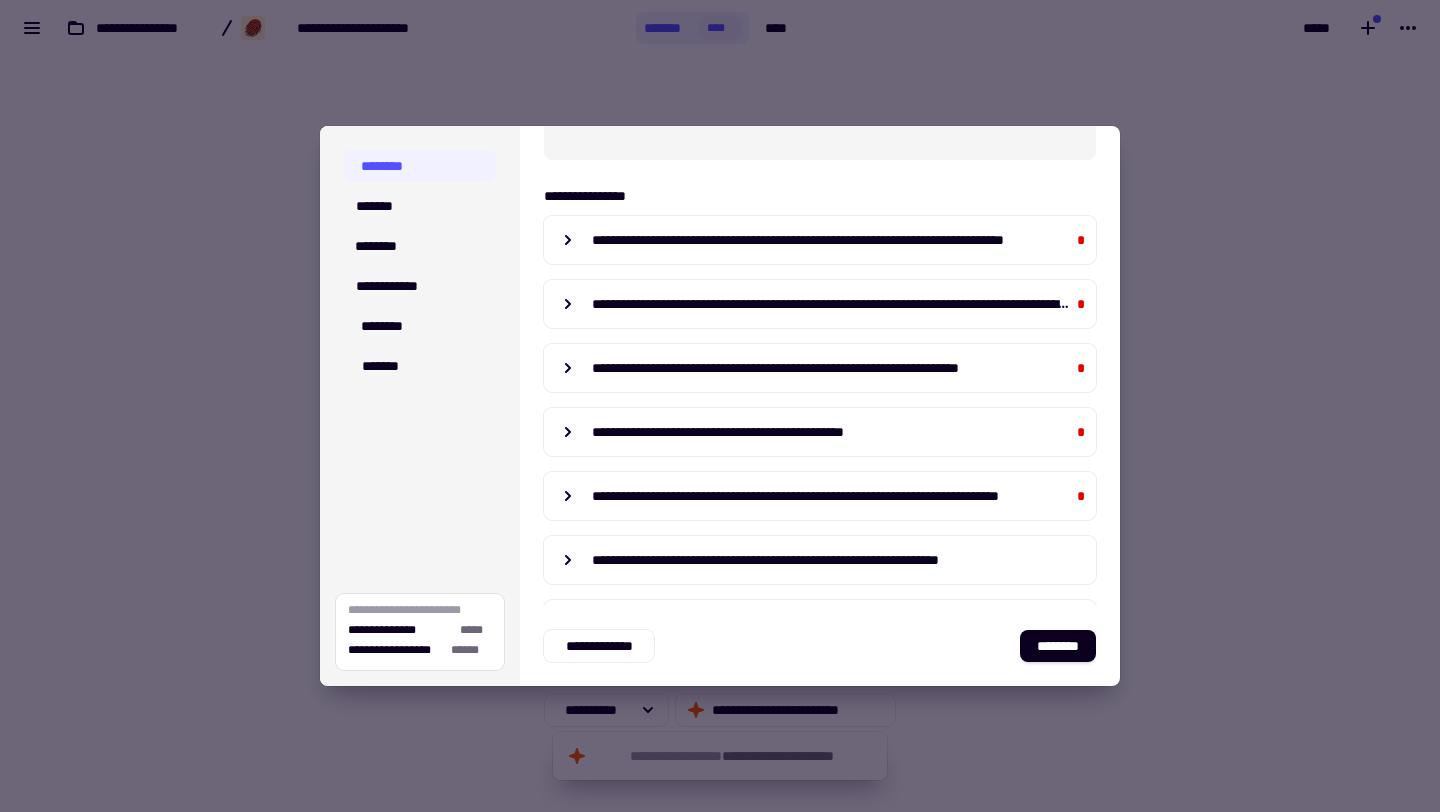 scroll, scrollTop: 425, scrollLeft: 0, axis: vertical 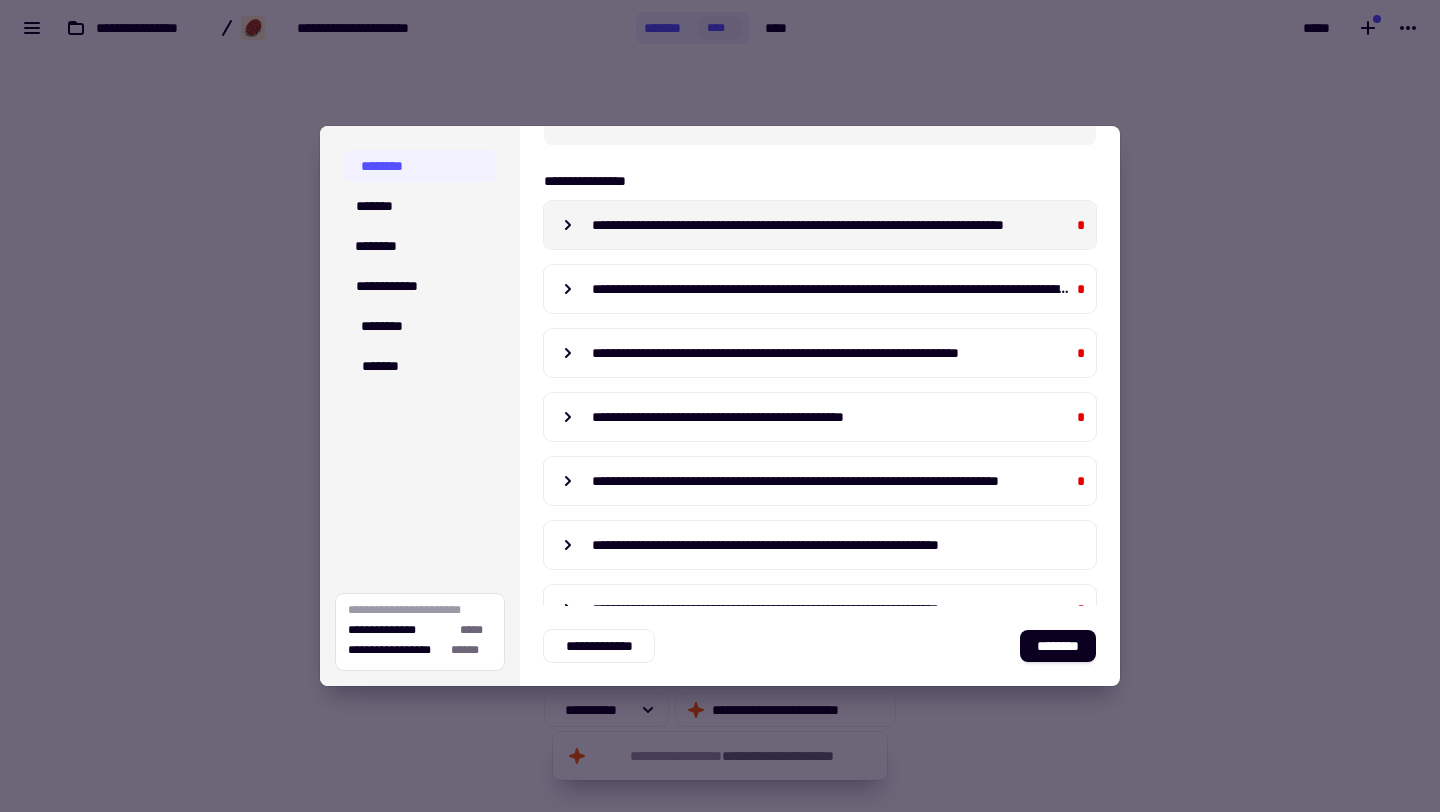 click 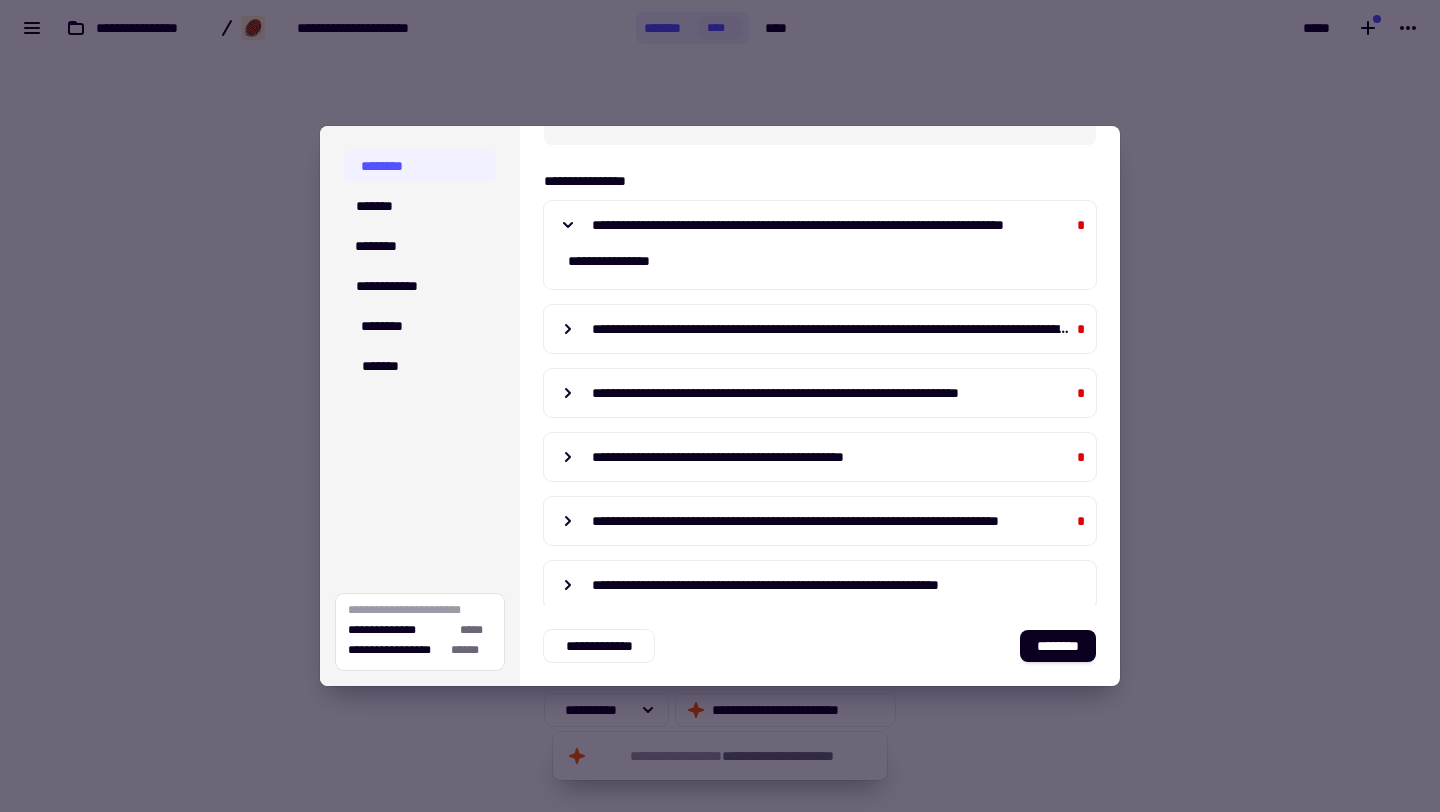 click 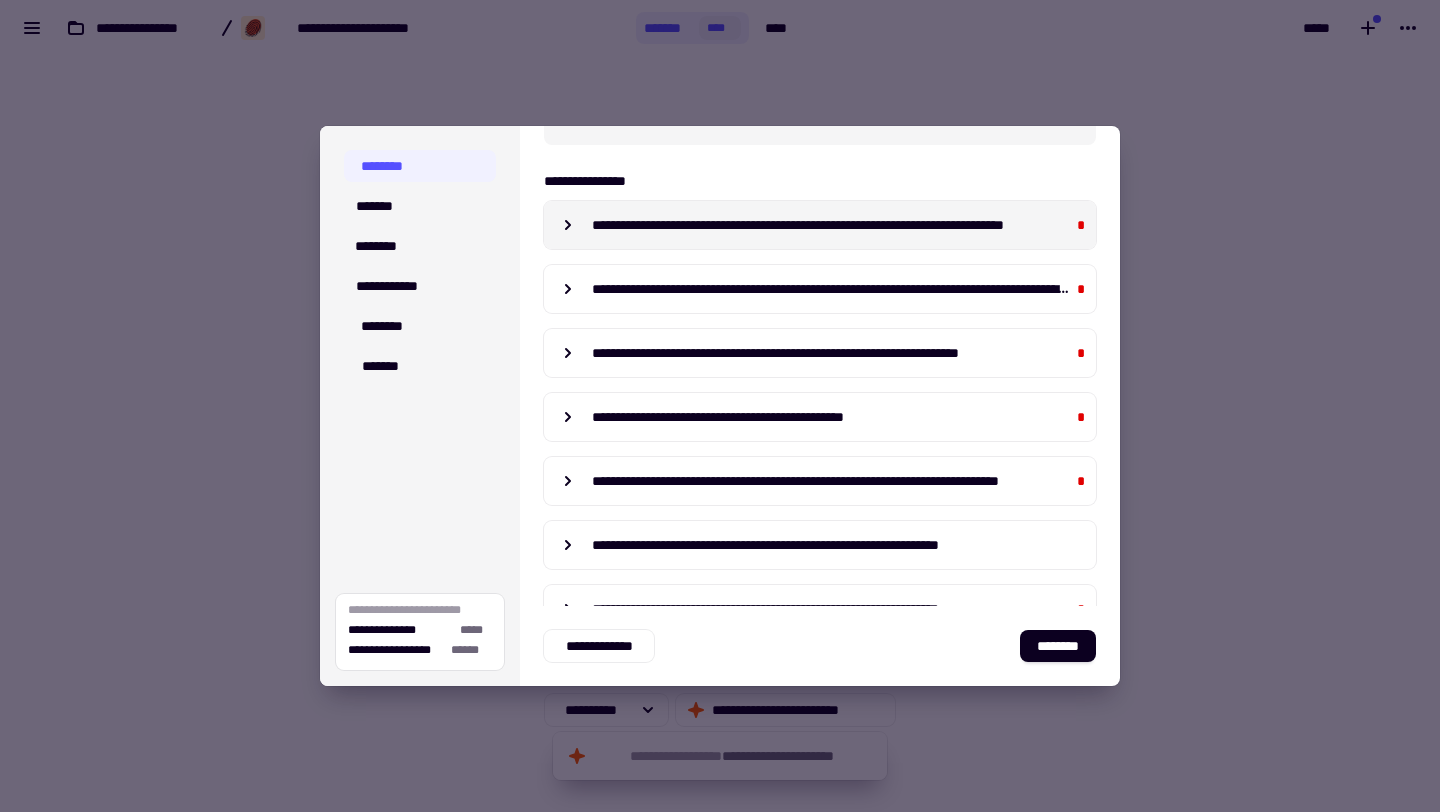 click on "**********" at bounding box center (832, 225) 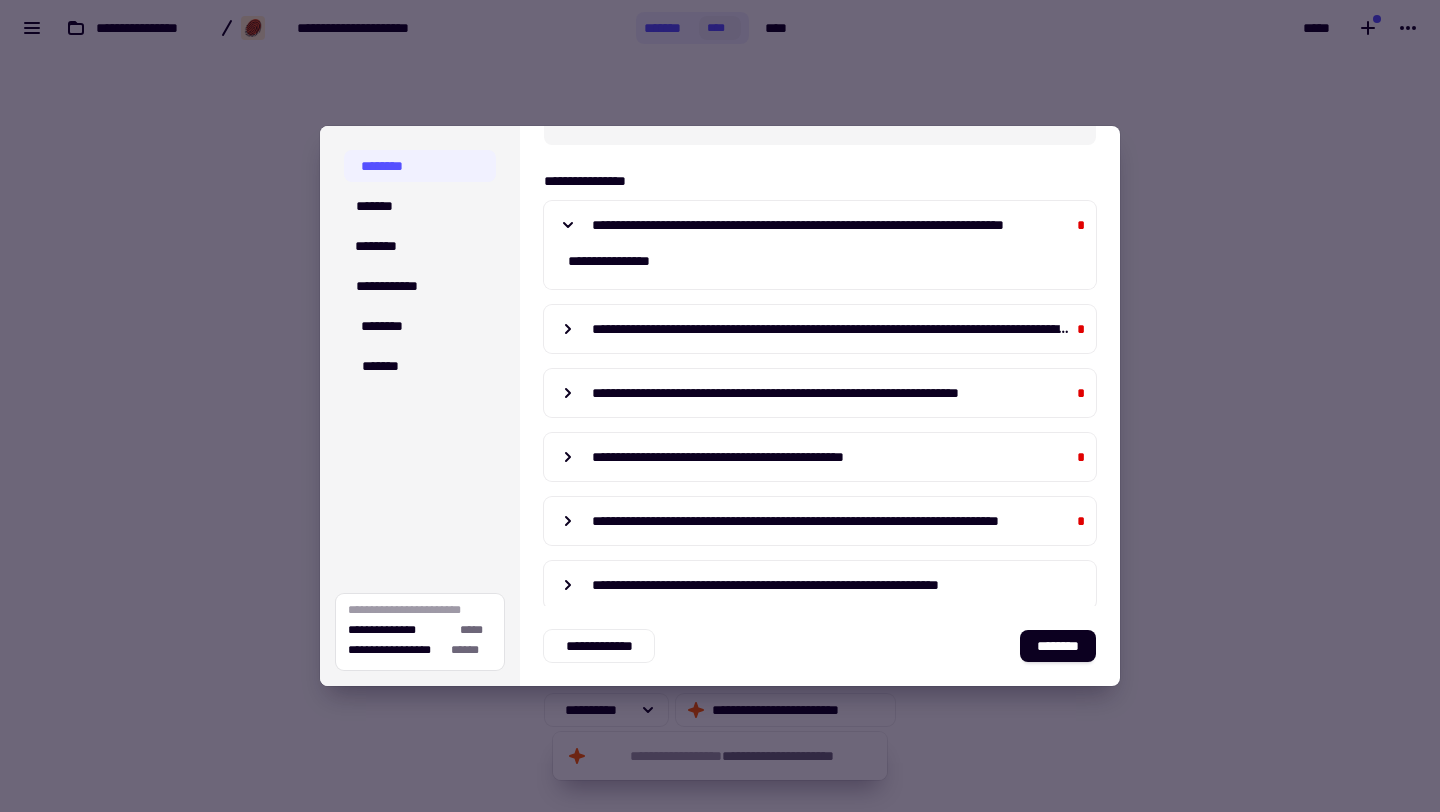 click on "**********" at bounding box center (832, 225) 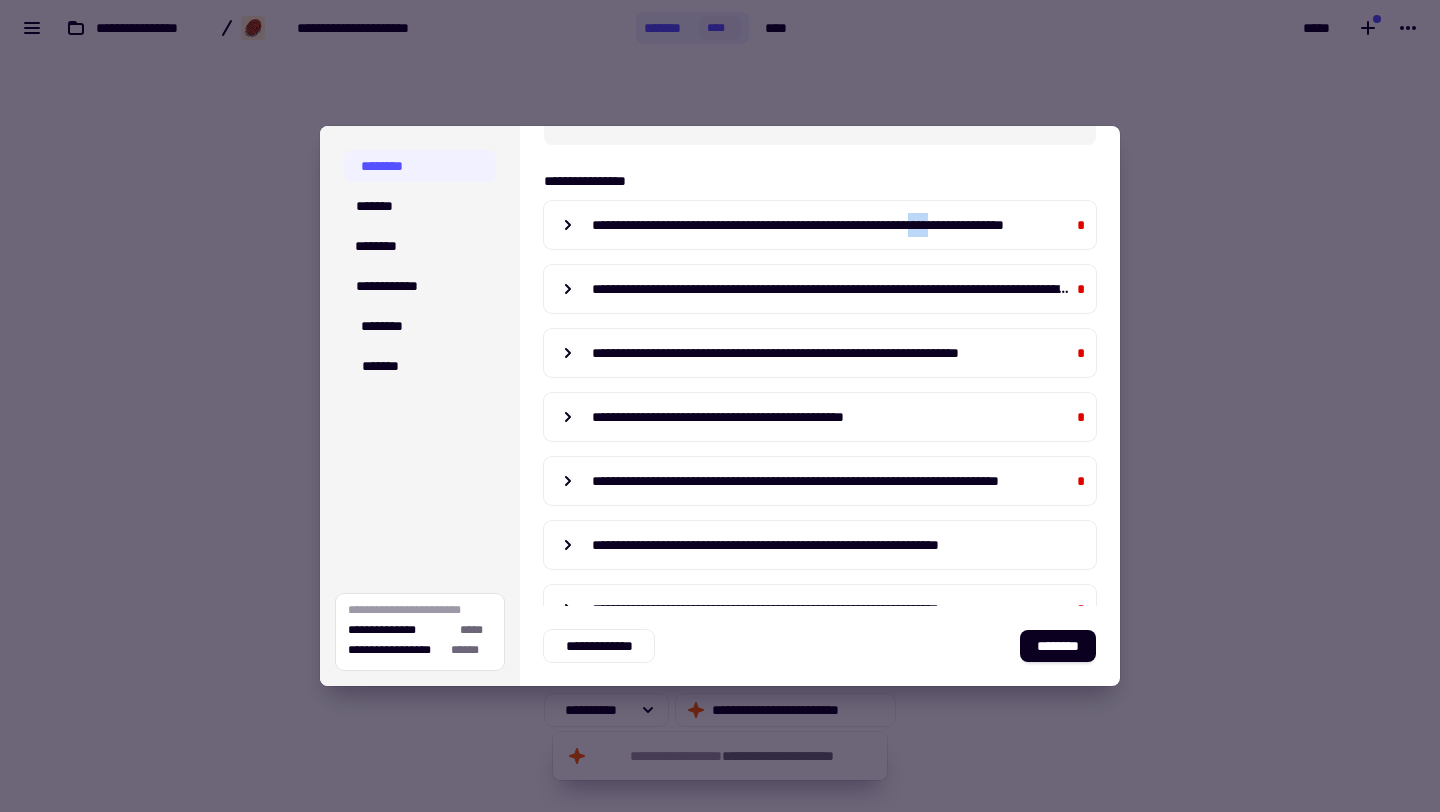 click on "**********" at bounding box center [832, 225] 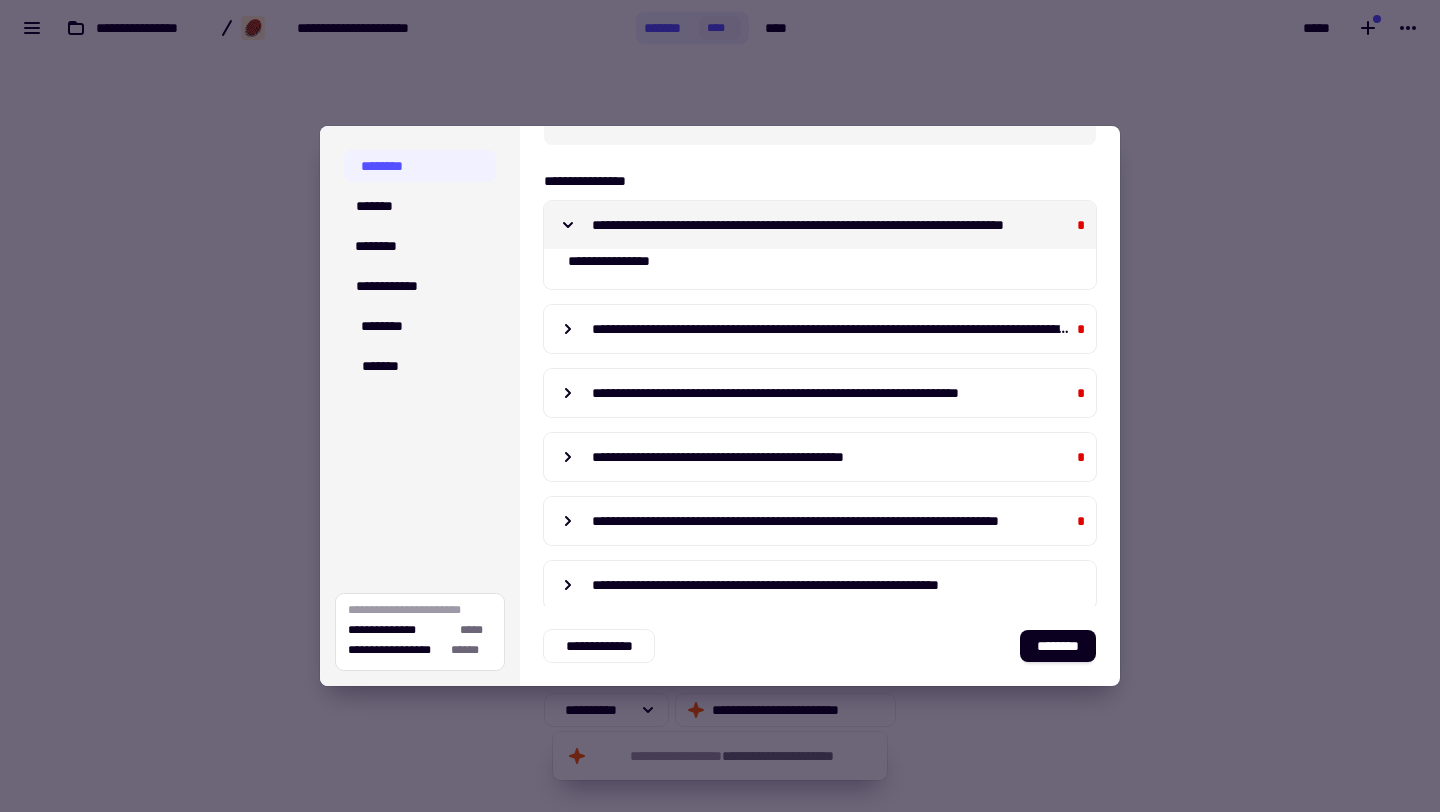 click on "**********" at bounding box center (832, 225) 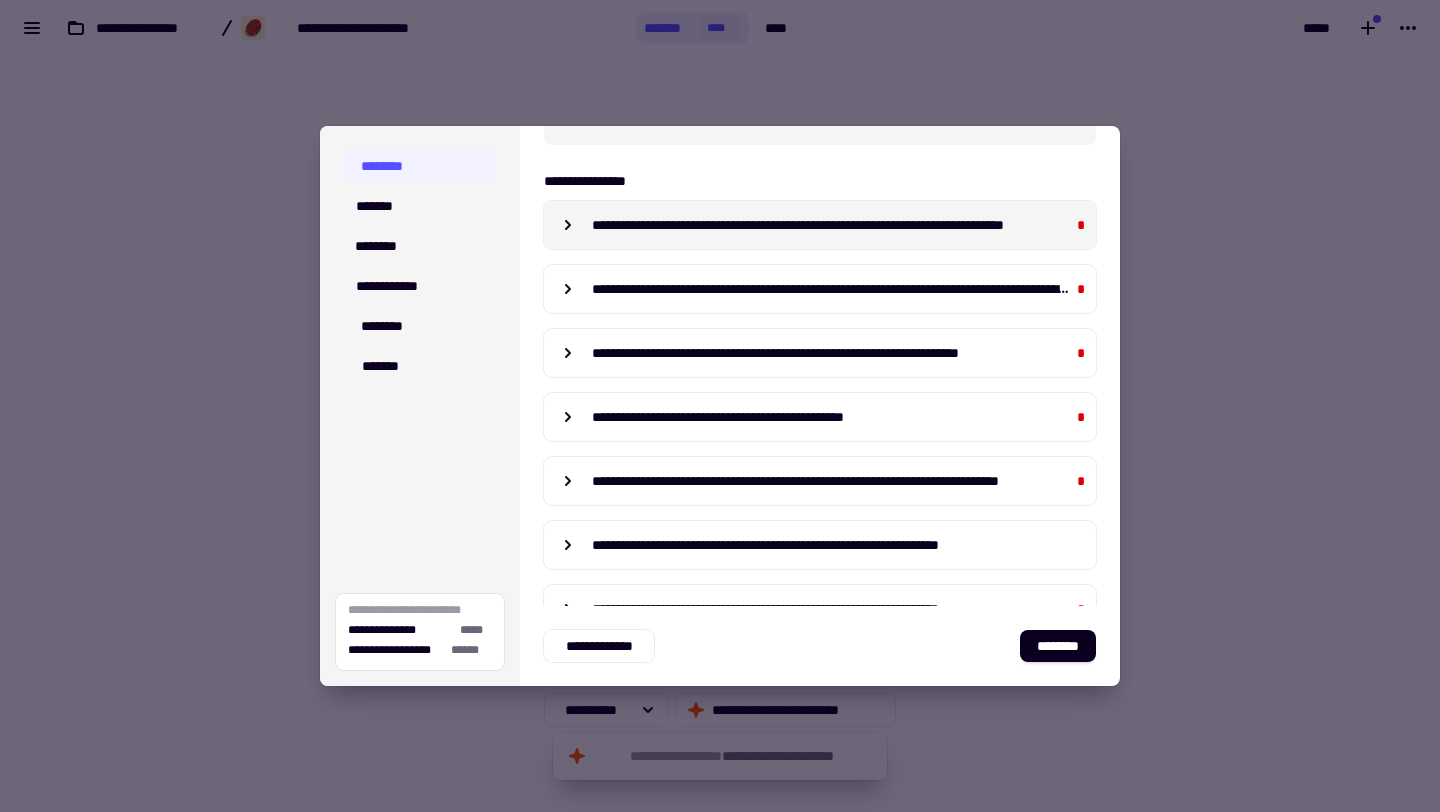 click on "*" at bounding box center (1080, 225) 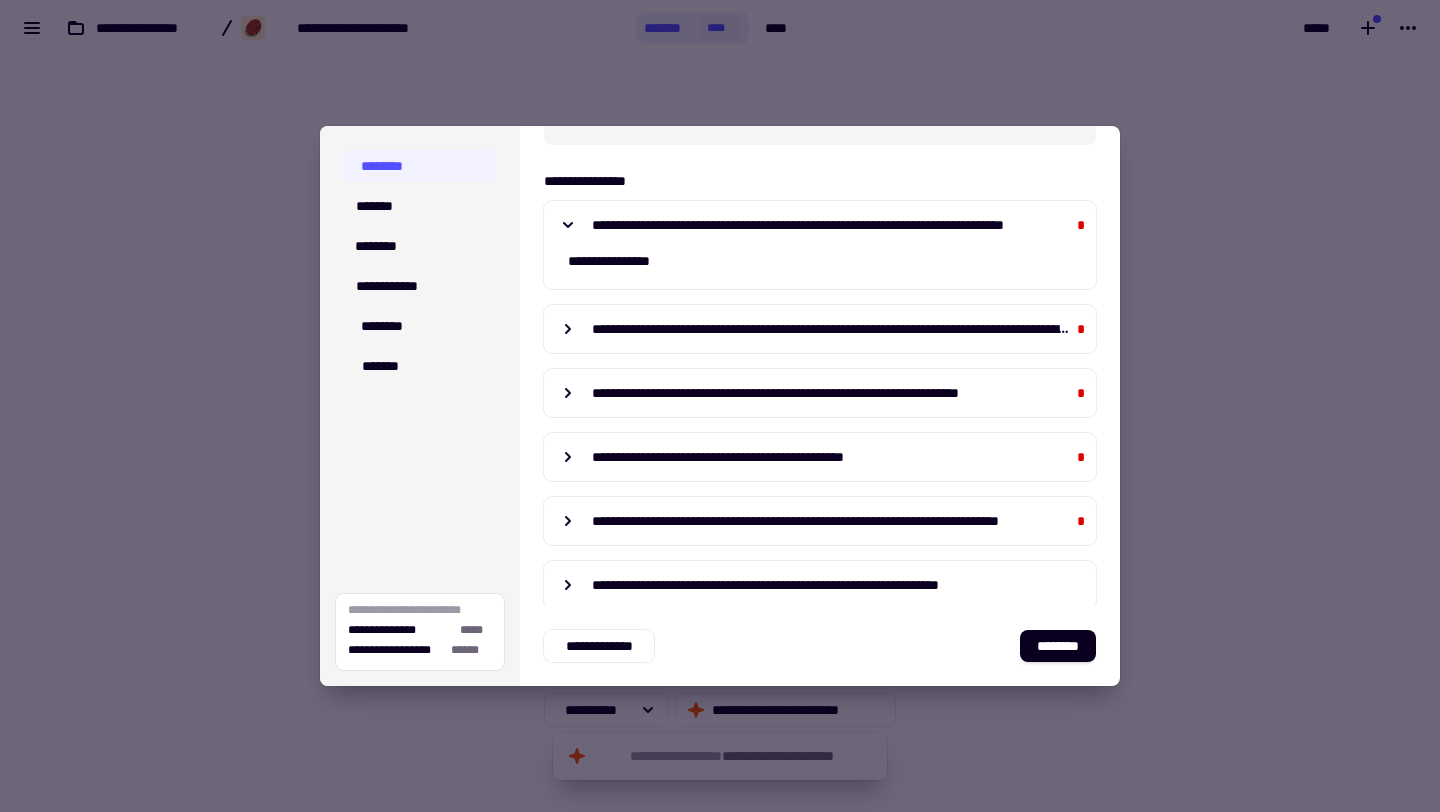 click on "*" at bounding box center (1080, 225) 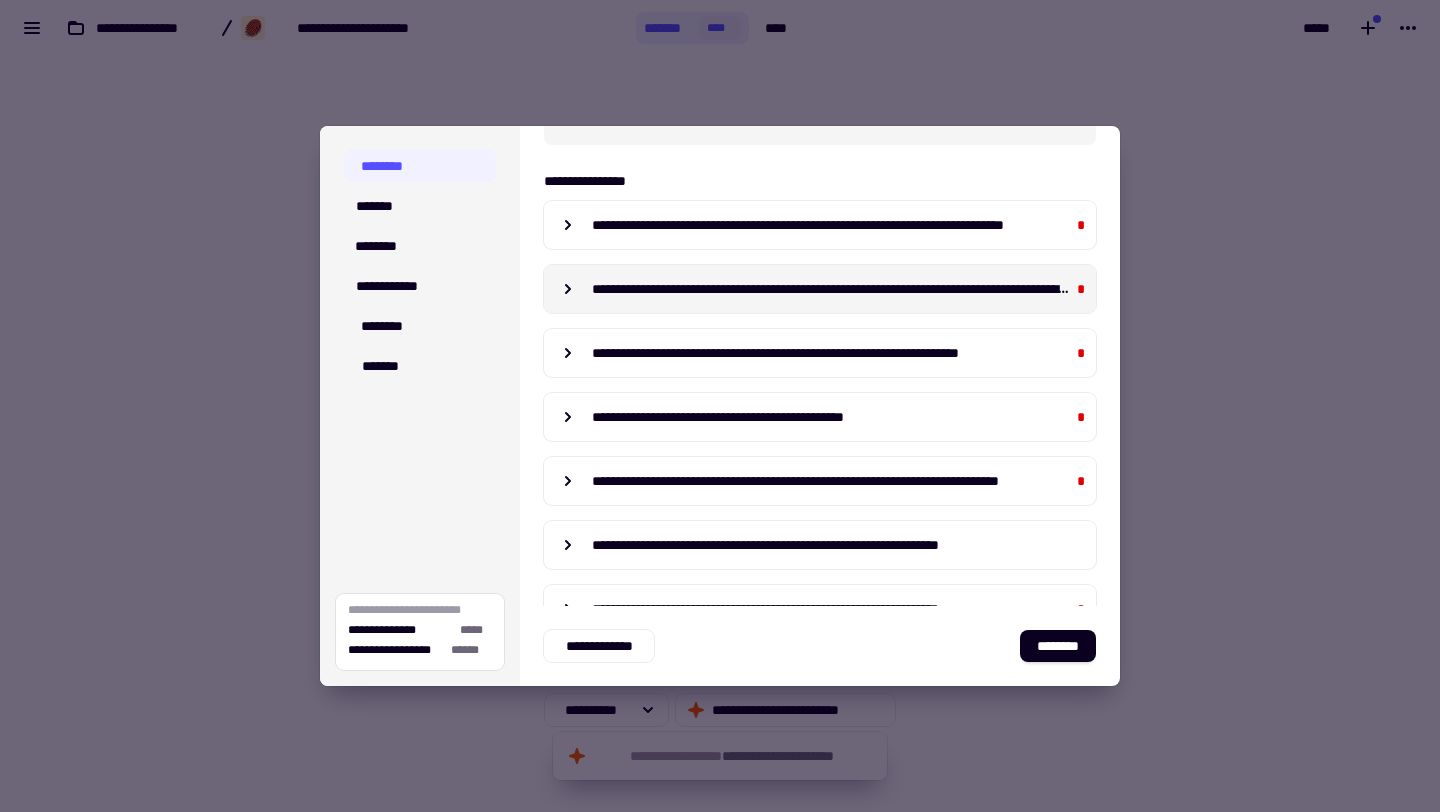 click on "**********" at bounding box center [832, 289] 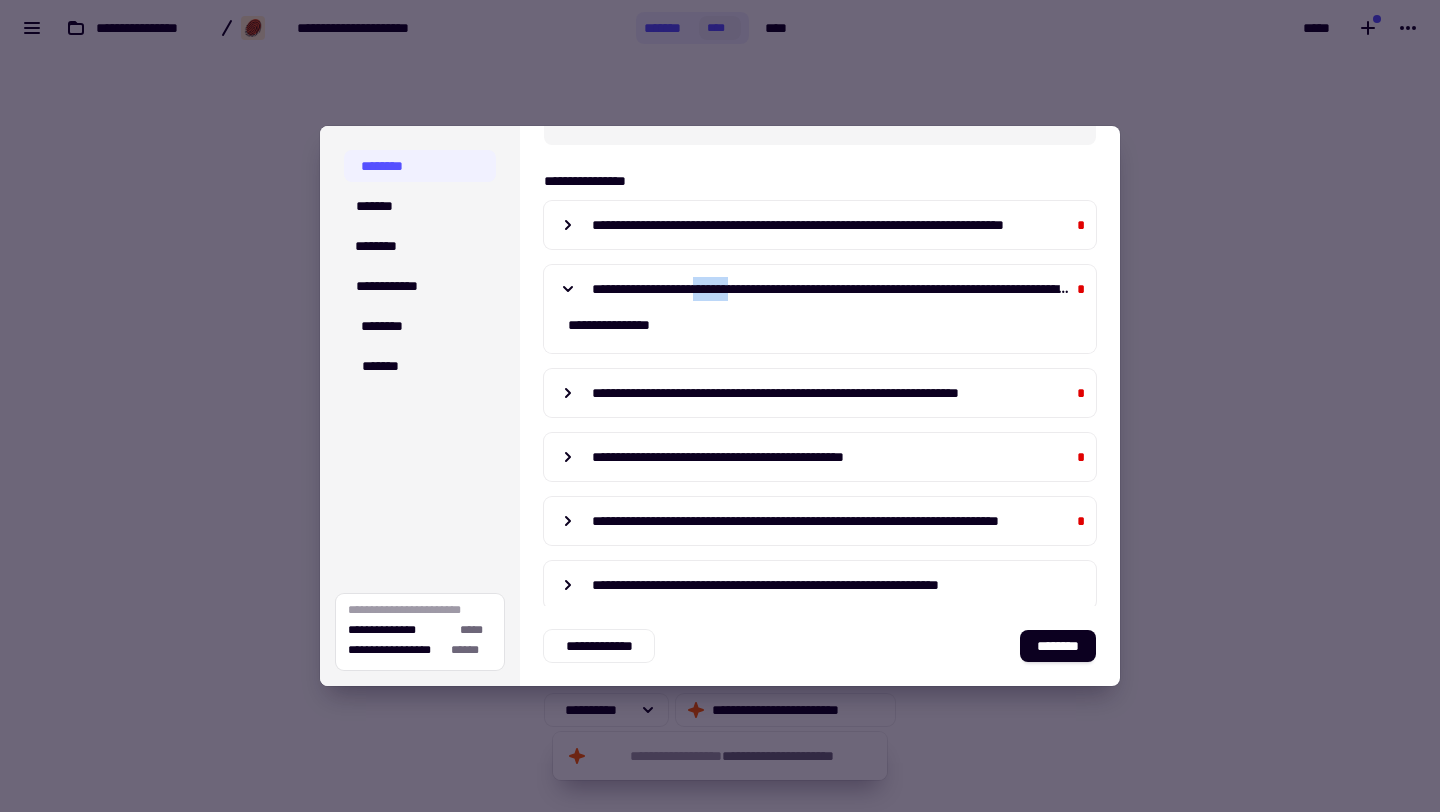 click on "**********" at bounding box center (832, 289) 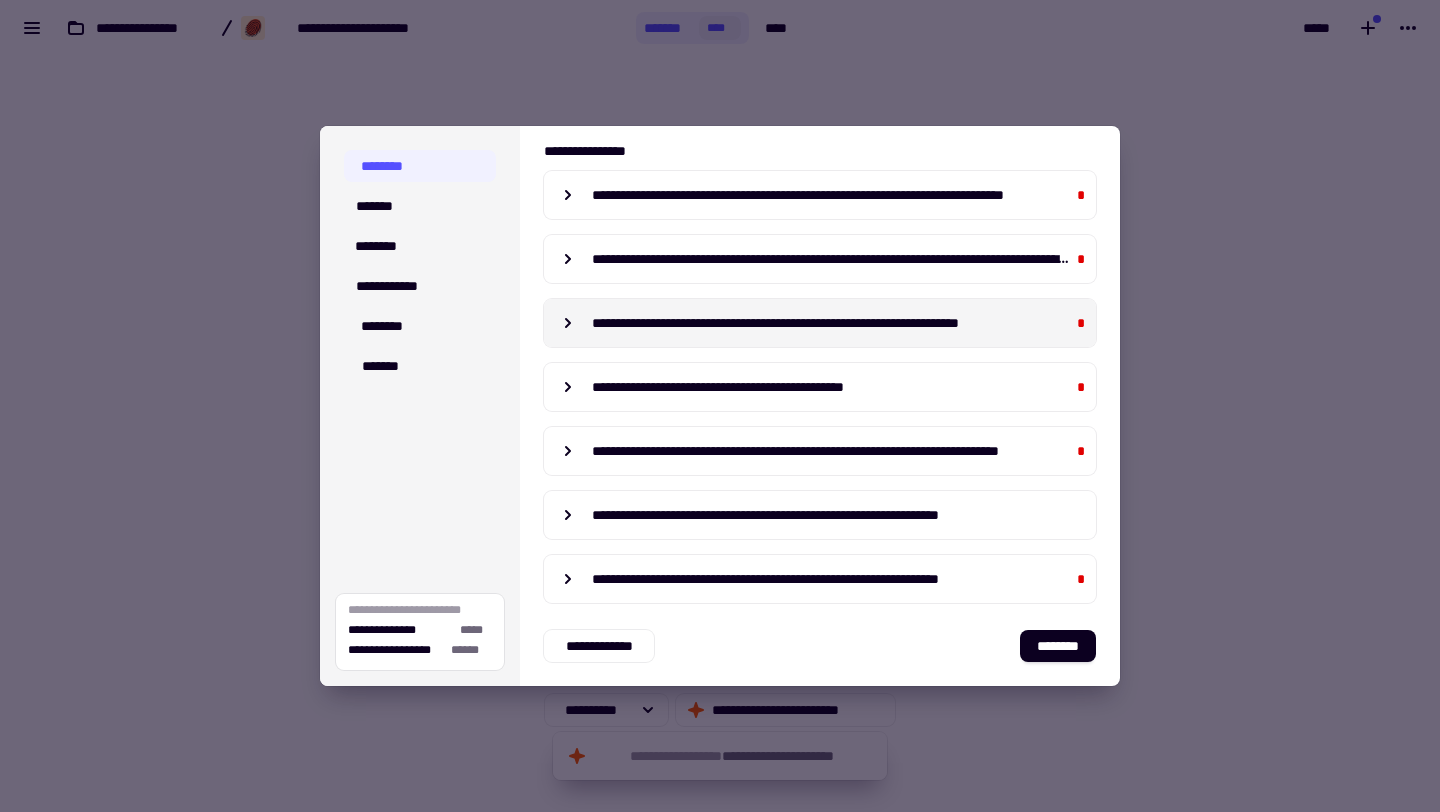 scroll, scrollTop: 476, scrollLeft: 0, axis: vertical 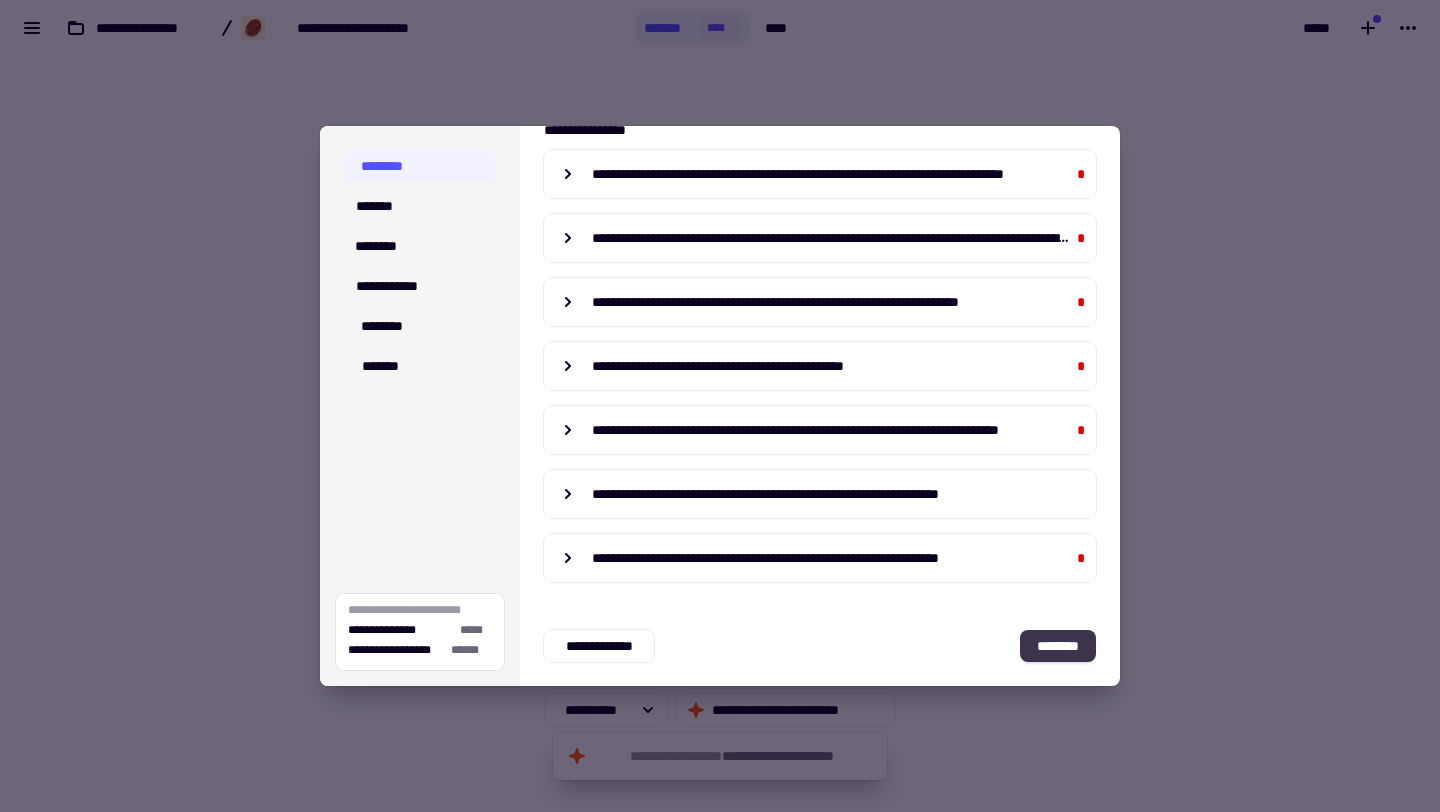 click on "********" 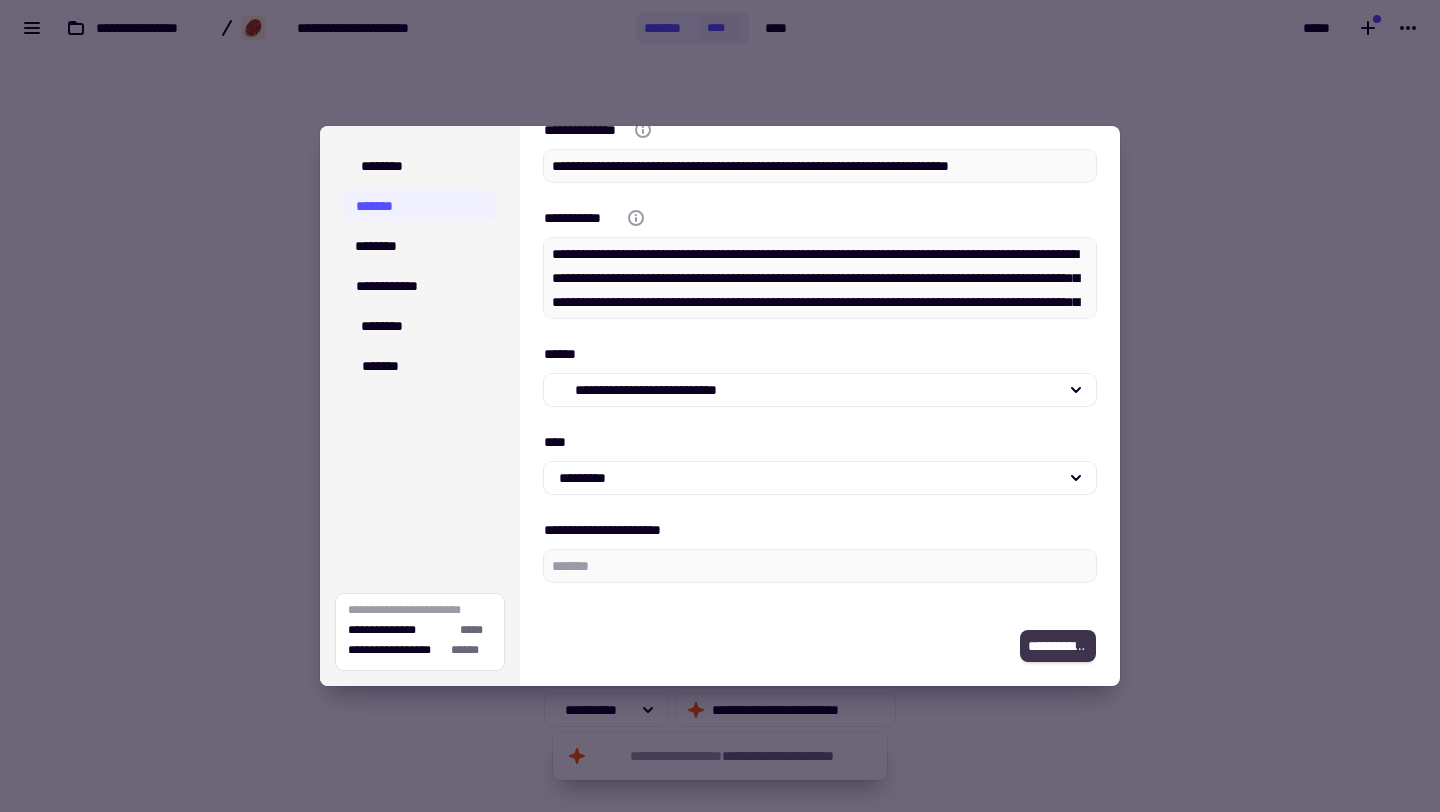 scroll, scrollTop: 48, scrollLeft: 0, axis: vertical 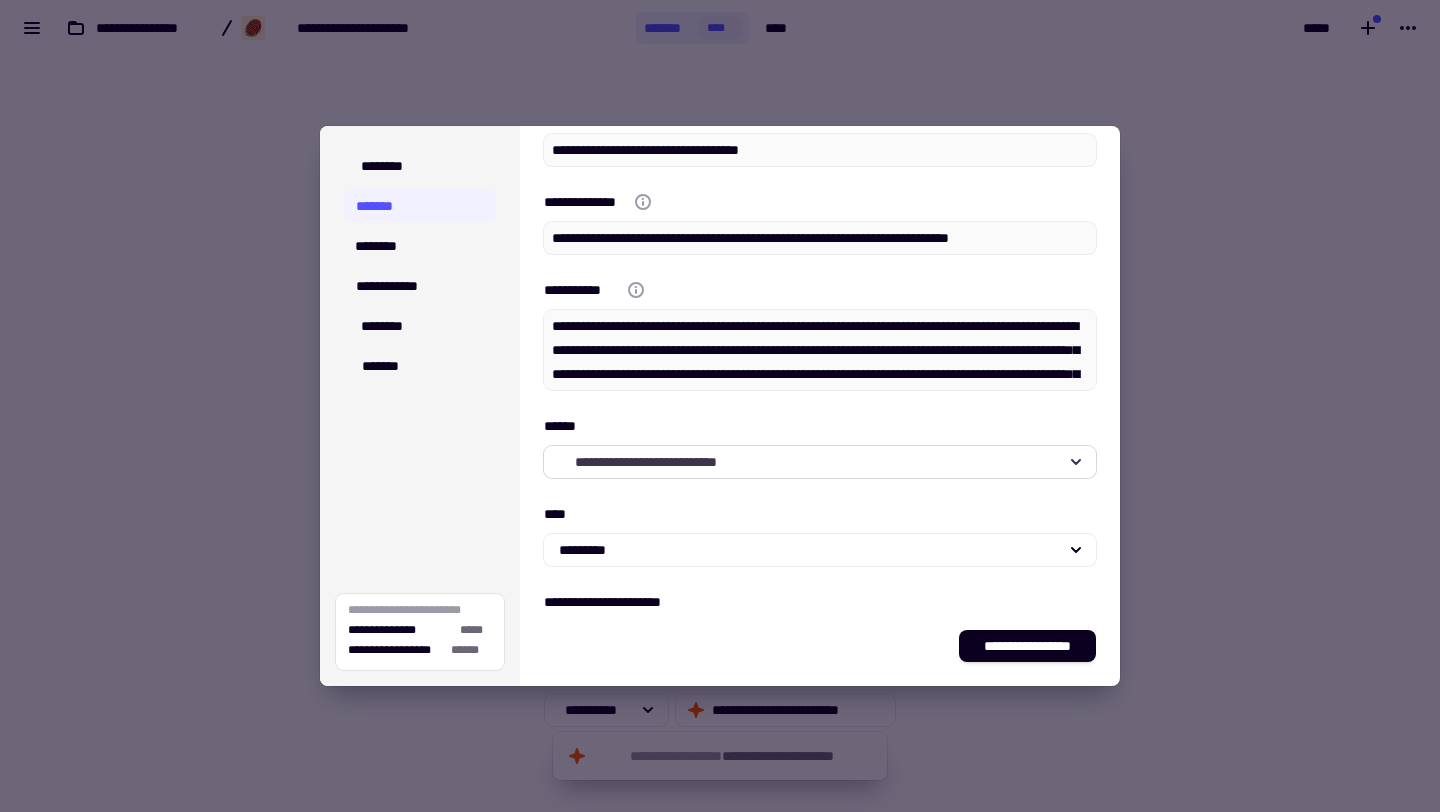 click on "**********" 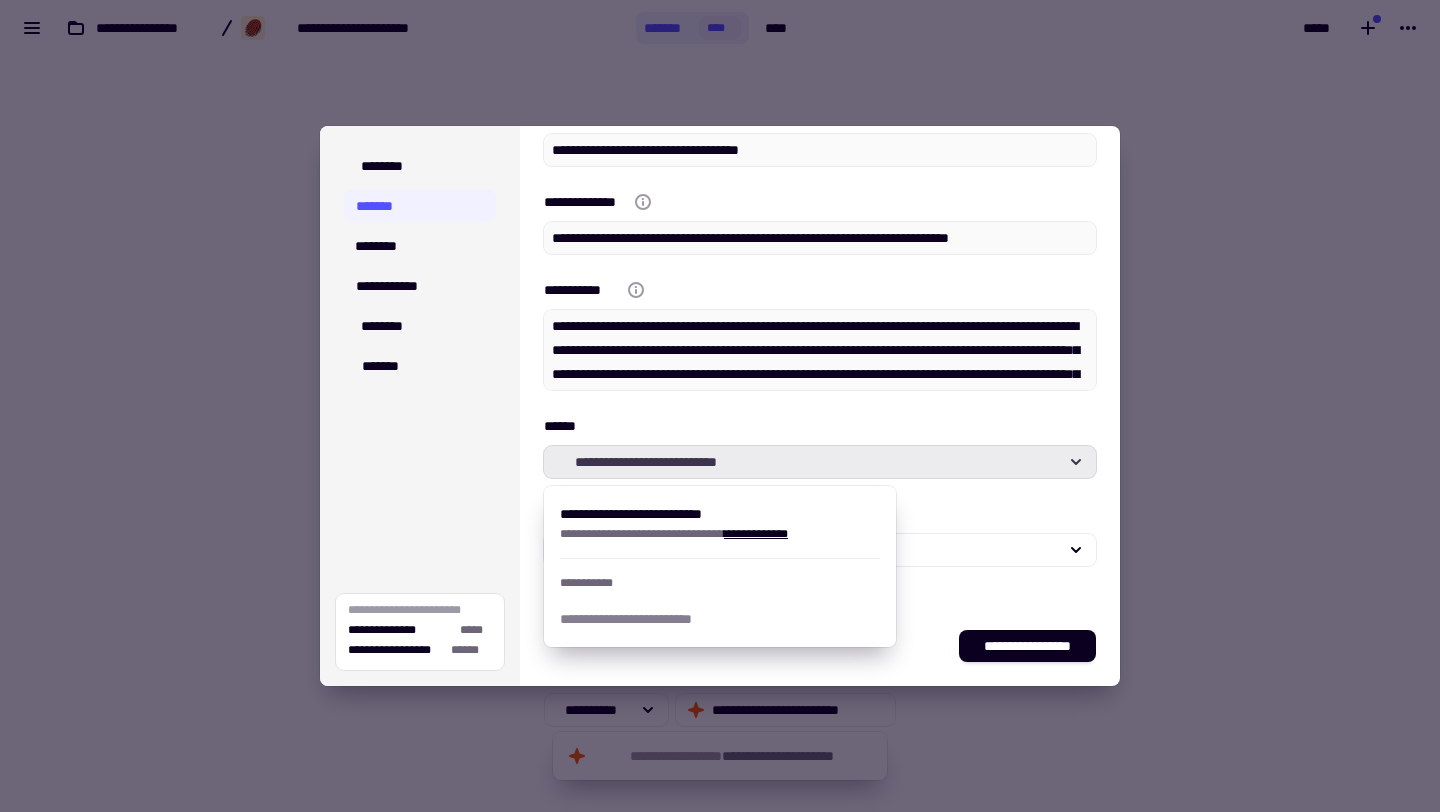 click on "**********" 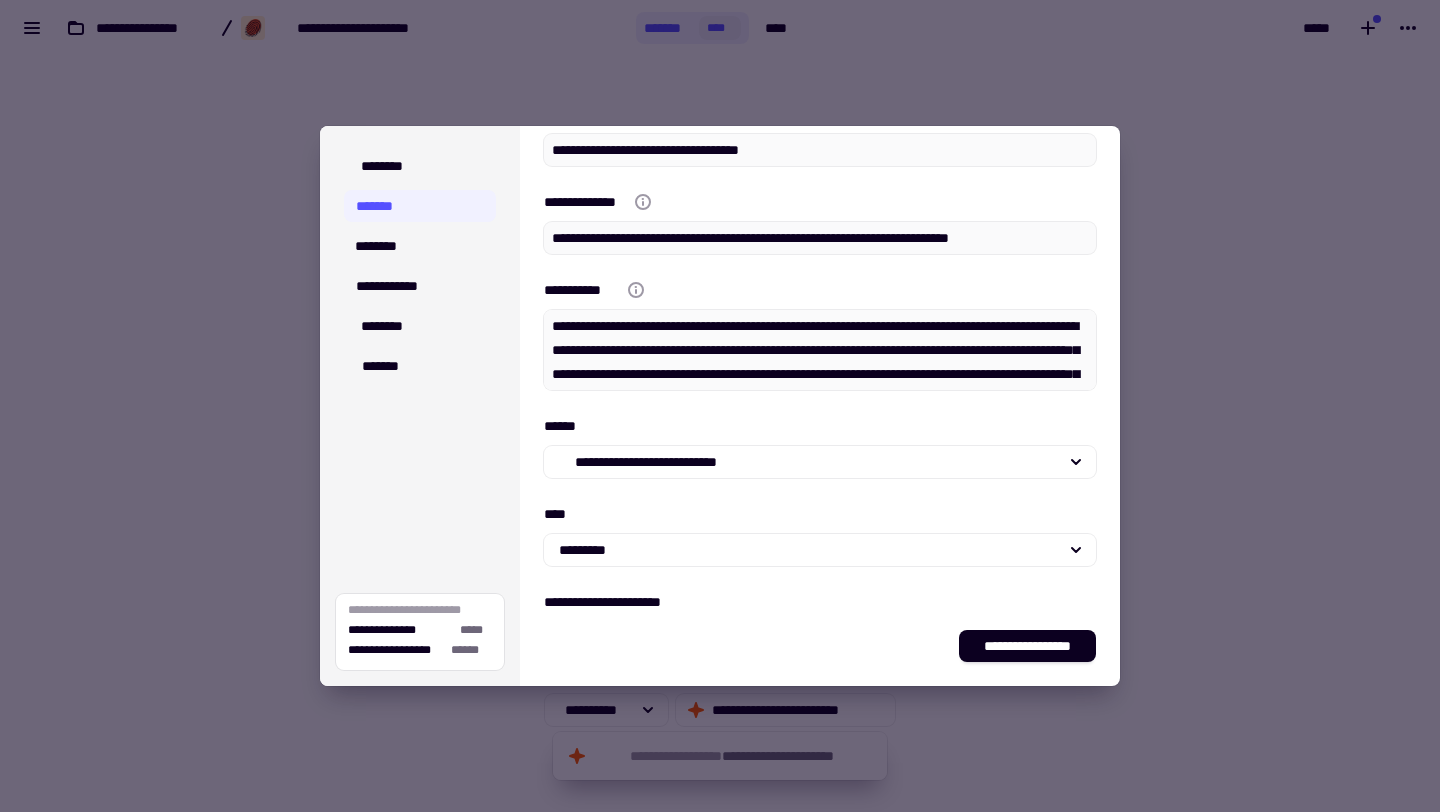 scroll, scrollTop: 120, scrollLeft: 0, axis: vertical 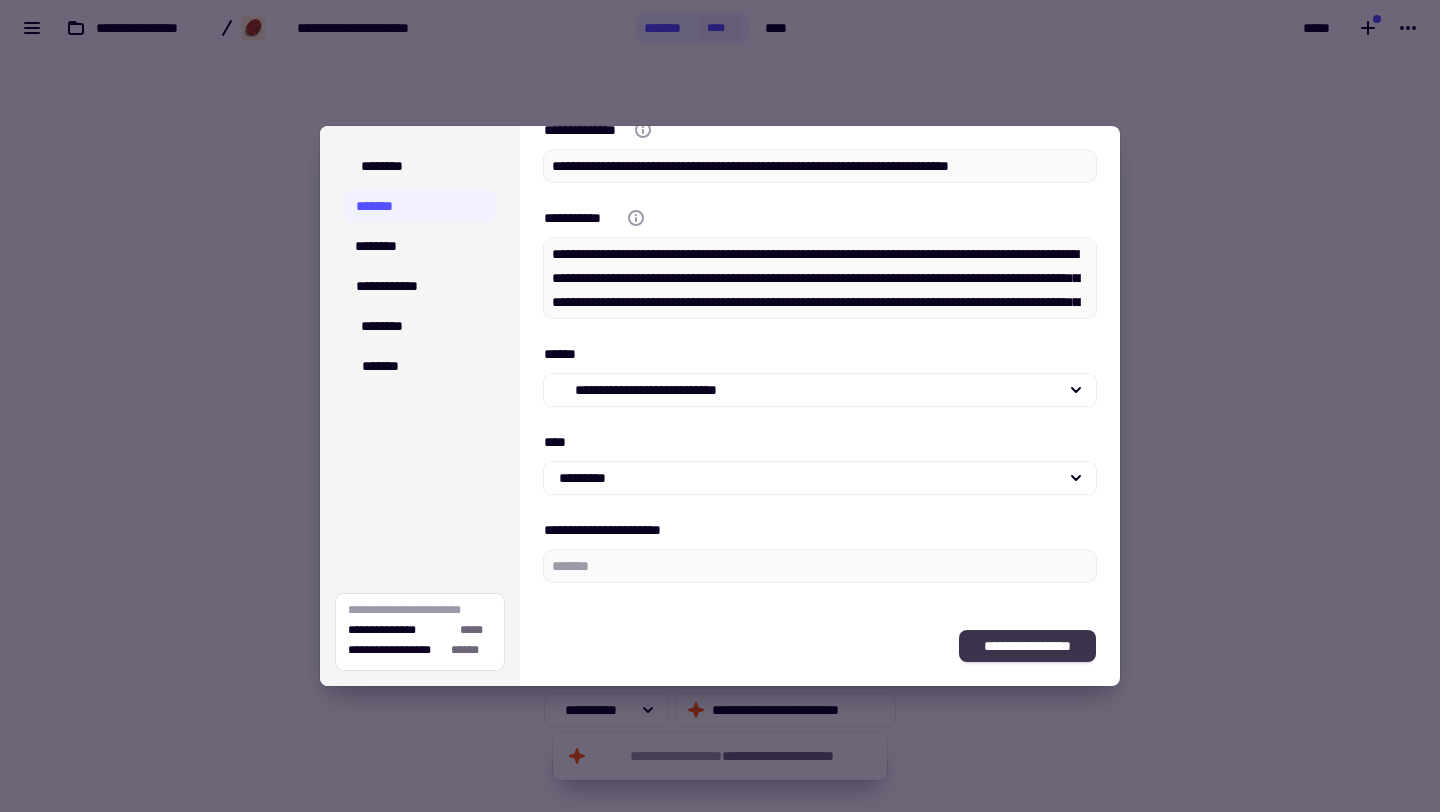 click on "**********" 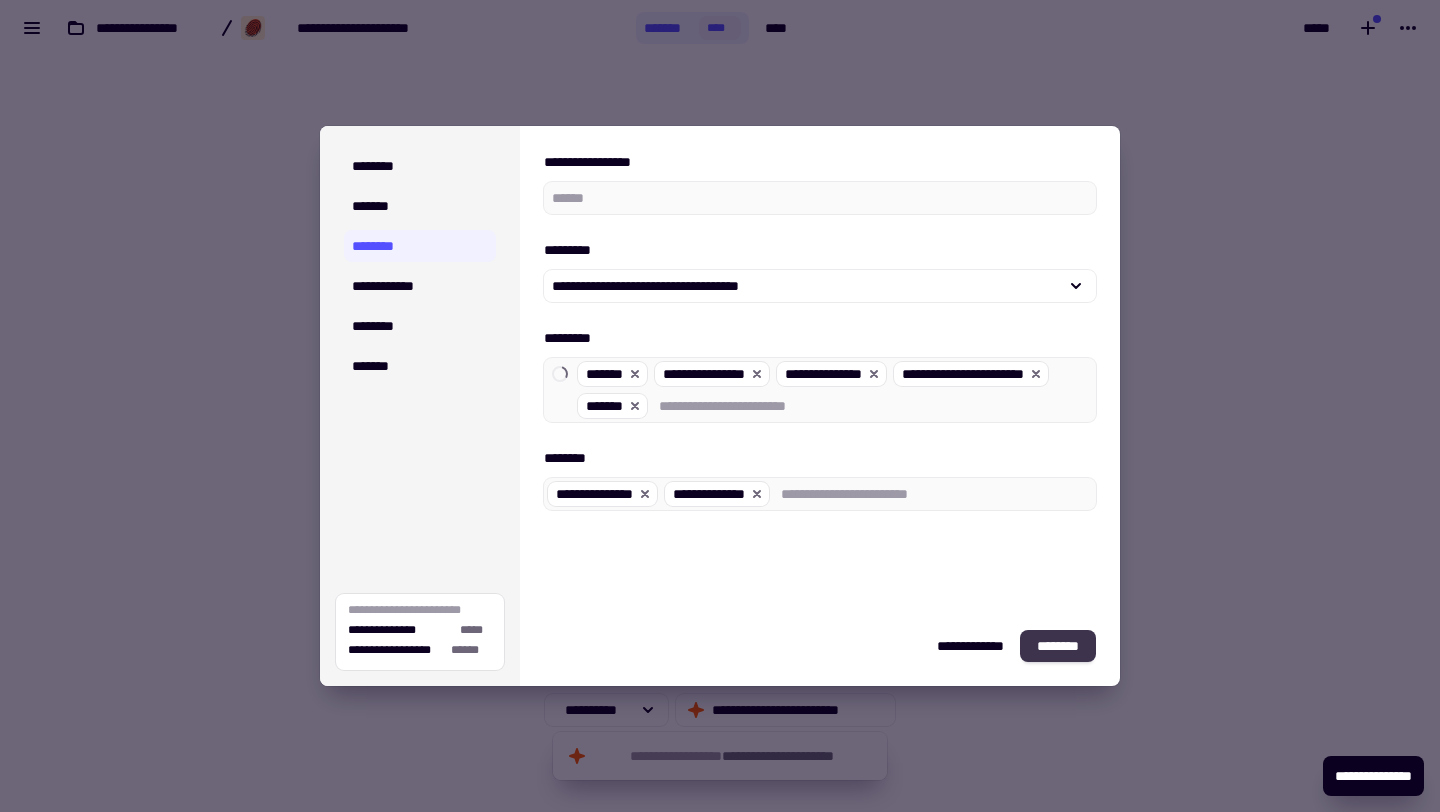 scroll, scrollTop: 0, scrollLeft: 0, axis: both 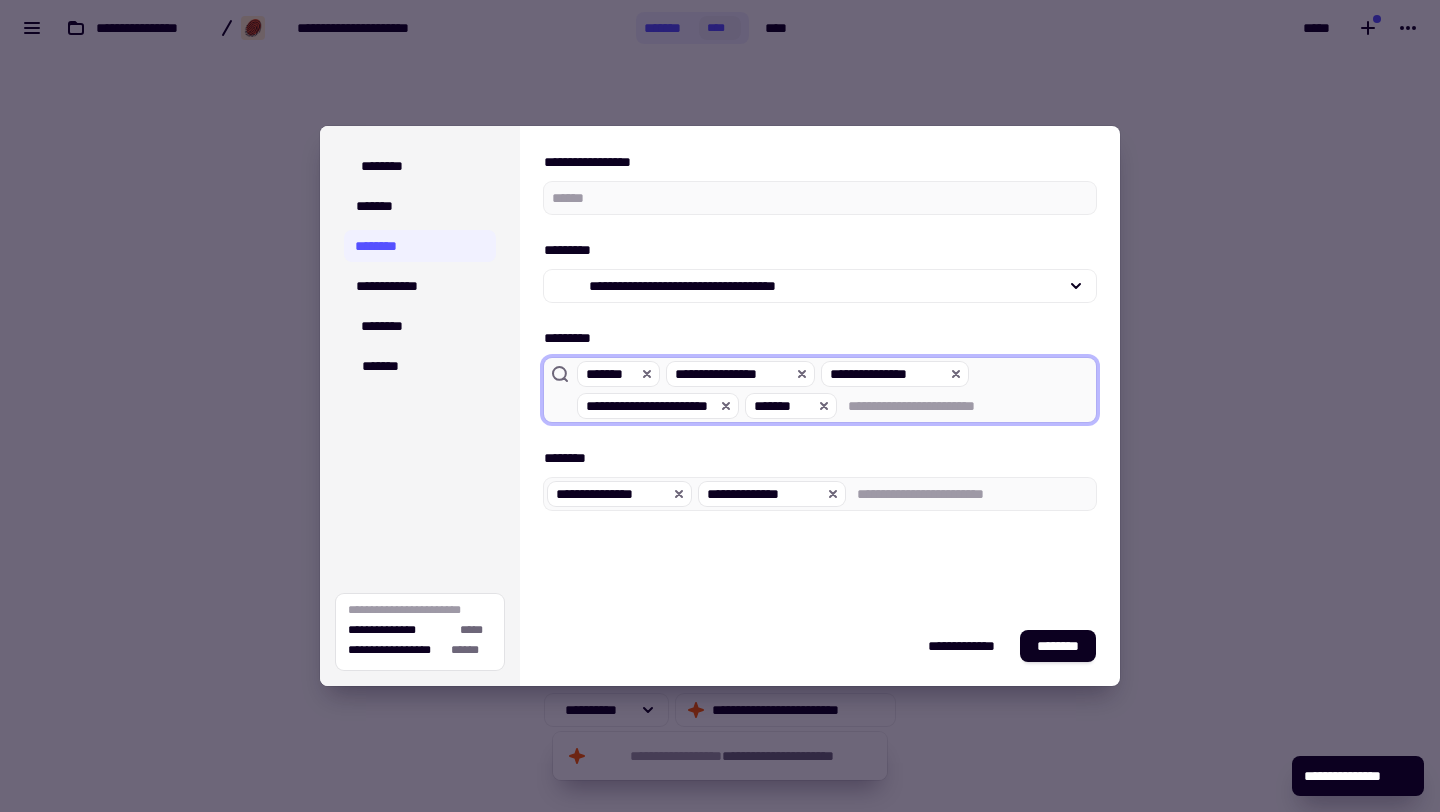 click on "**********" at bounding box center (968, 406) 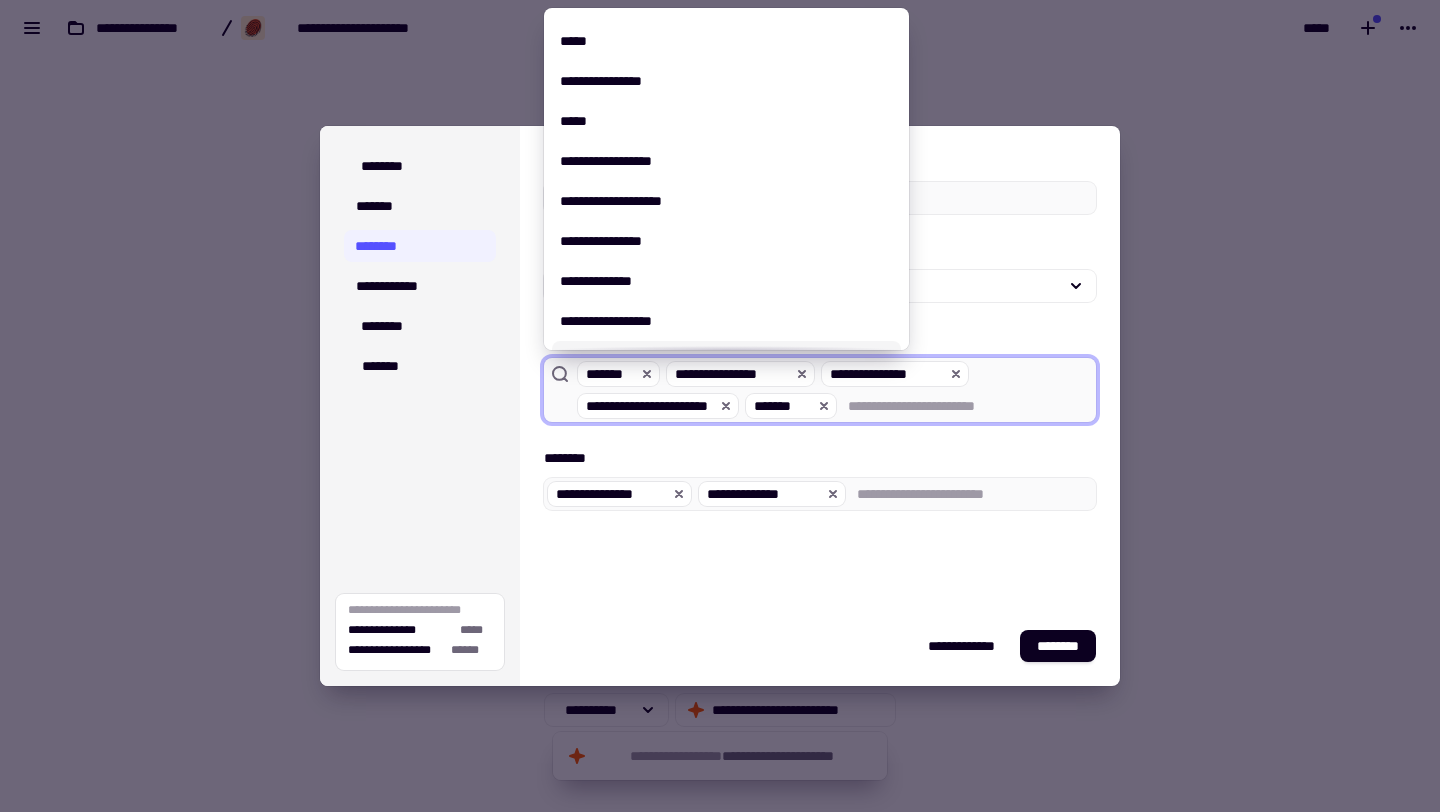 scroll, scrollTop: 4054, scrollLeft: 0, axis: vertical 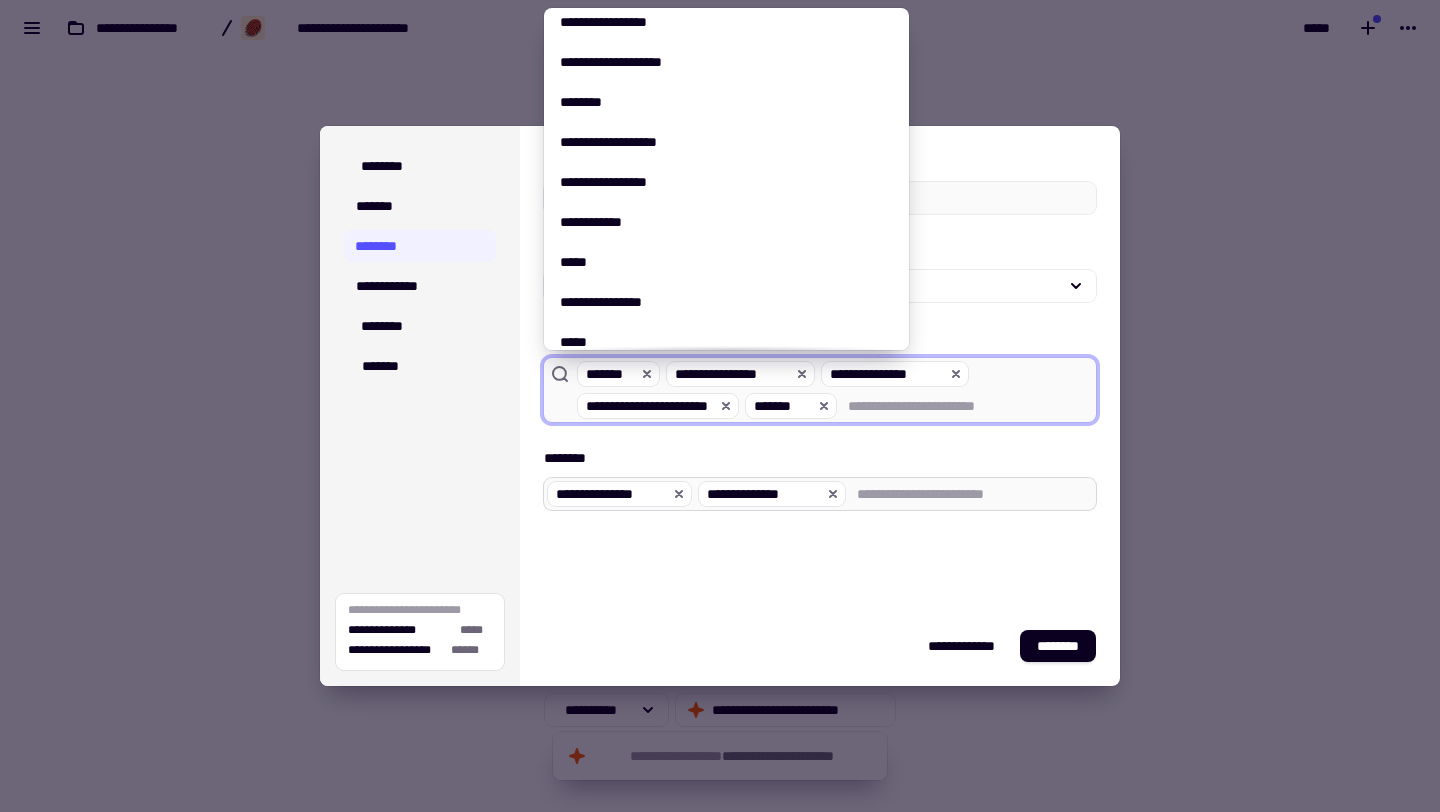 click on "**********" at bounding box center [972, 494] 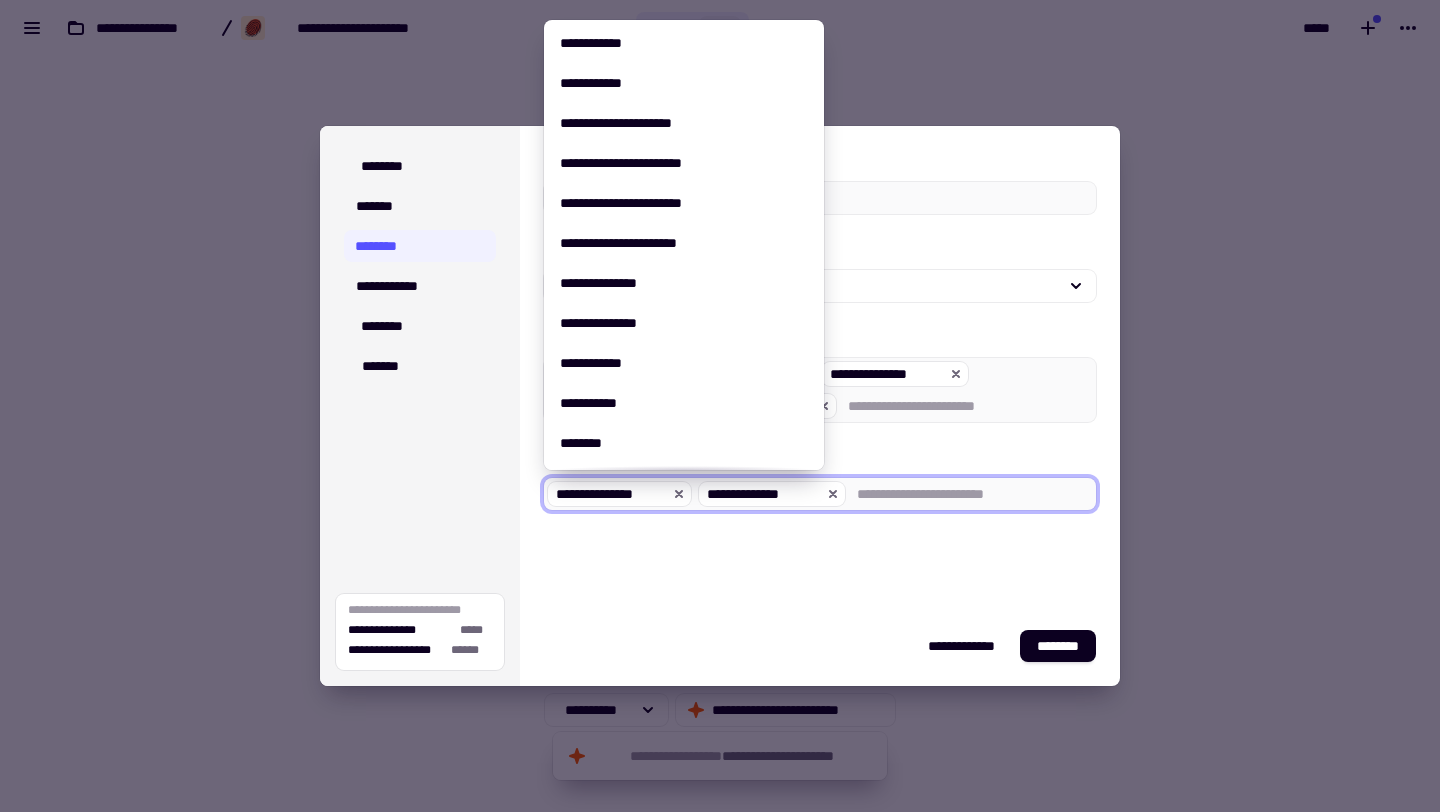 scroll, scrollTop: 3801, scrollLeft: 0, axis: vertical 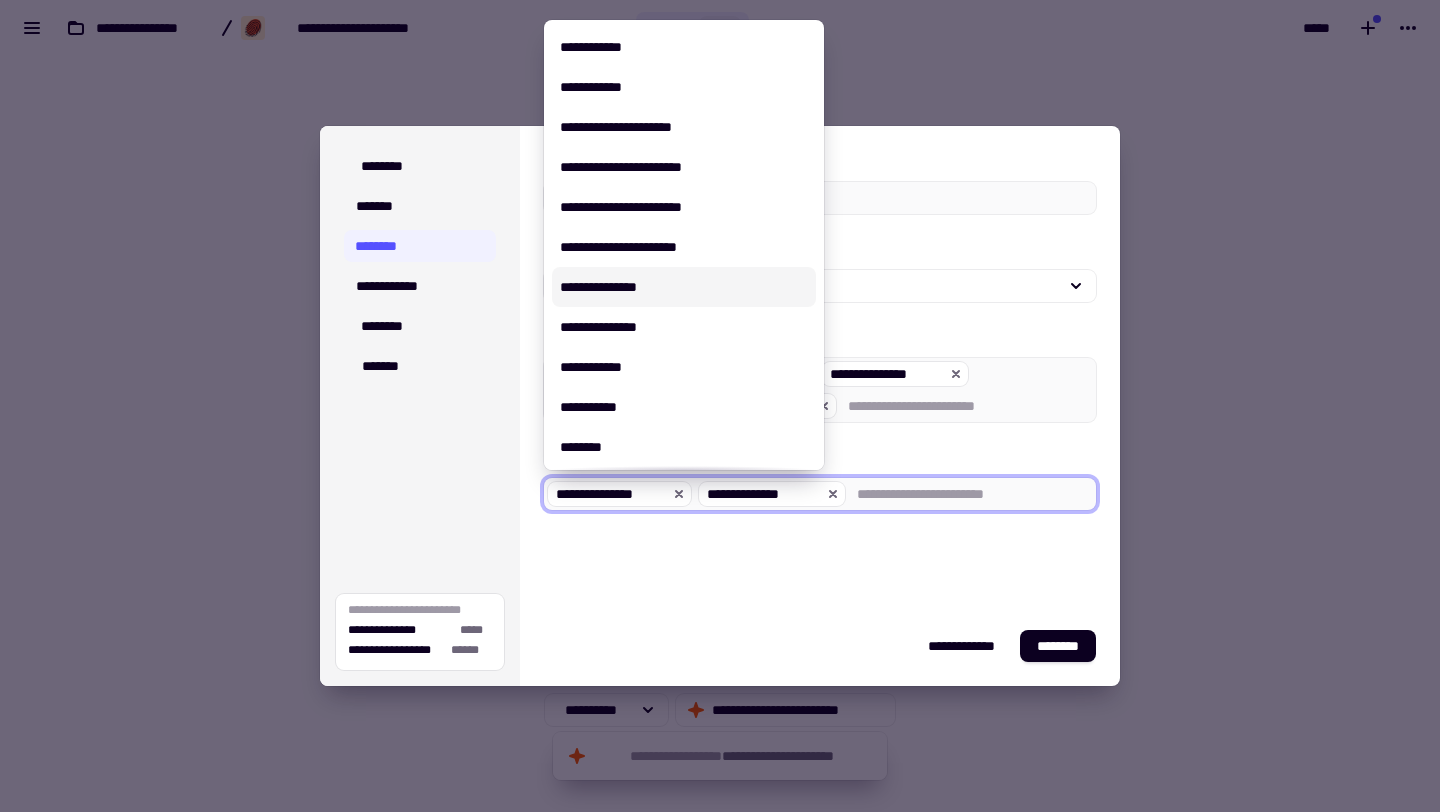 click on "**********" at bounding box center (684, 287) 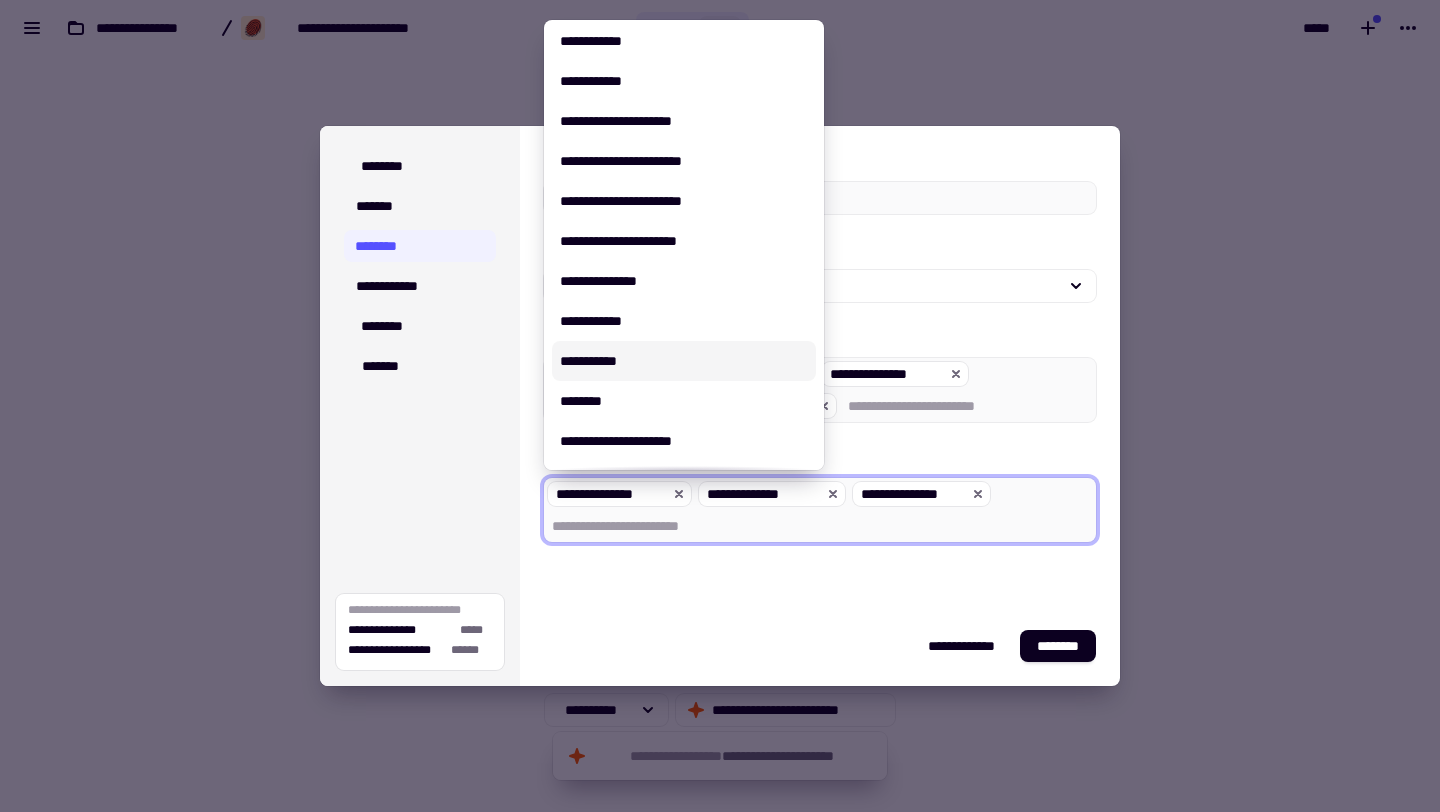 scroll, scrollTop: 3819, scrollLeft: 0, axis: vertical 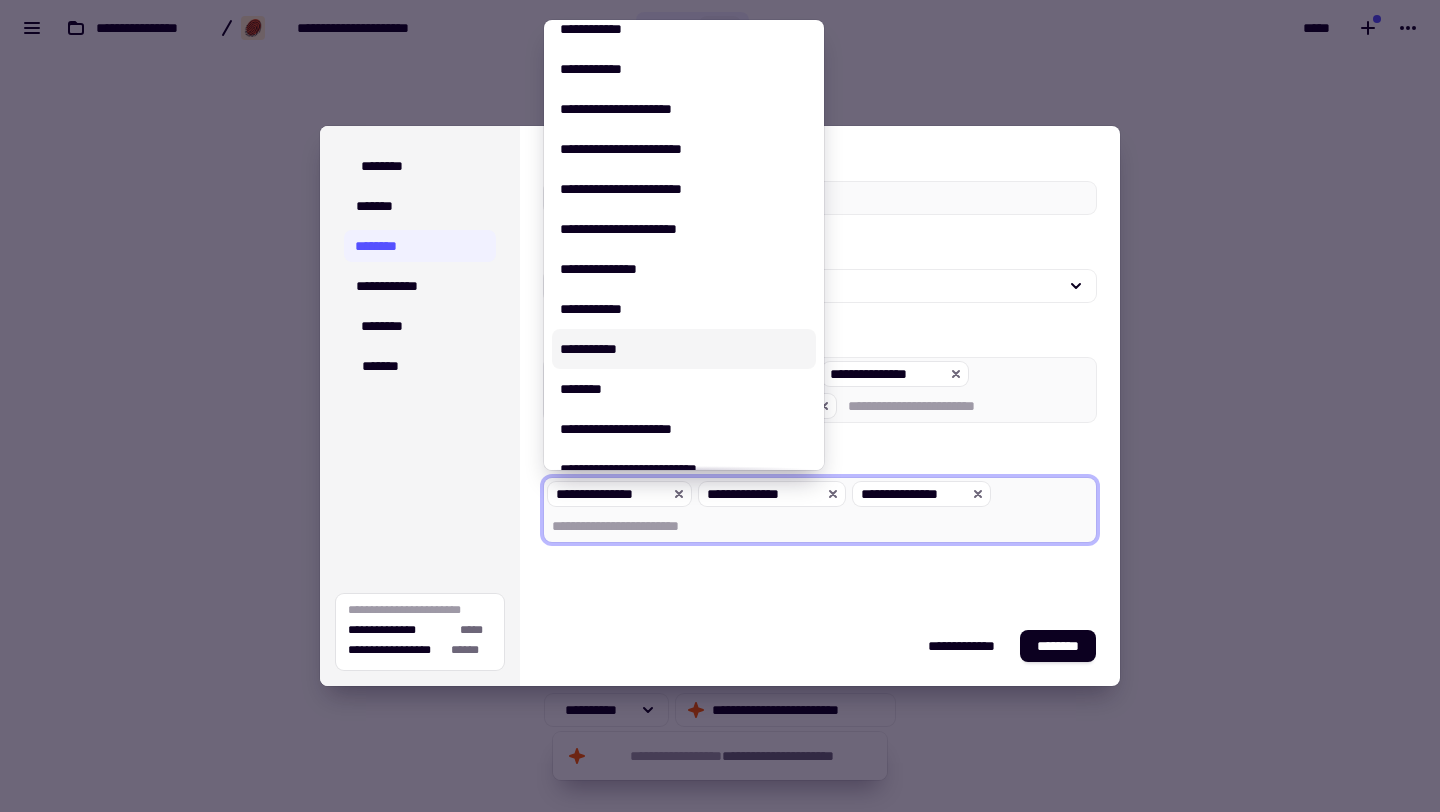 click on "**********" at bounding box center [684, 349] 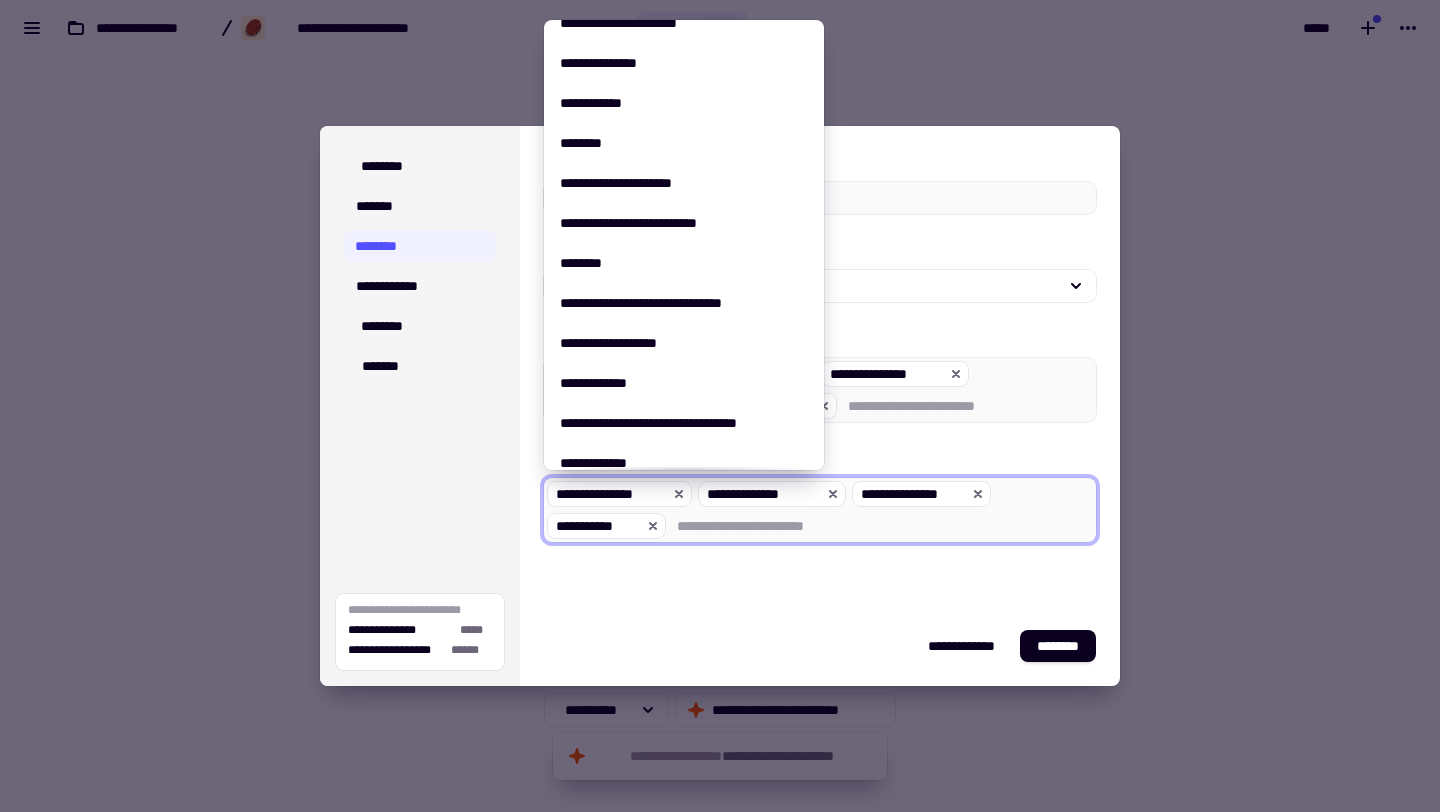 scroll, scrollTop: 4026, scrollLeft: 0, axis: vertical 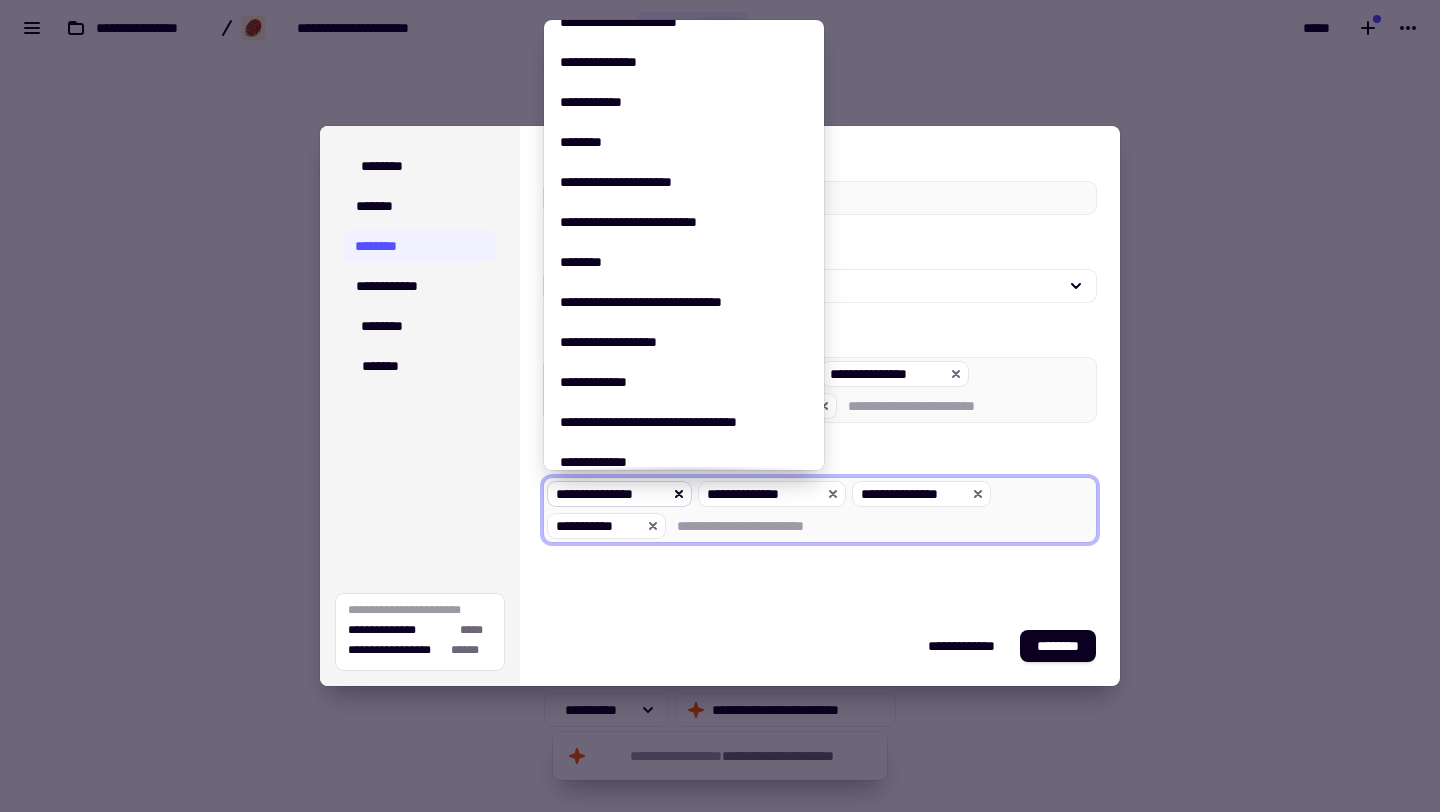 click 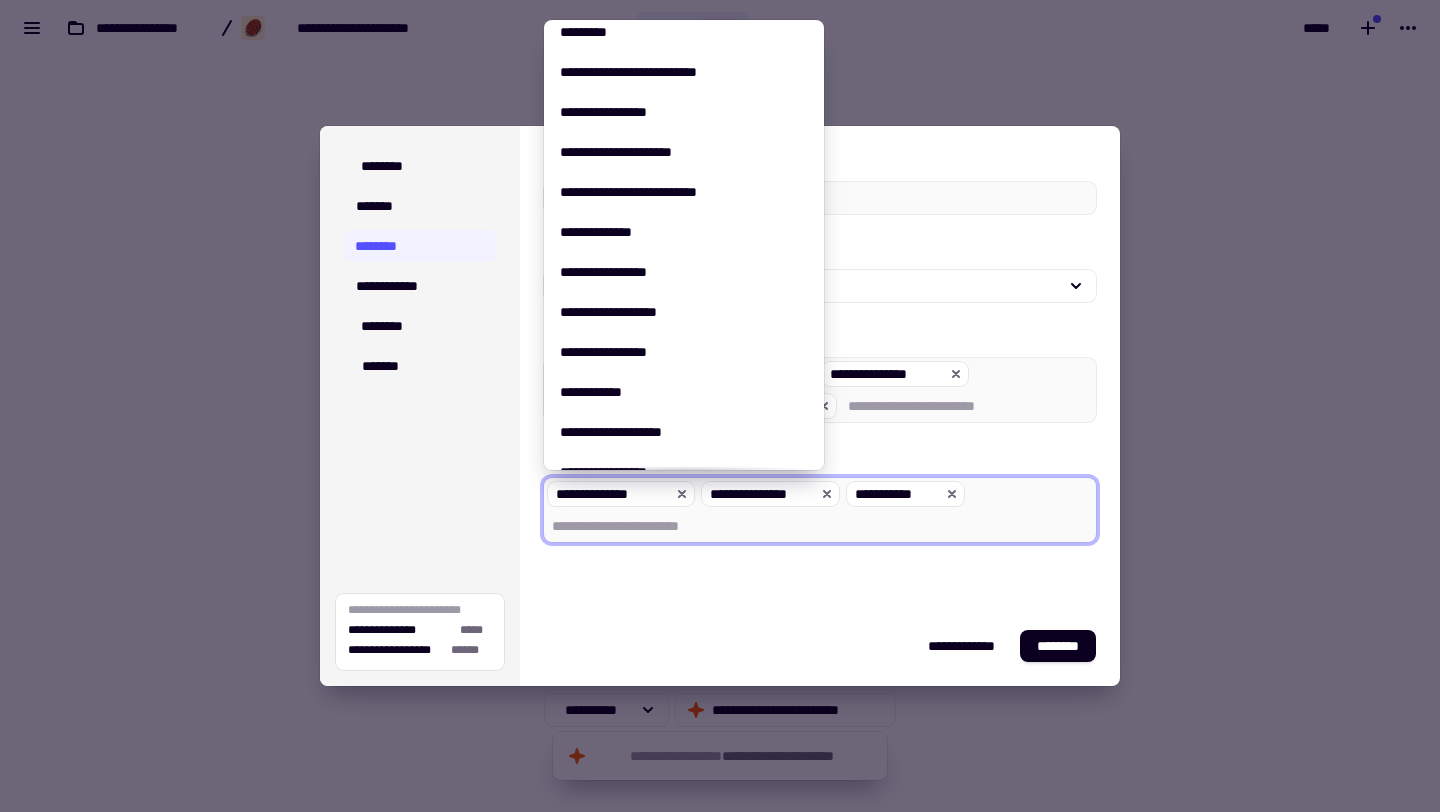 scroll, scrollTop: 0, scrollLeft: 0, axis: both 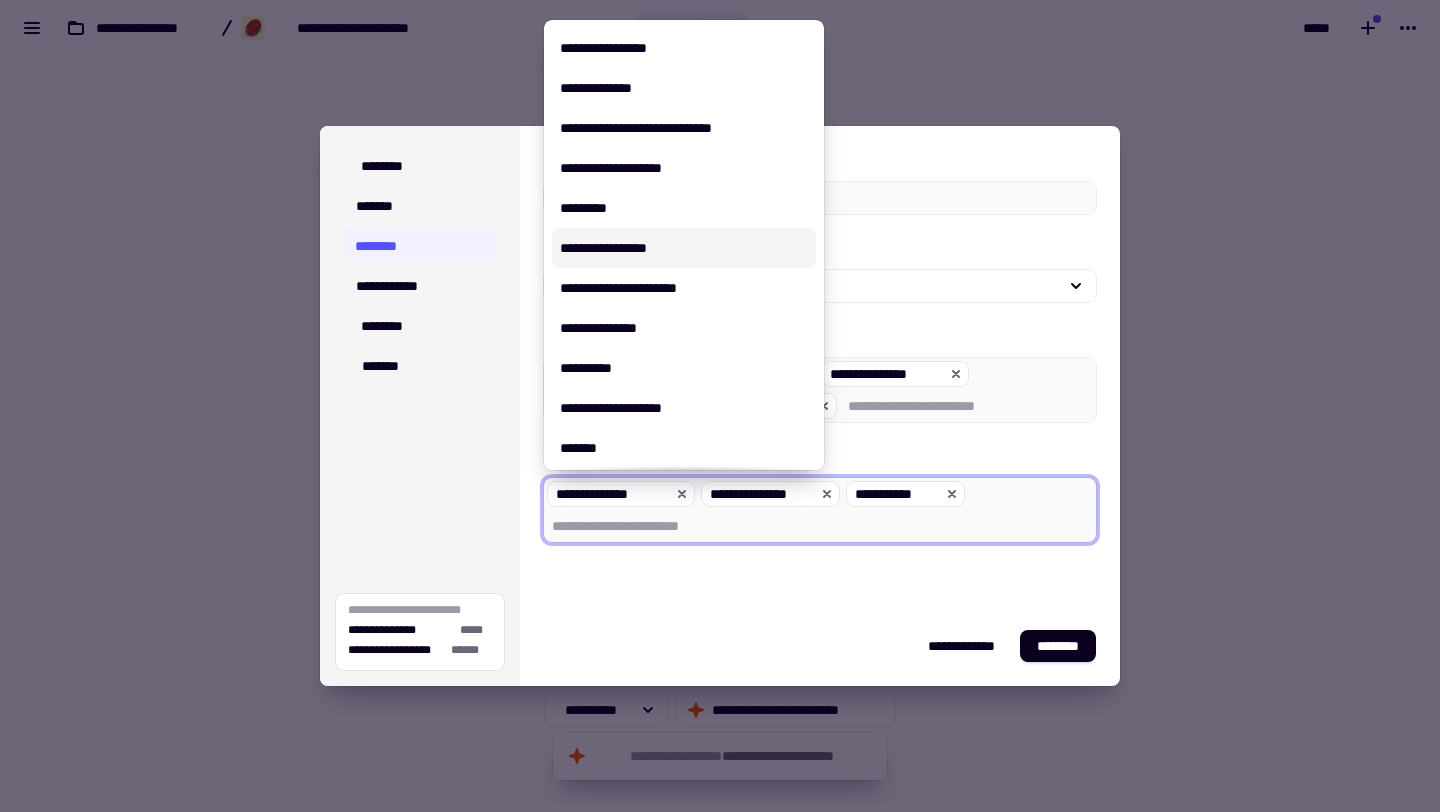 click on "**********" at bounding box center (684, 248) 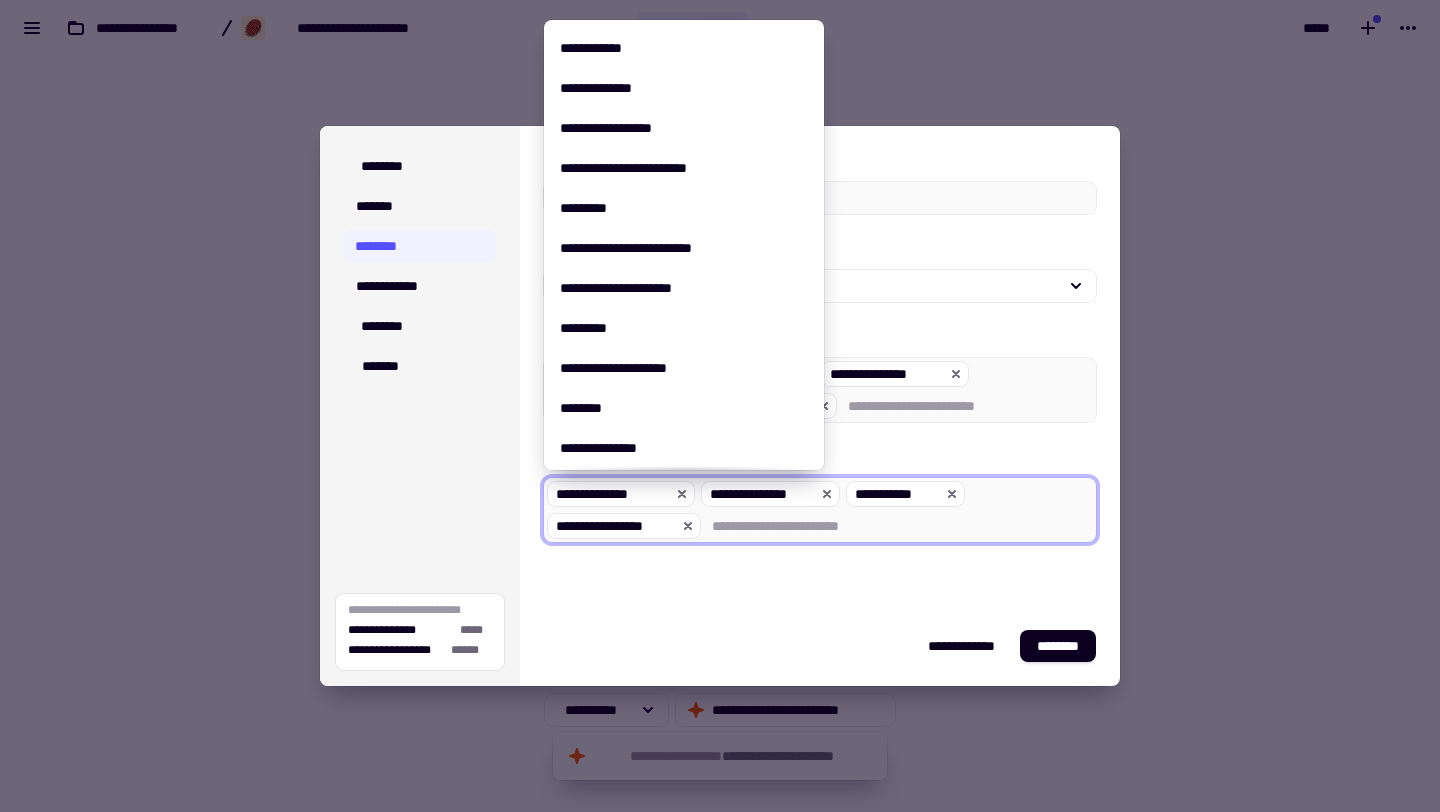 scroll, scrollTop: 2812, scrollLeft: 0, axis: vertical 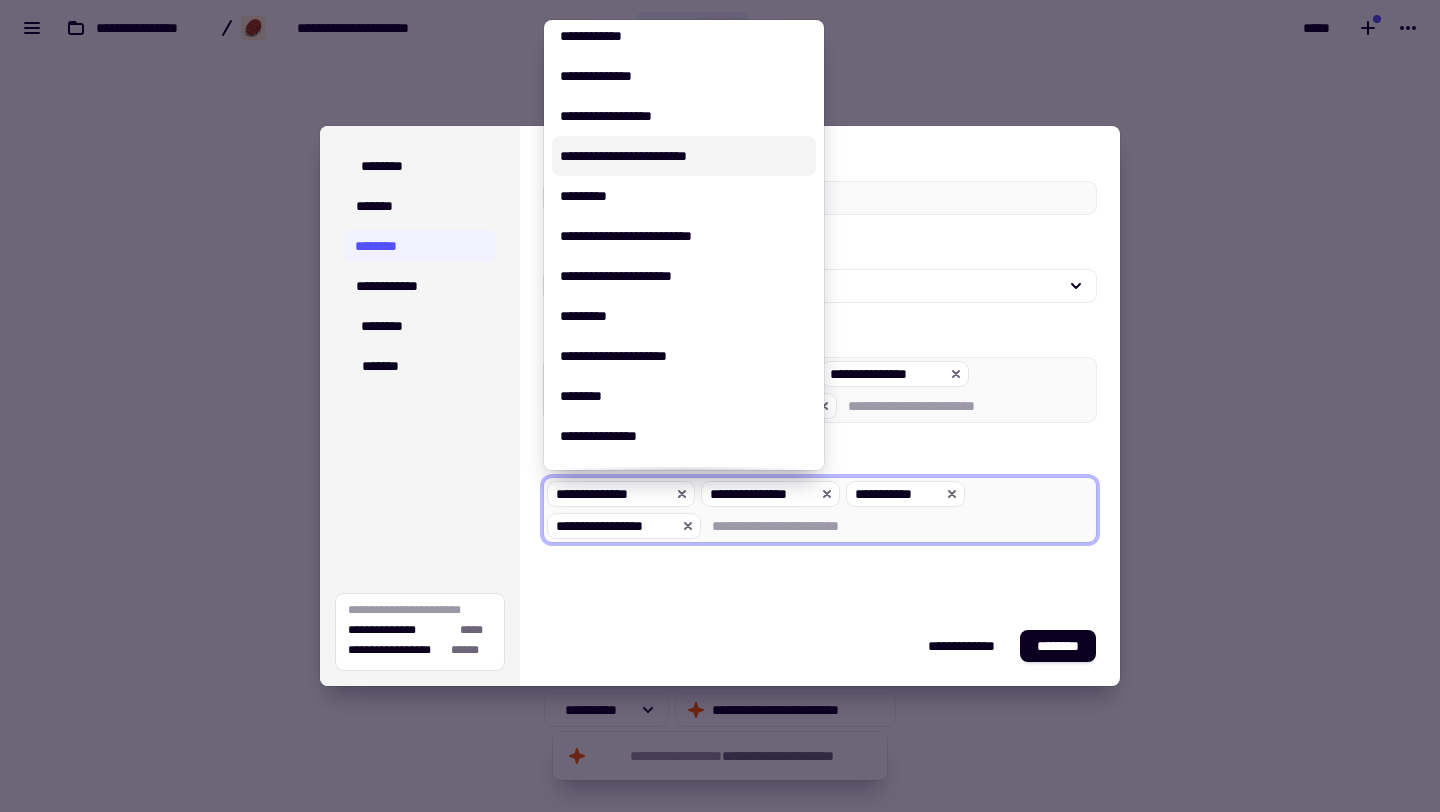 click on "**********" at bounding box center (684, 156) 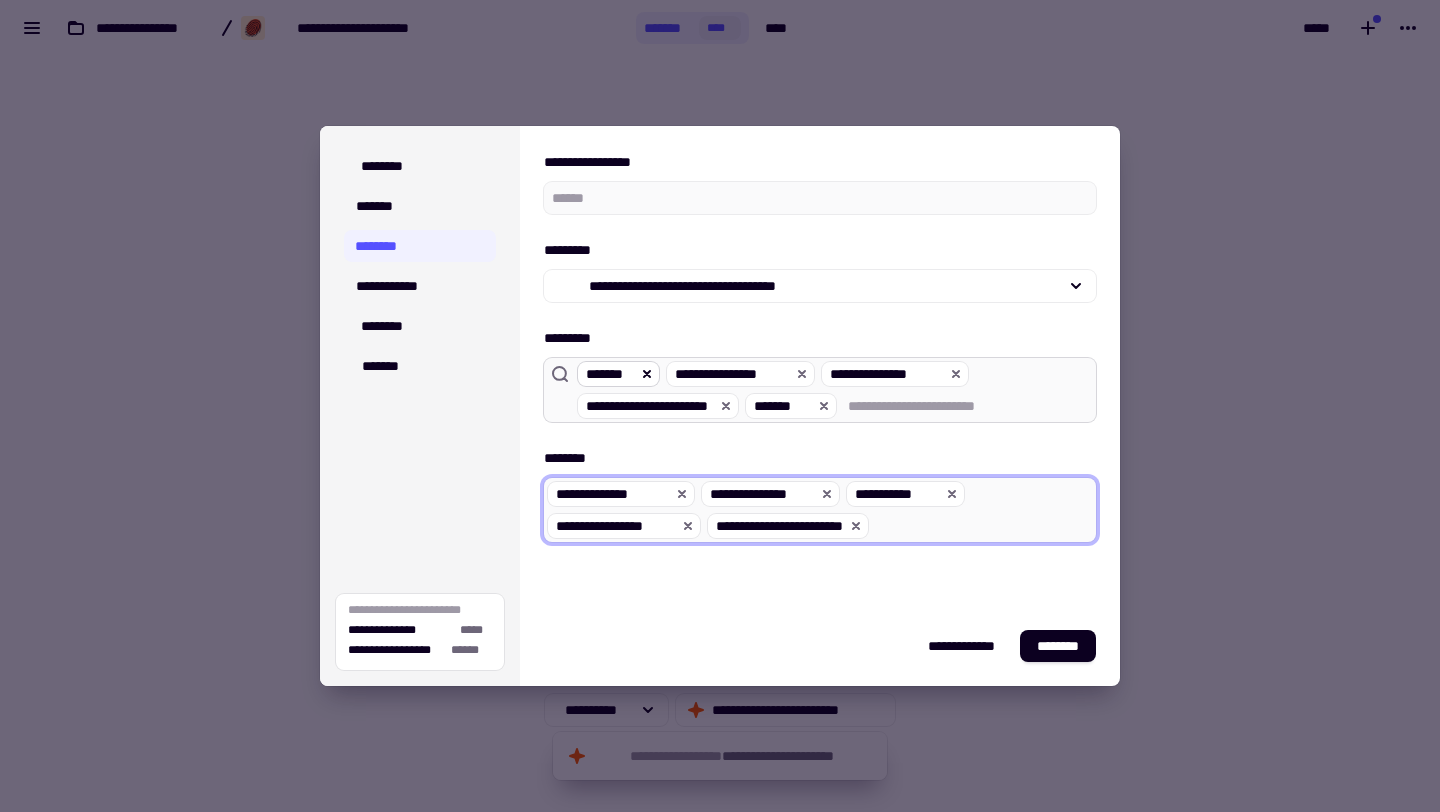 click 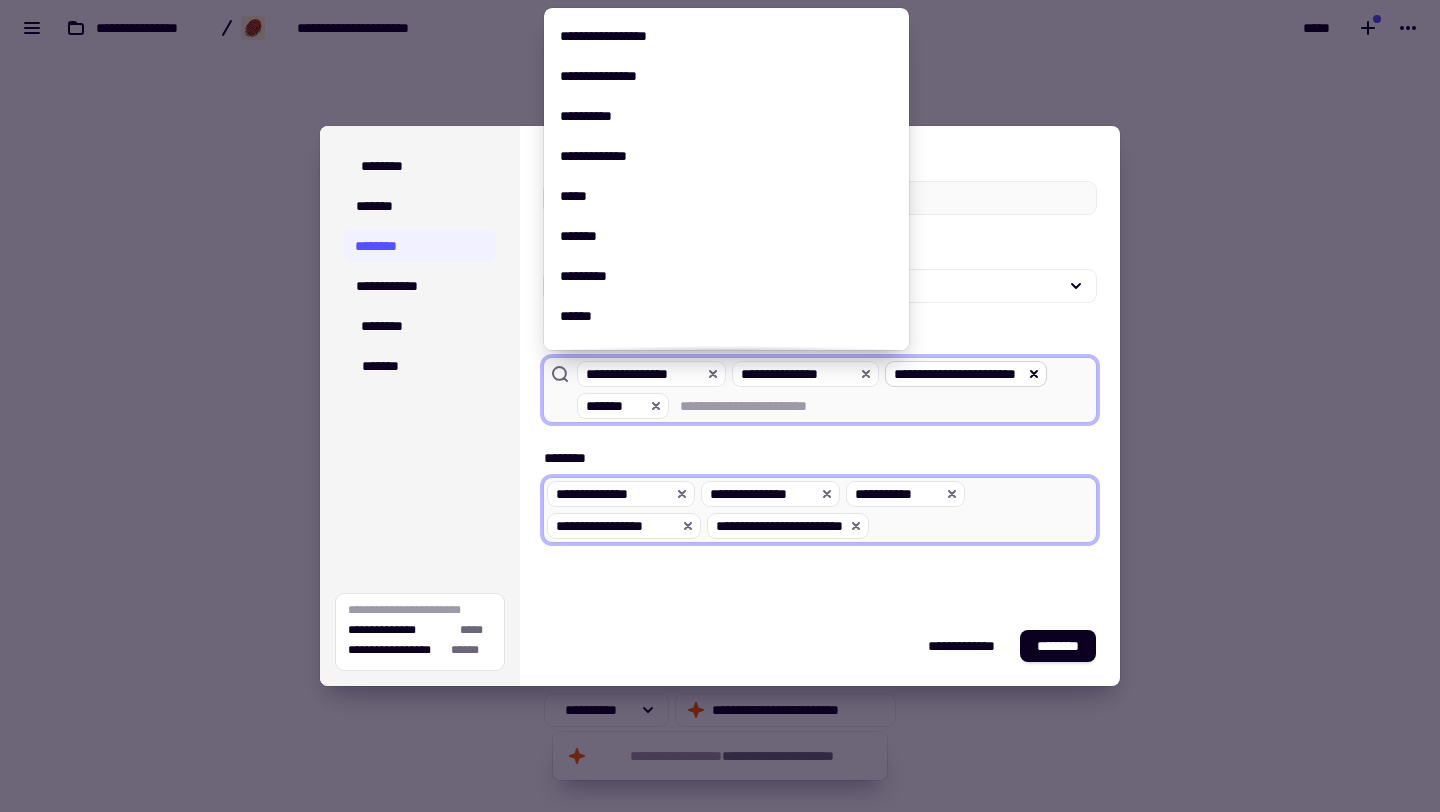 click 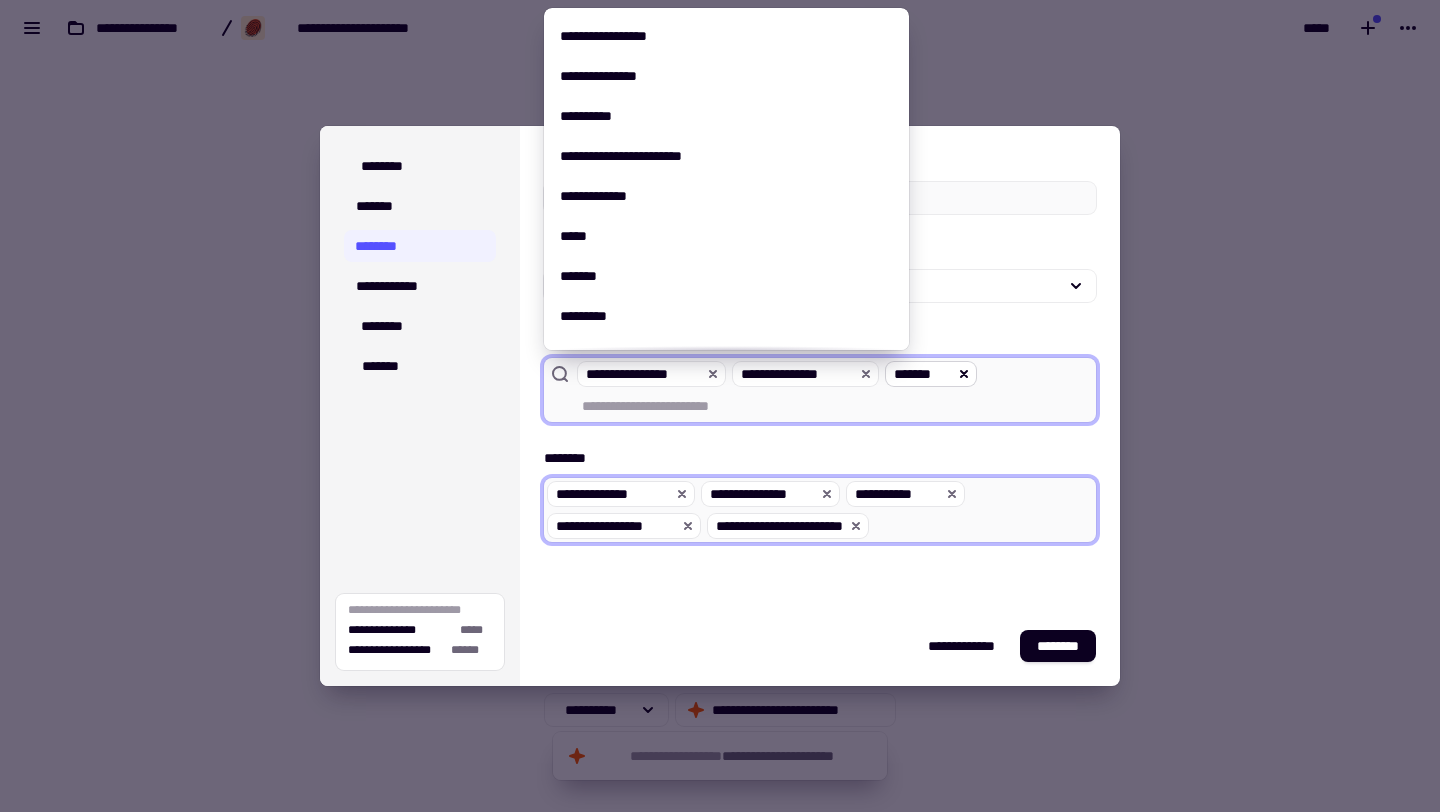 click 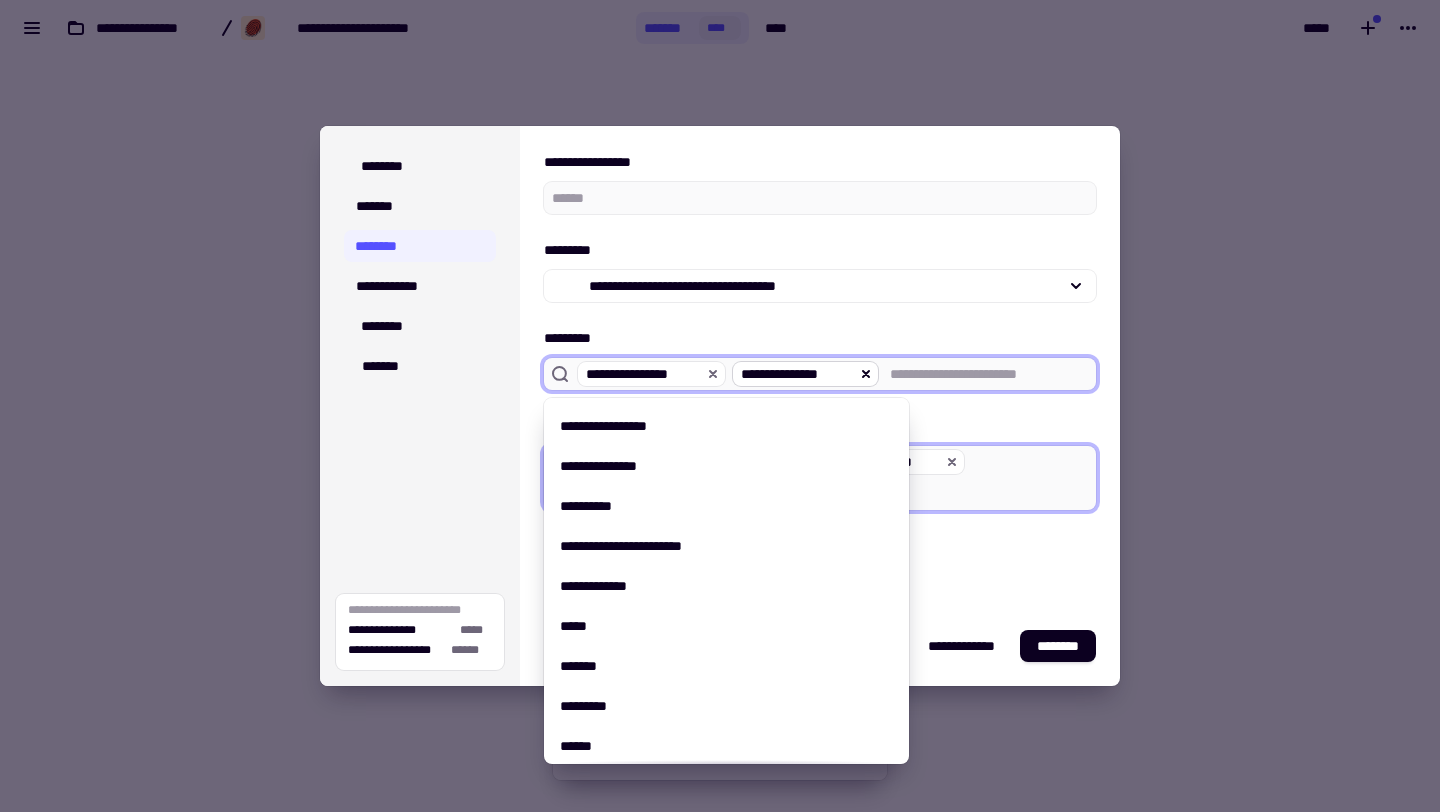 click 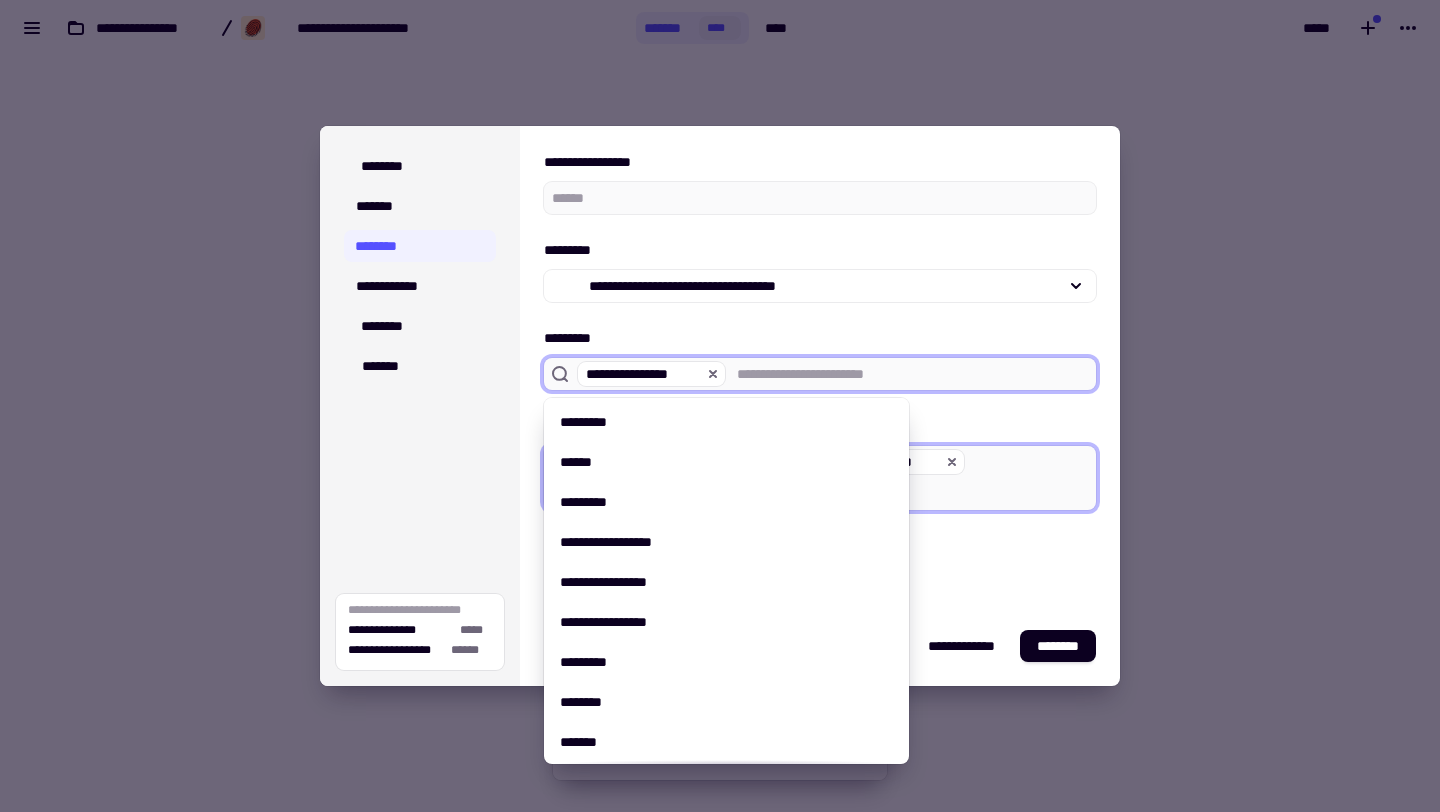 scroll, scrollTop: 294, scrollLeft: 0, axis: vertical 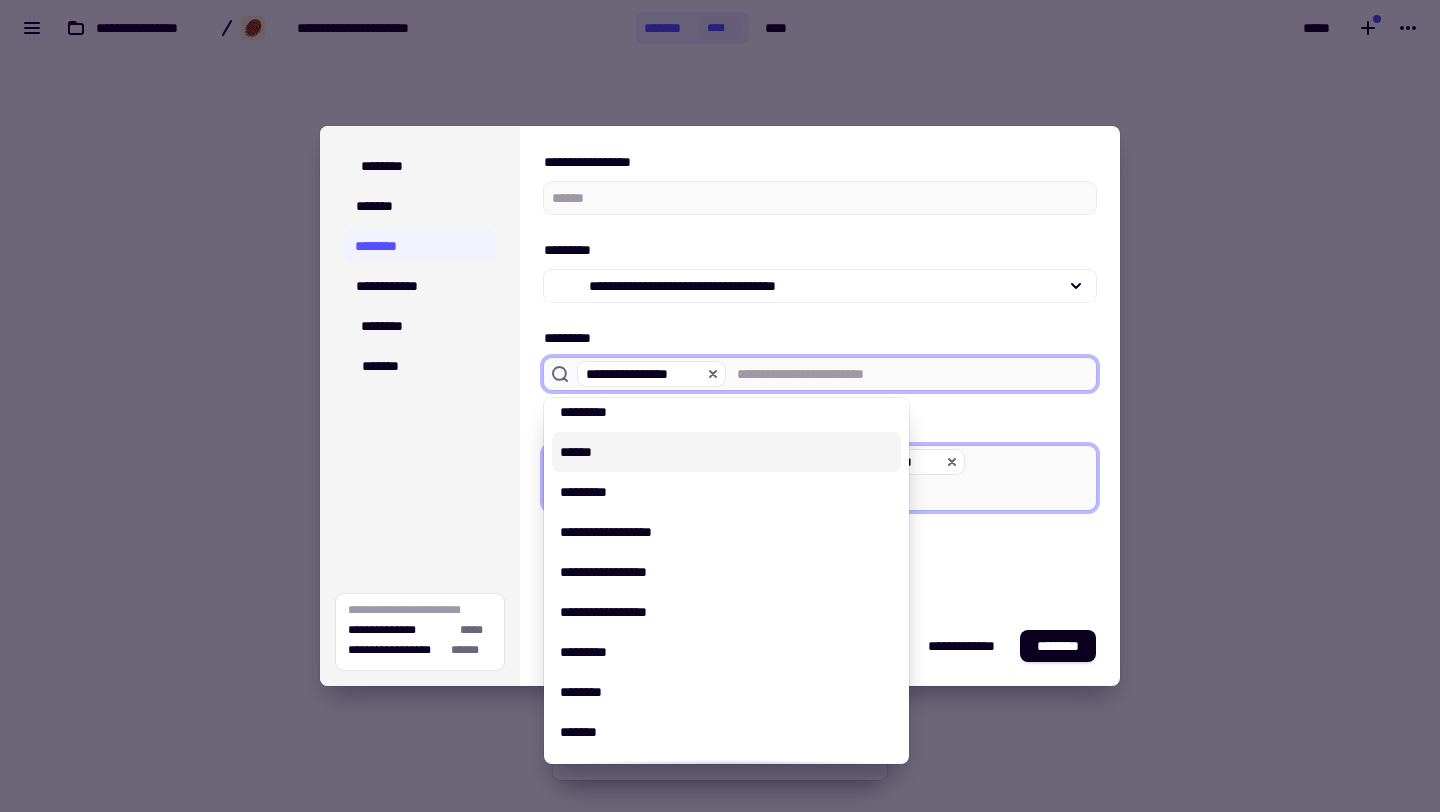click on "******" at bounding box center [726, 452] 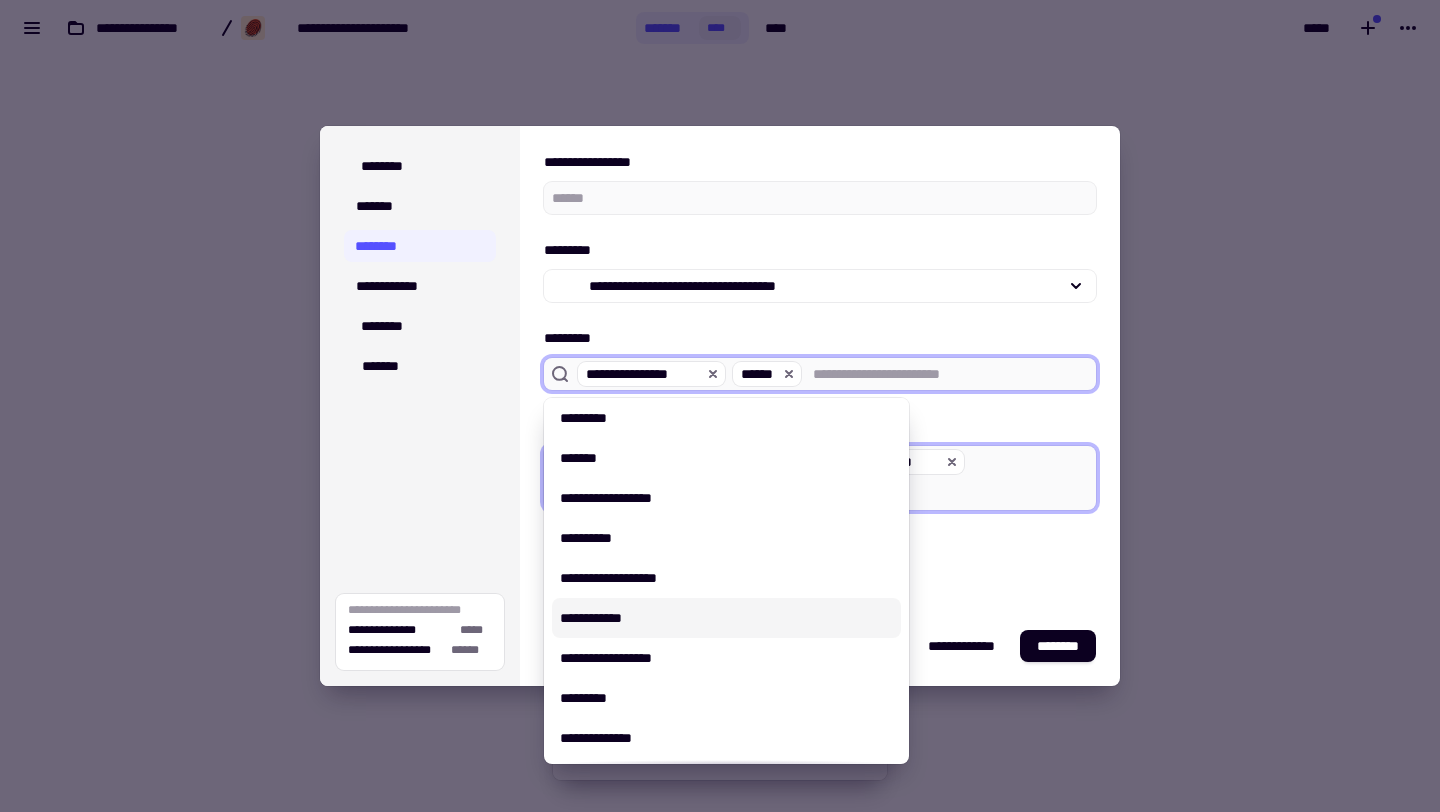 scroll, scrollTop: 4972, scrollLeft: 0, axis: vertical 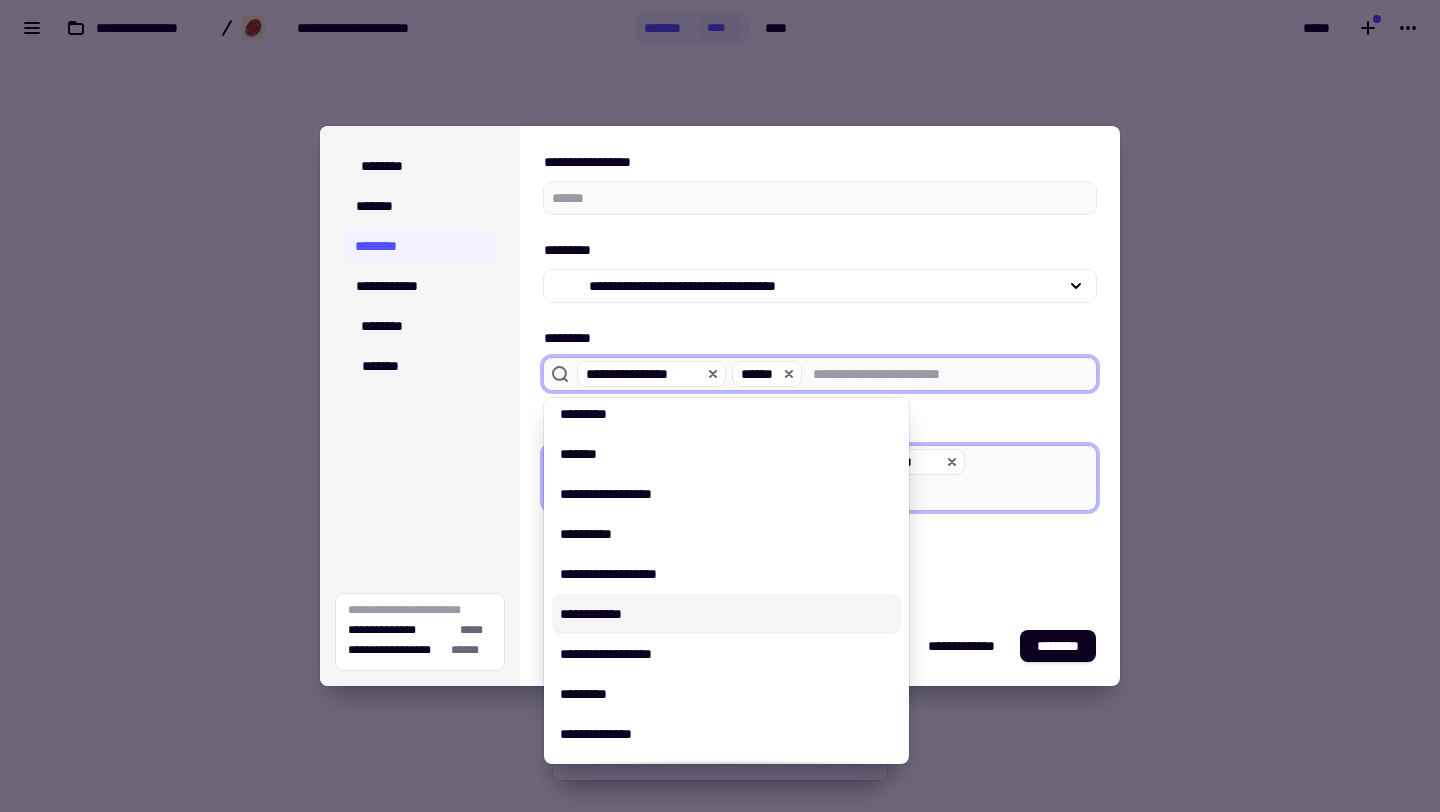click on "**********" at bounding box center (726, 614) 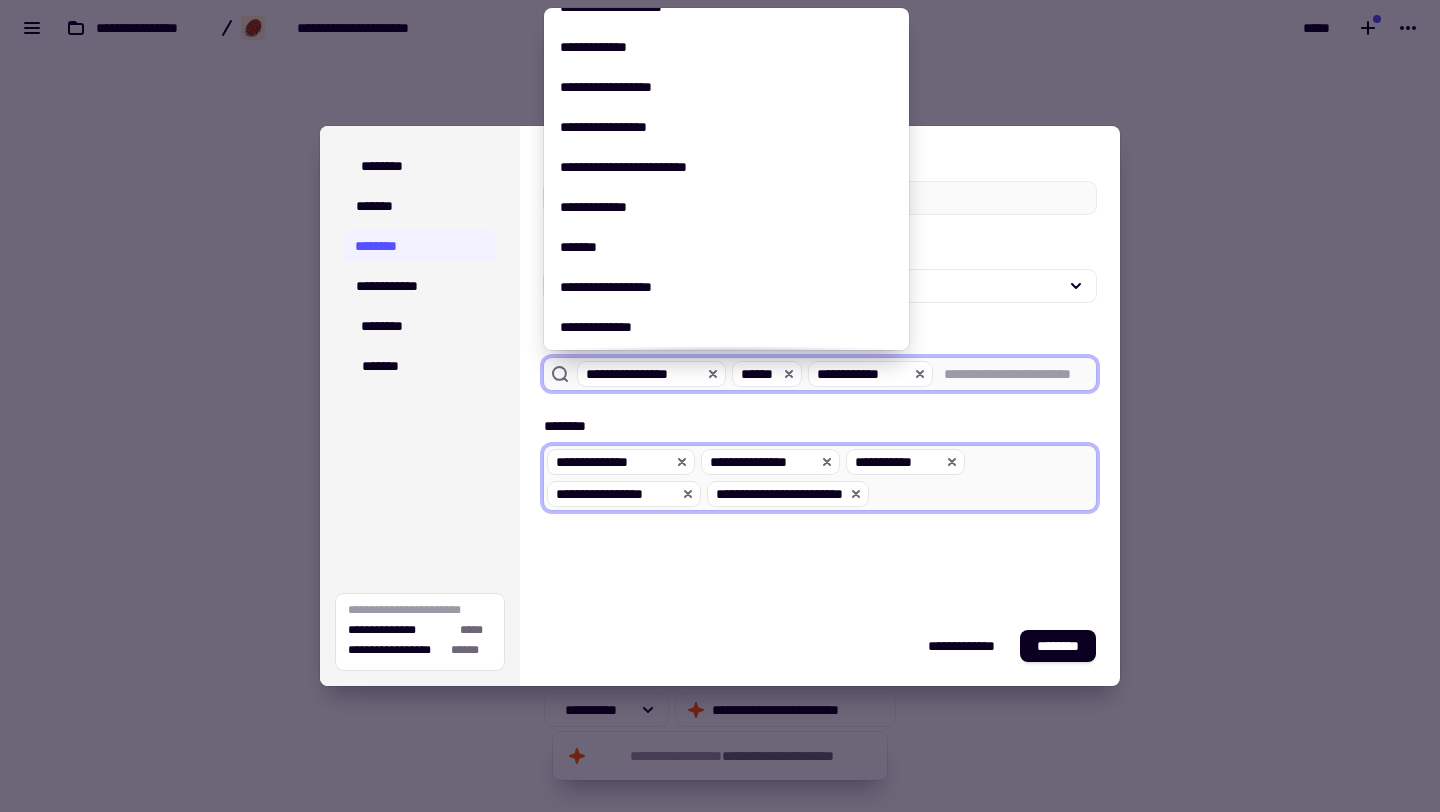 scroll, scrollTop: 6839, scrollLeft: 0, axis: vertical 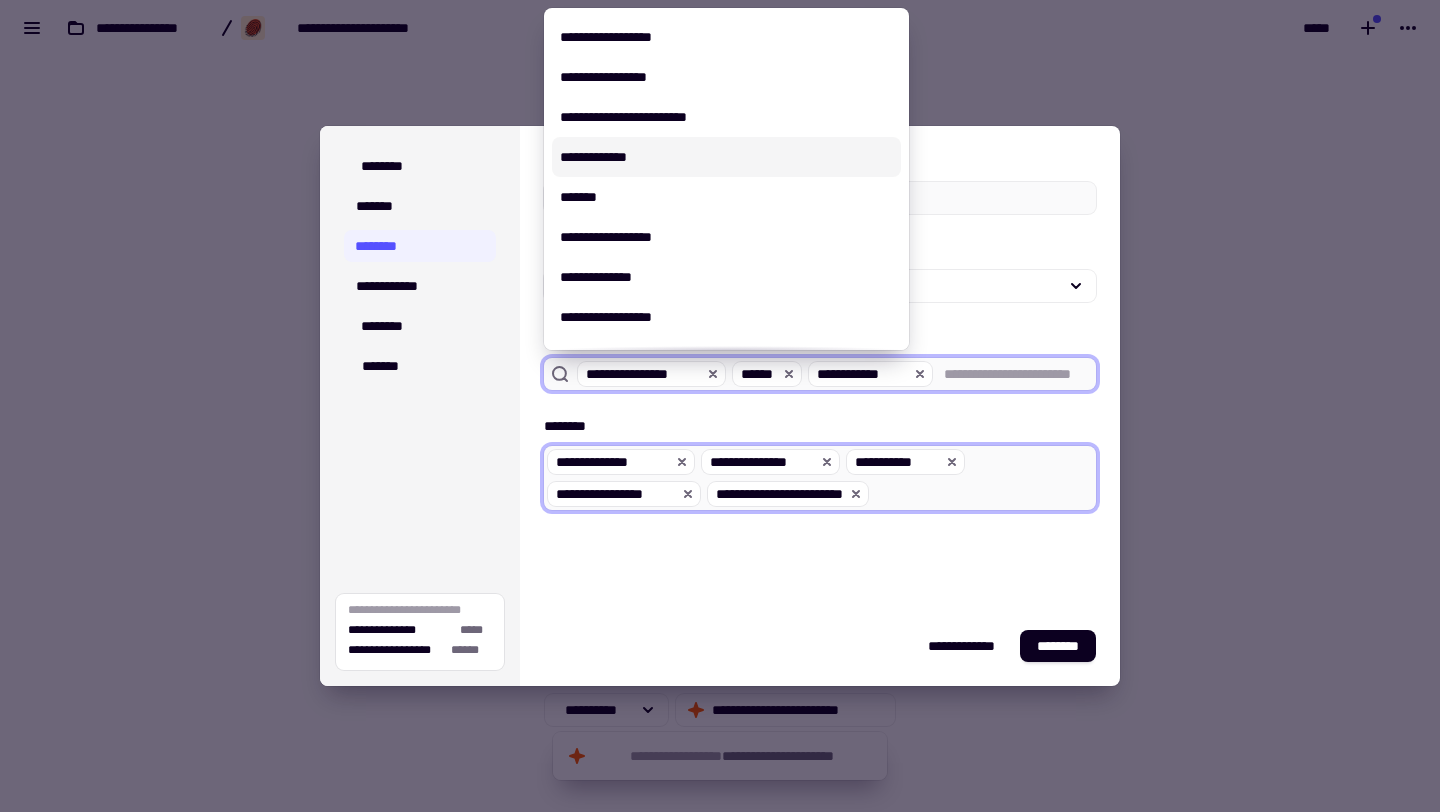 click on "**********" at bounding box center (726, 157) 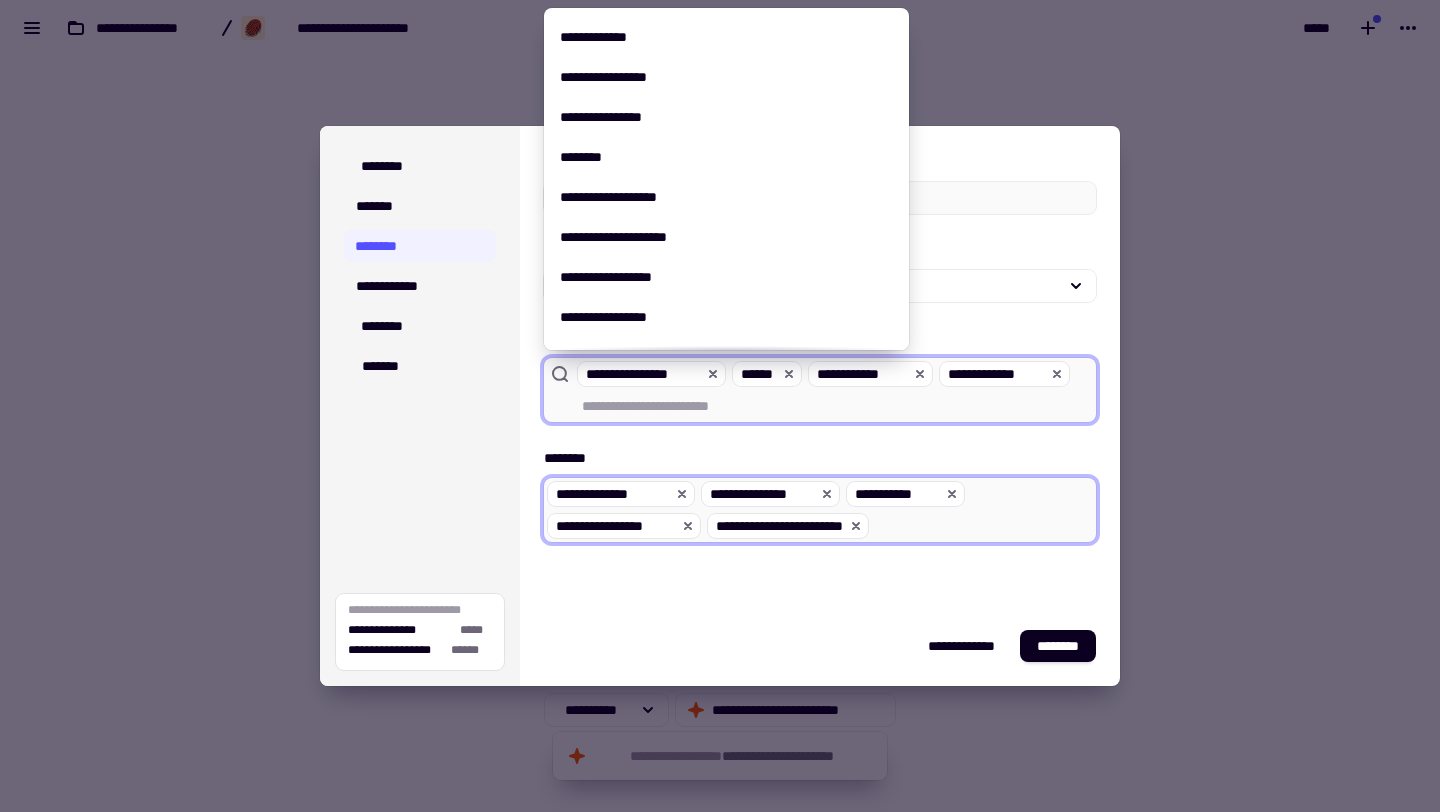 scroll, scrollTop: 3864, scrollLeft: 0, axis: vertical 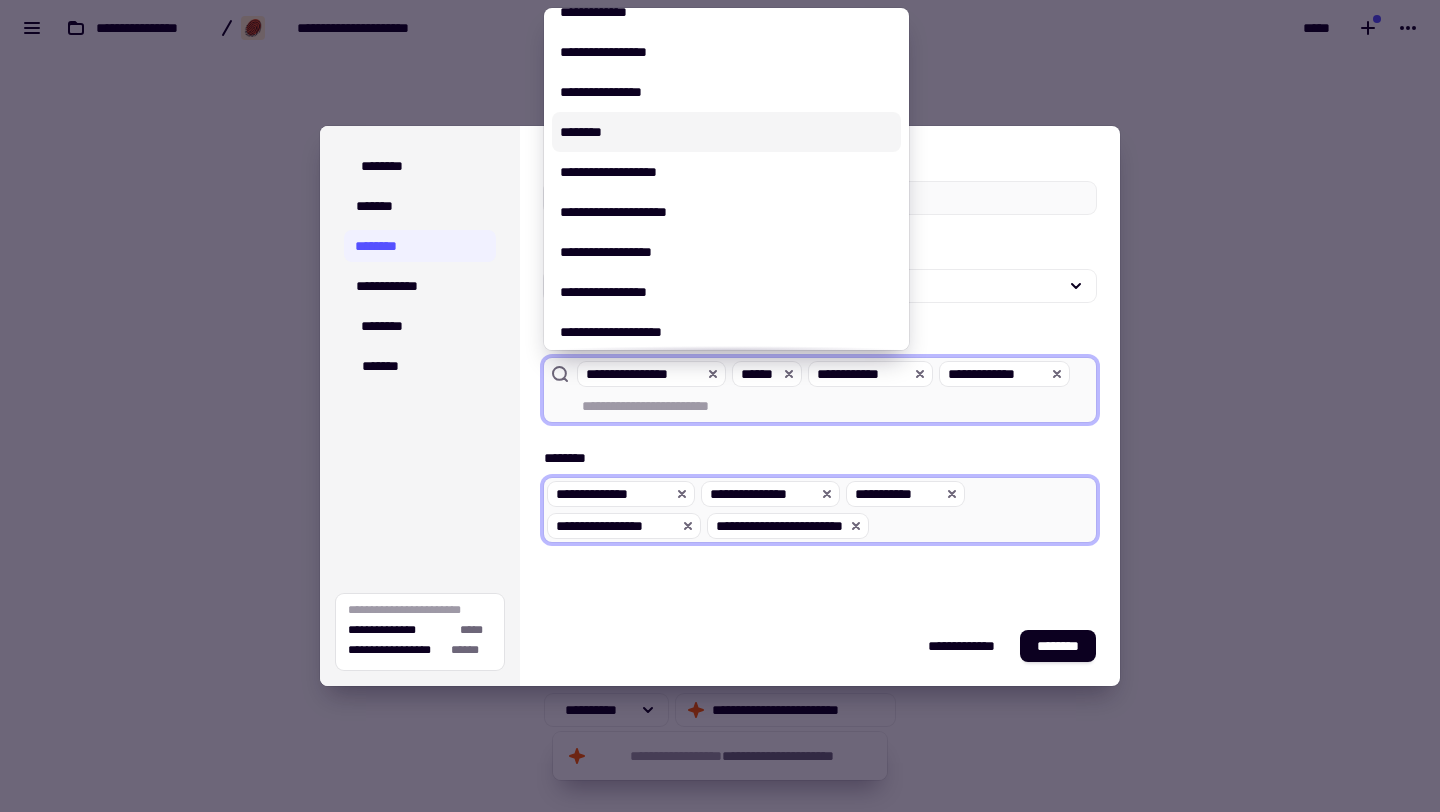 click on "********" at bounding box center (726, 132) 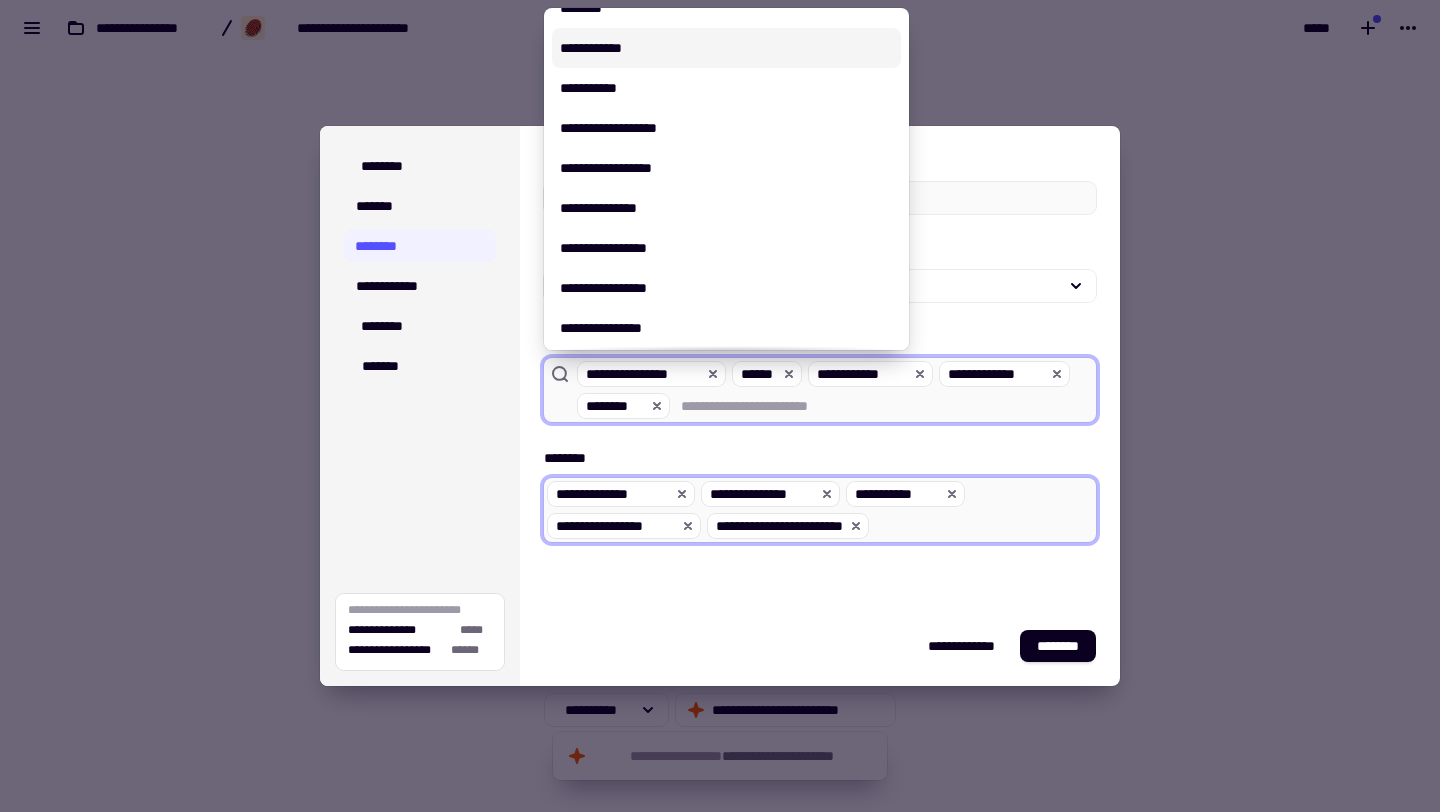 scroll, scrollTop: 2502, scrollLeft: 0, axis: vertical 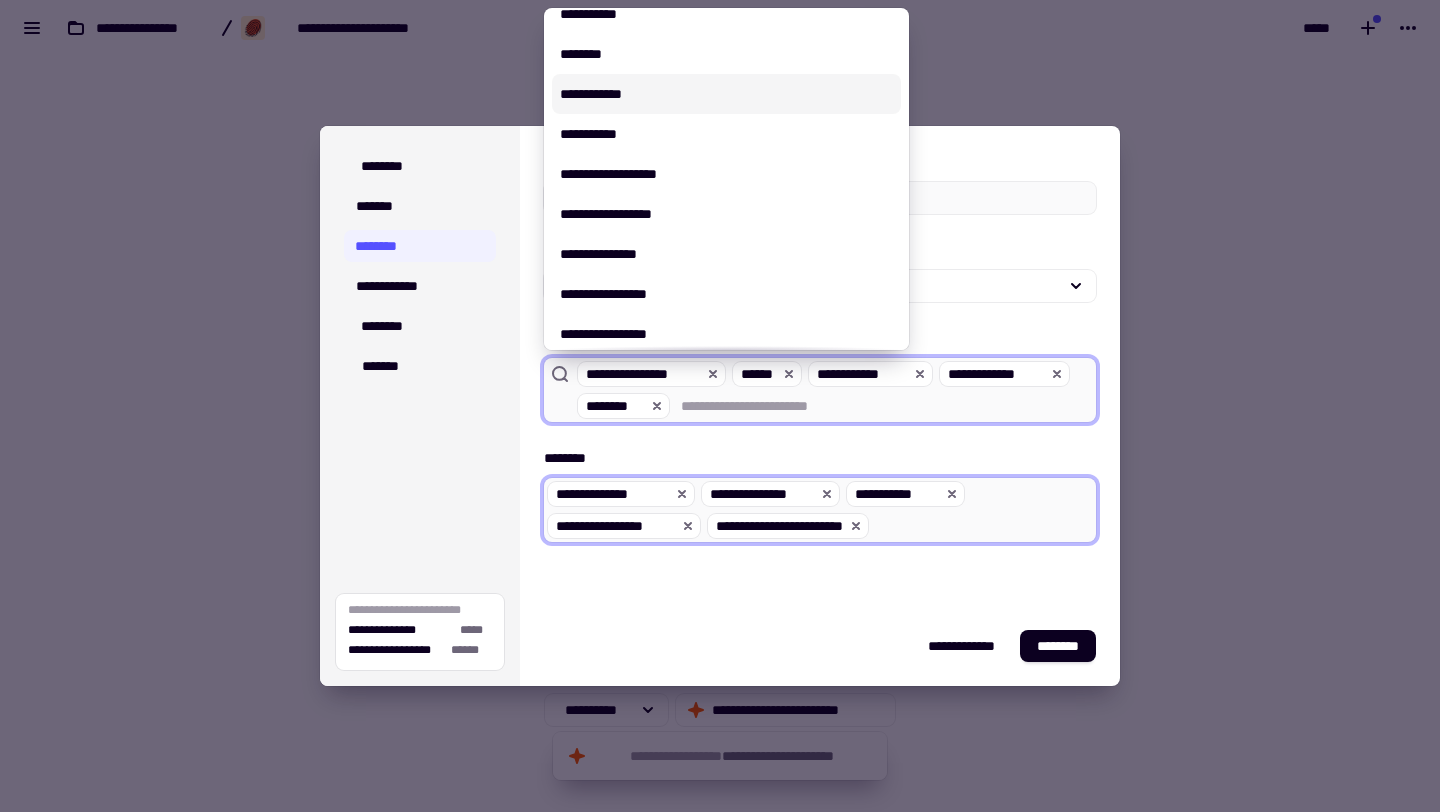 click on "**********" at bounding box center (726, 94) 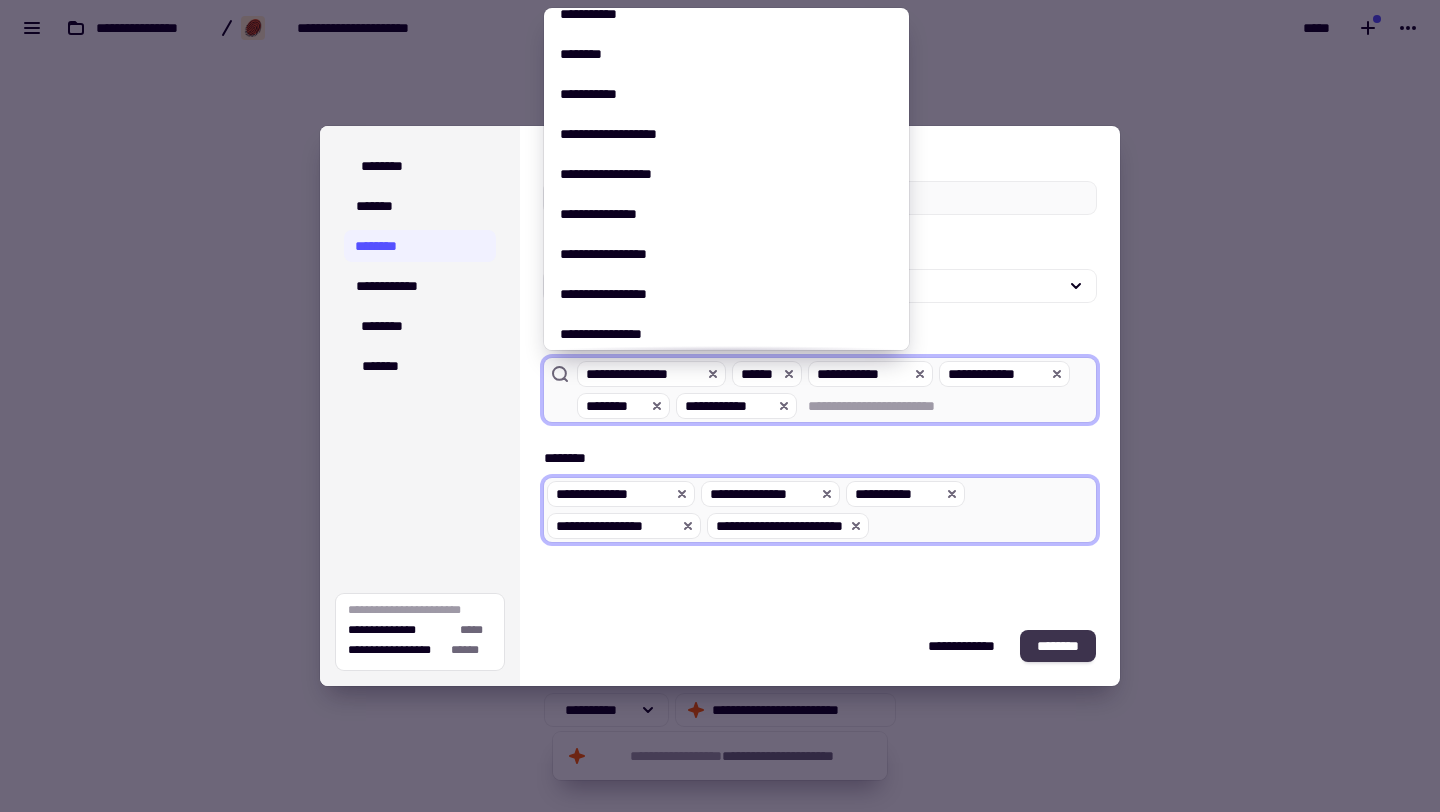 click on "********" 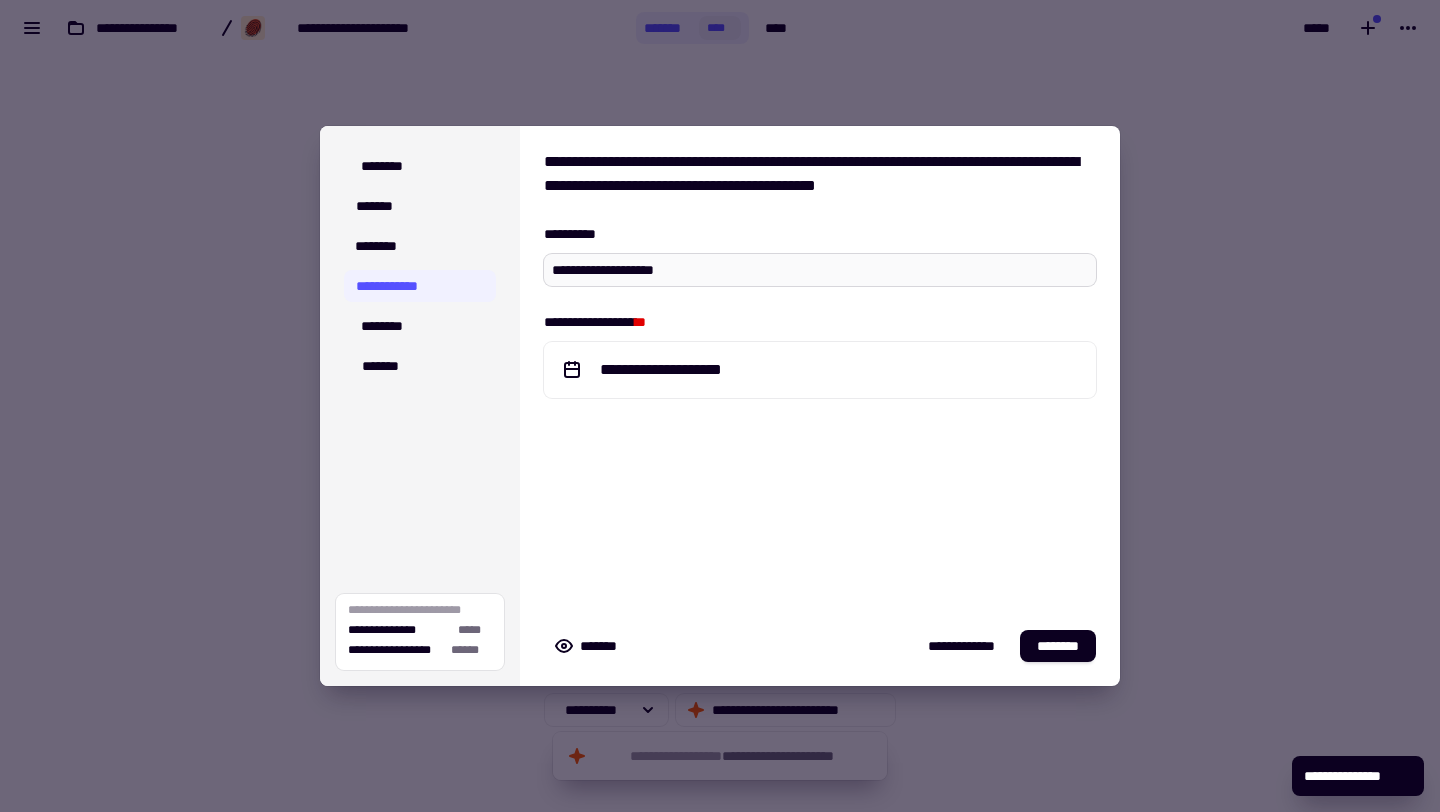 click on "**********" at bounding box center [820, 270] 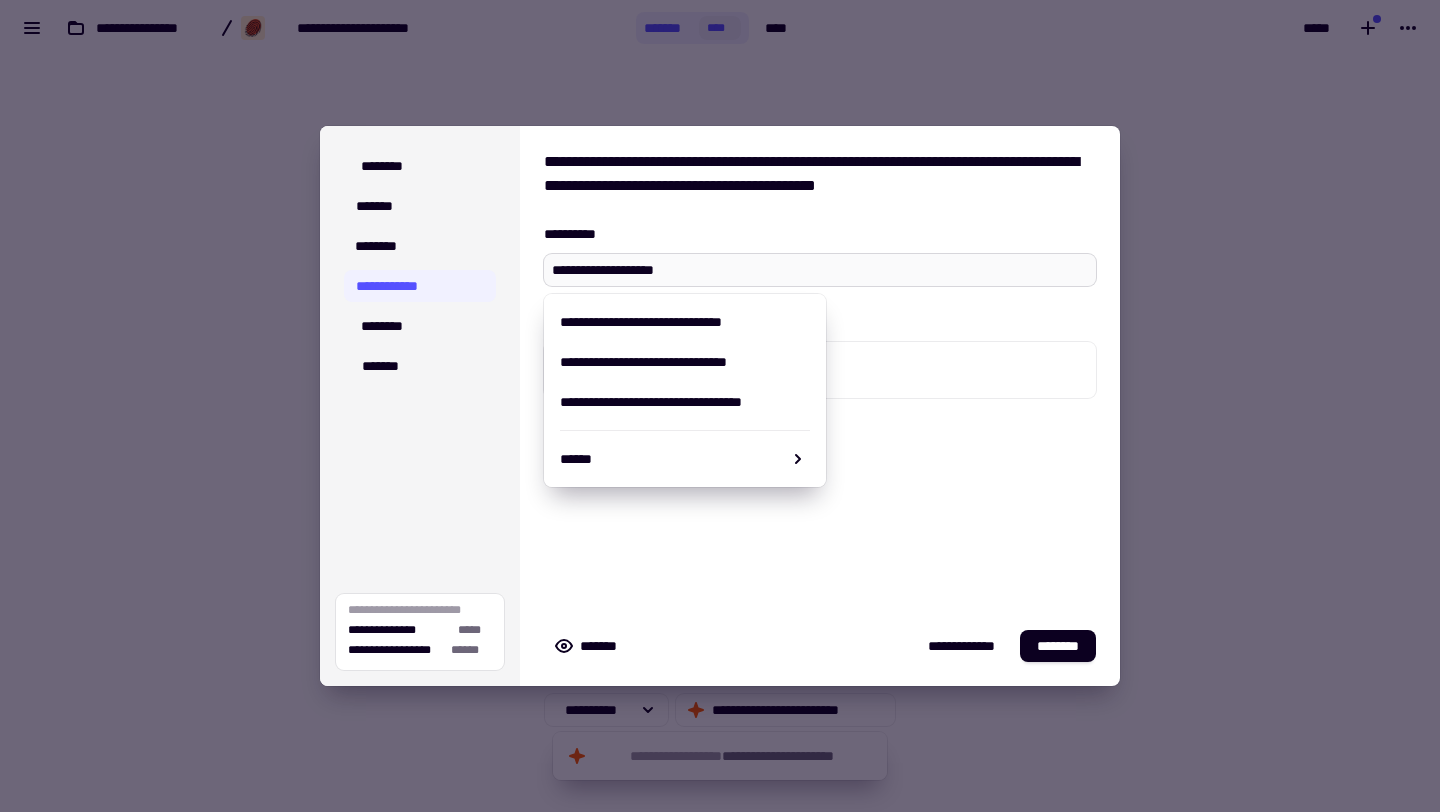 click on "**********" at bounding box center [820, 270] 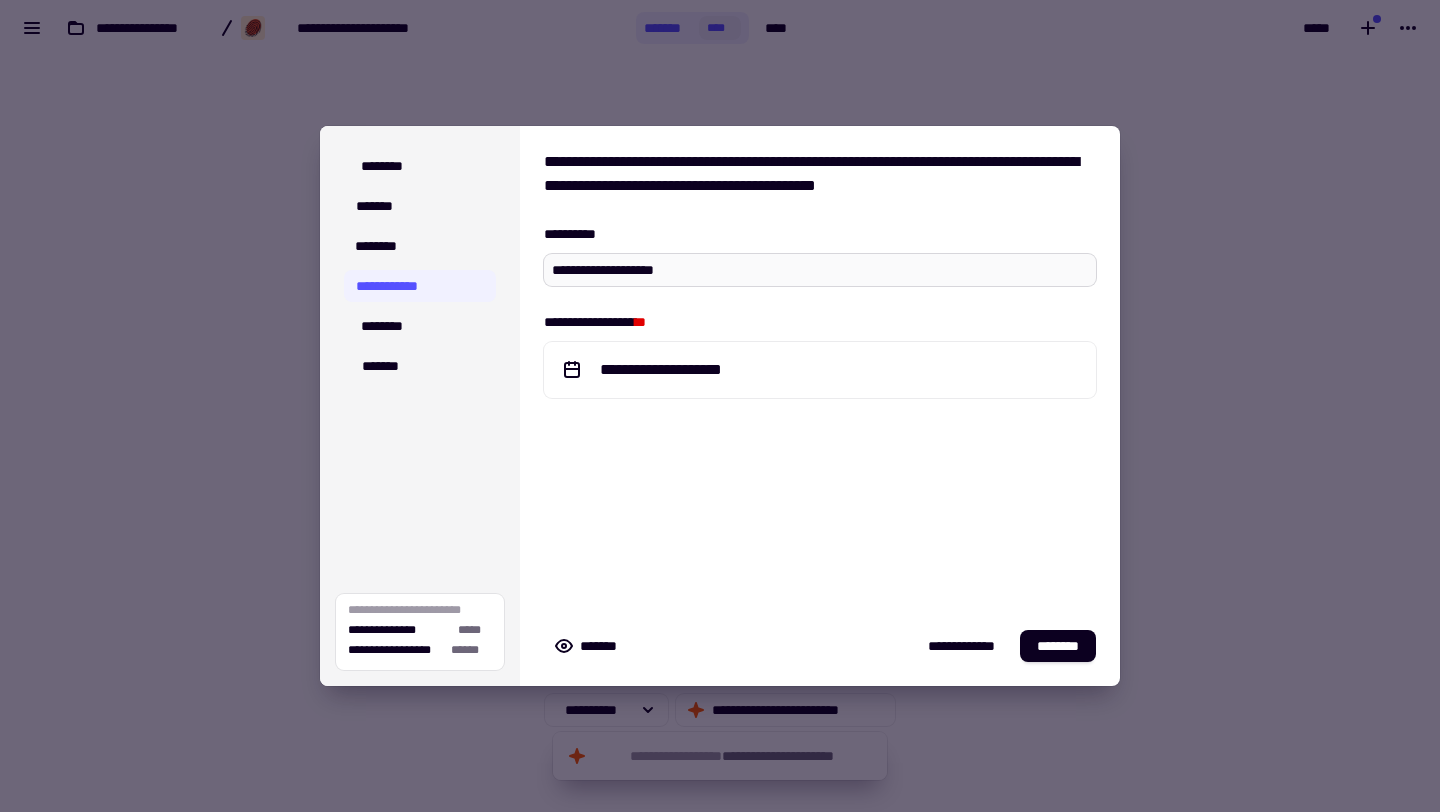 click on "**********" at bounding box center [820, 270] 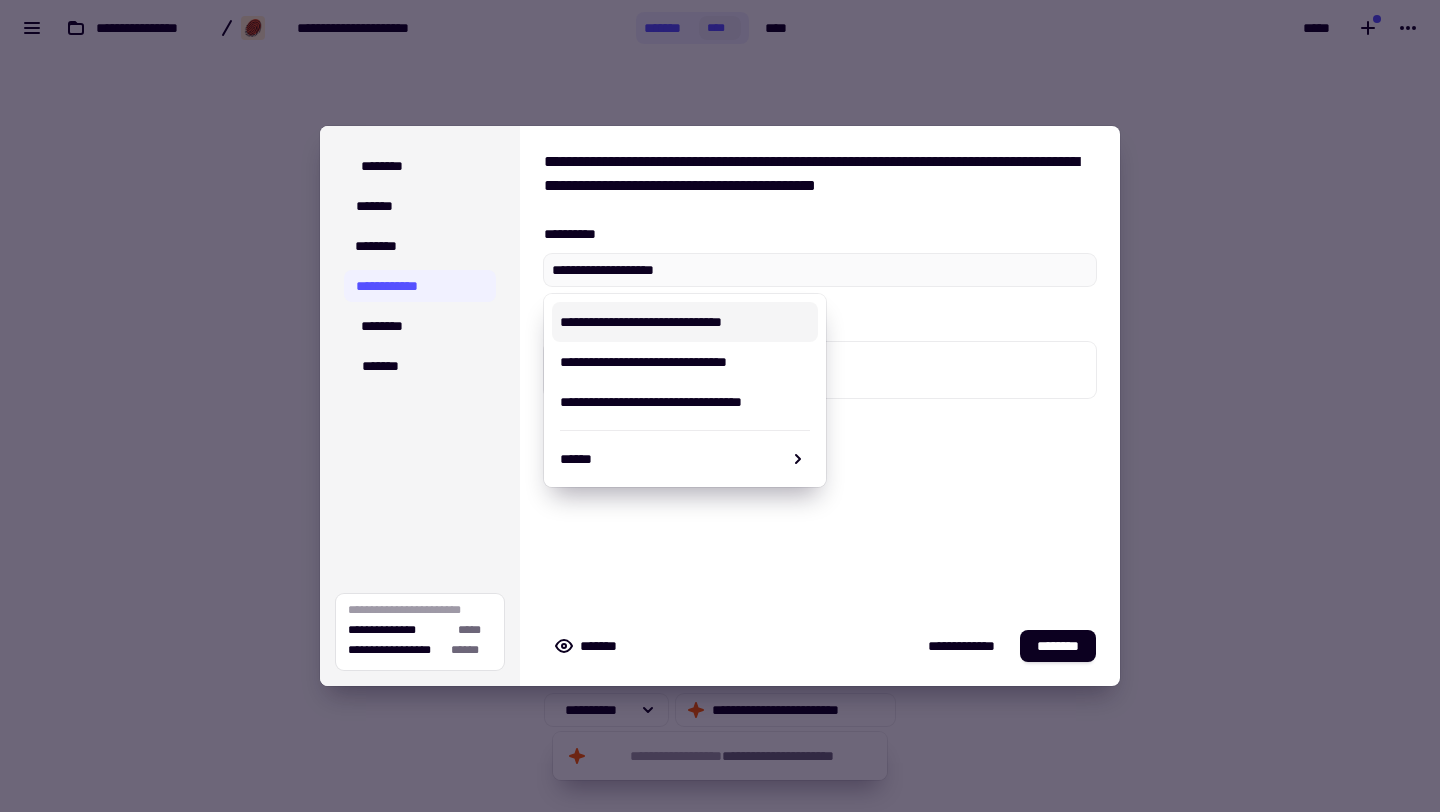 click on "**********" at bounding box center [685, 322] 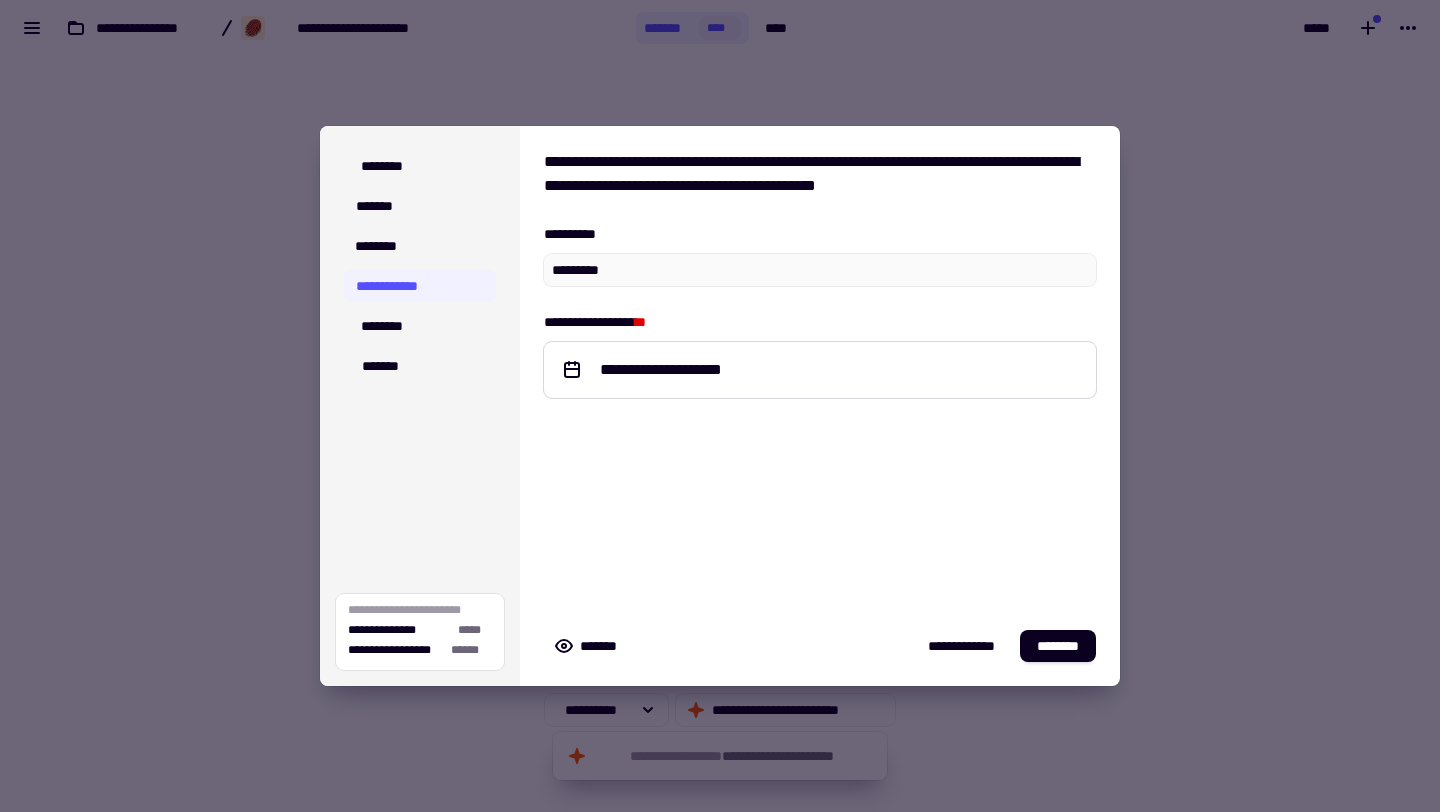 click on "**********" at bounding box center (820, 370) 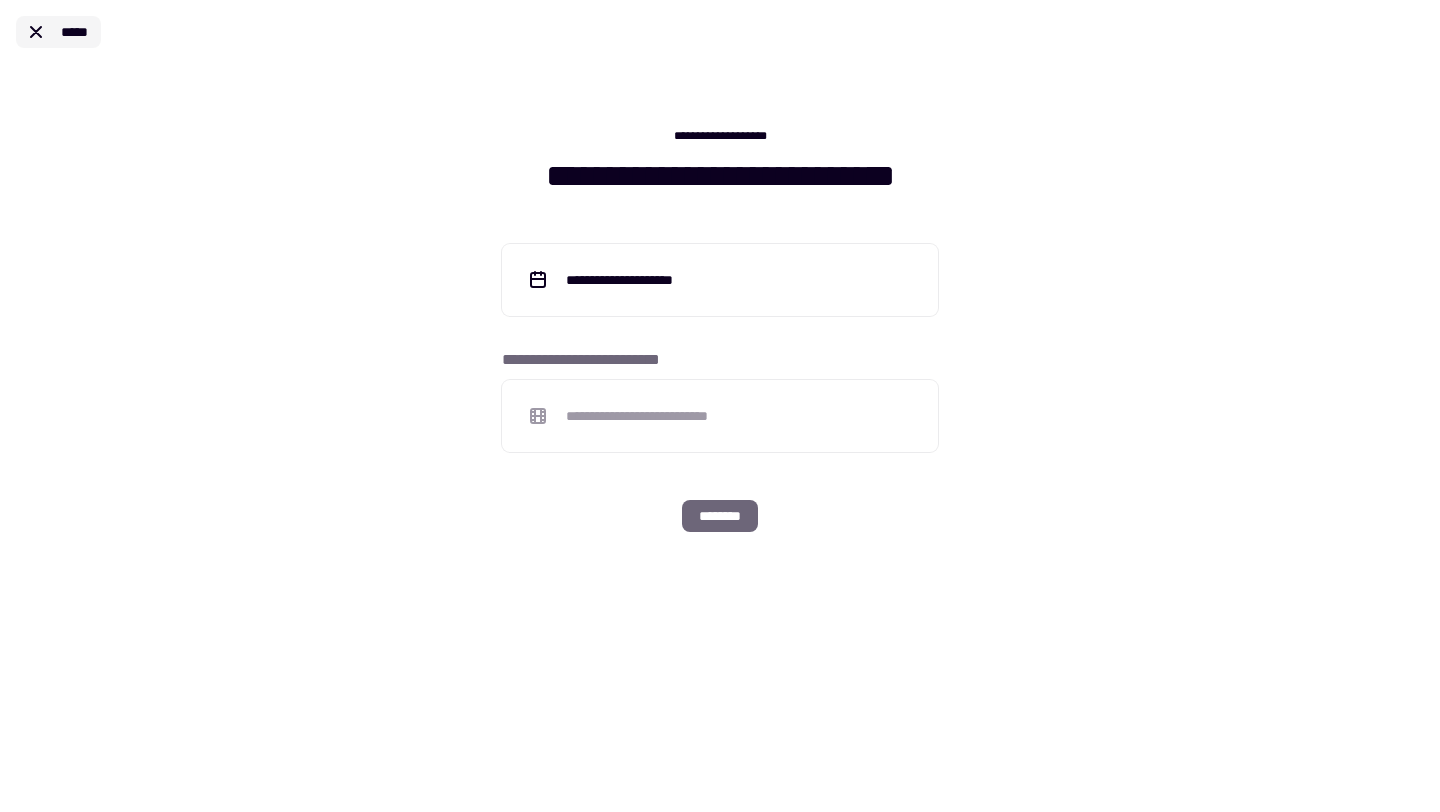 click 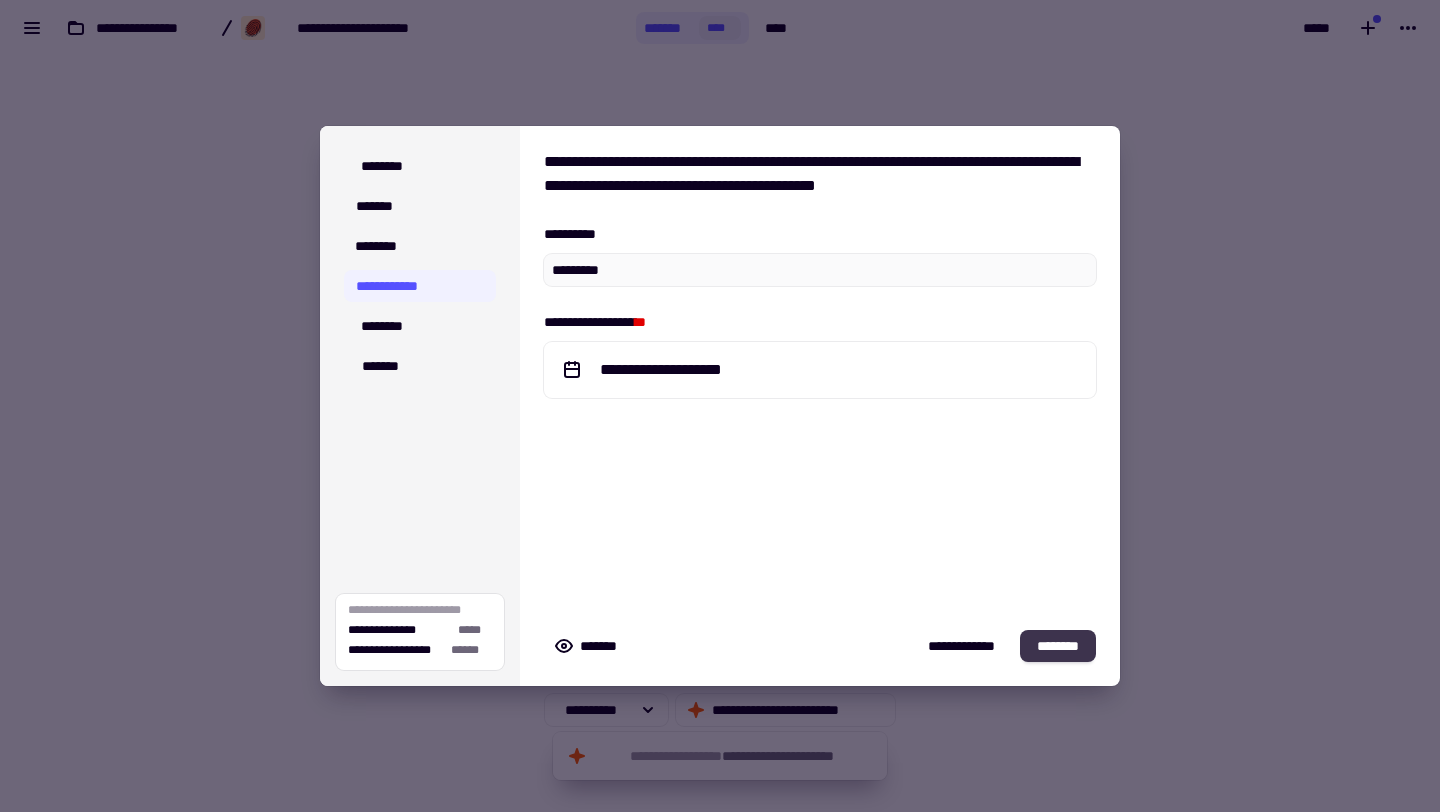 click on "********" 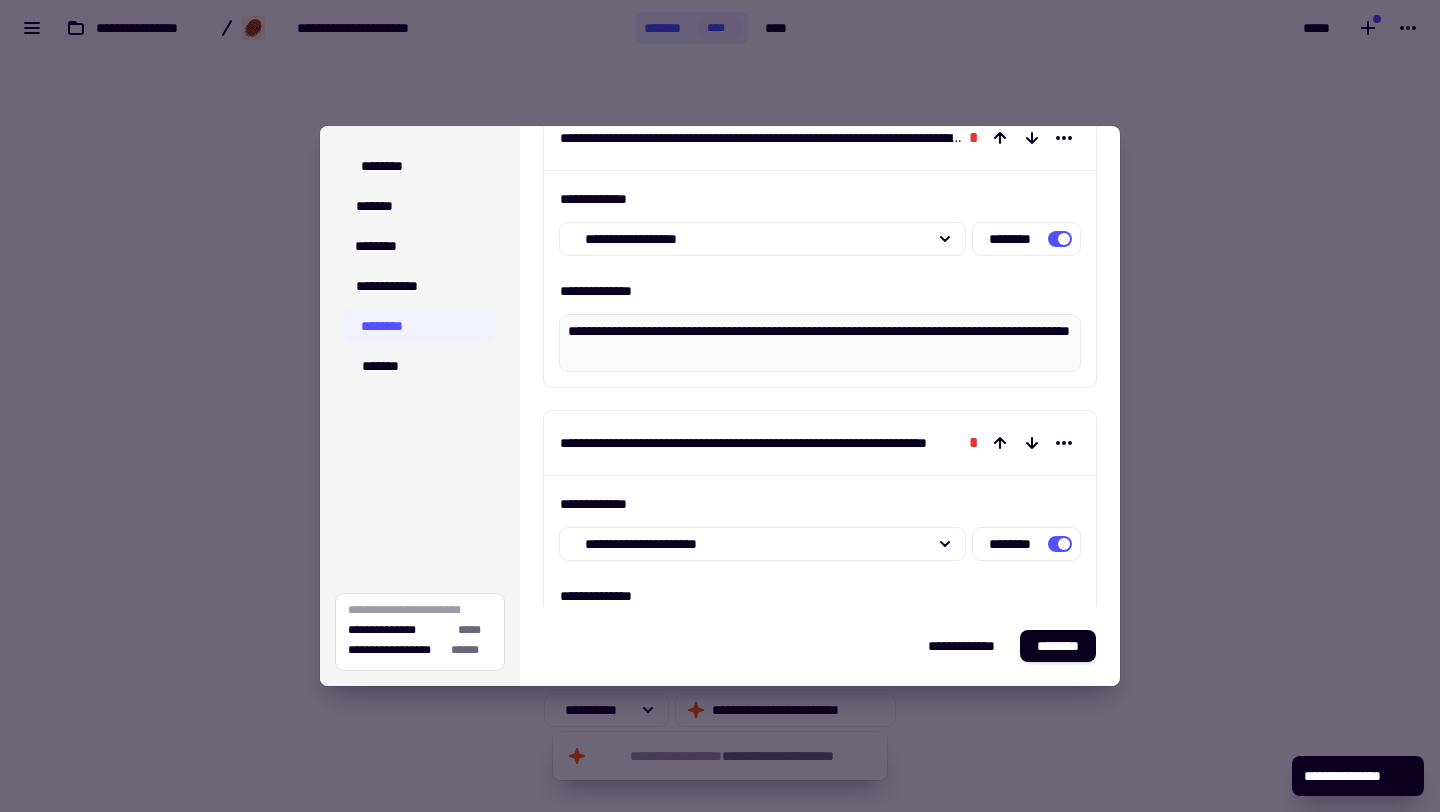 scroll, scrollTop: 0, scrollLeft: 0, axis: both 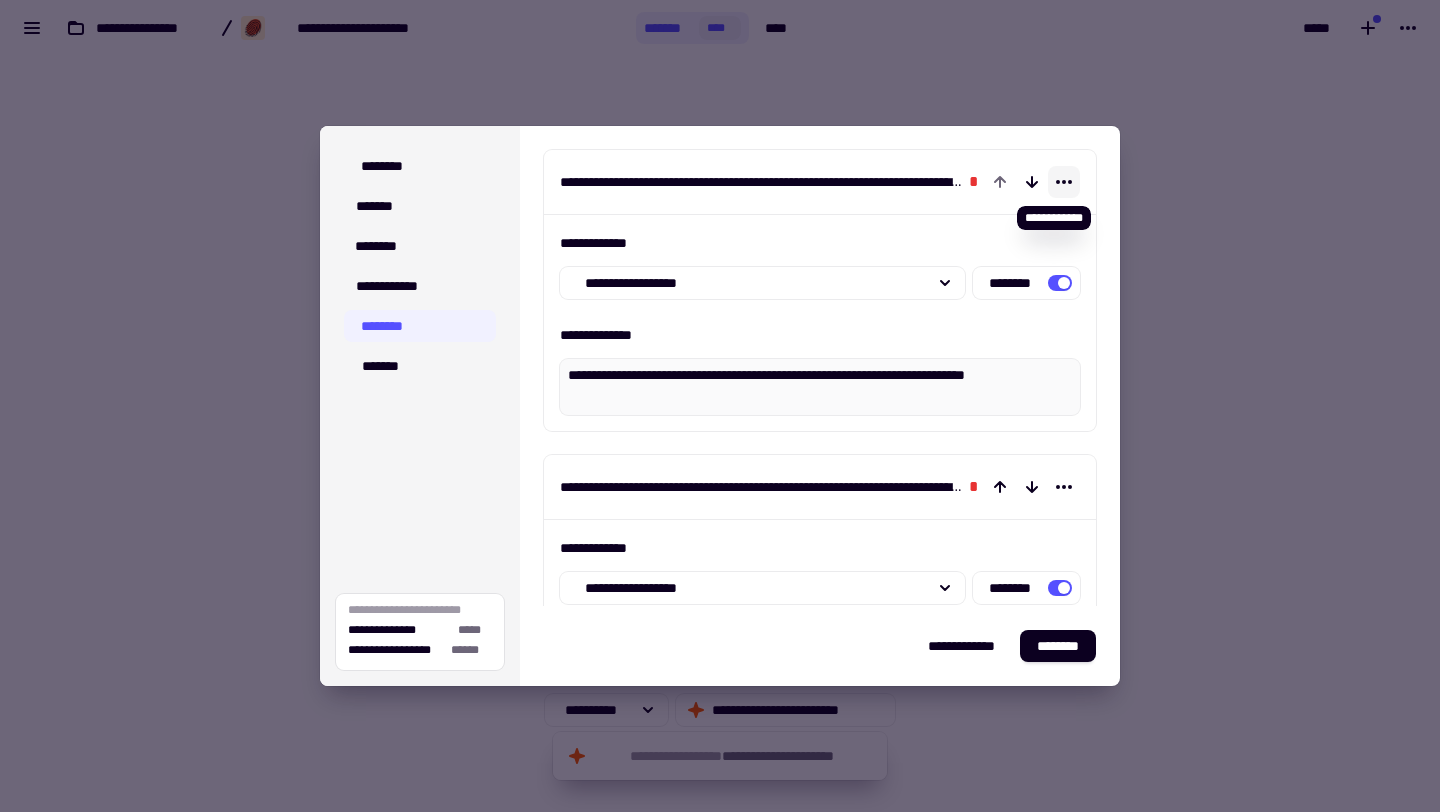 click 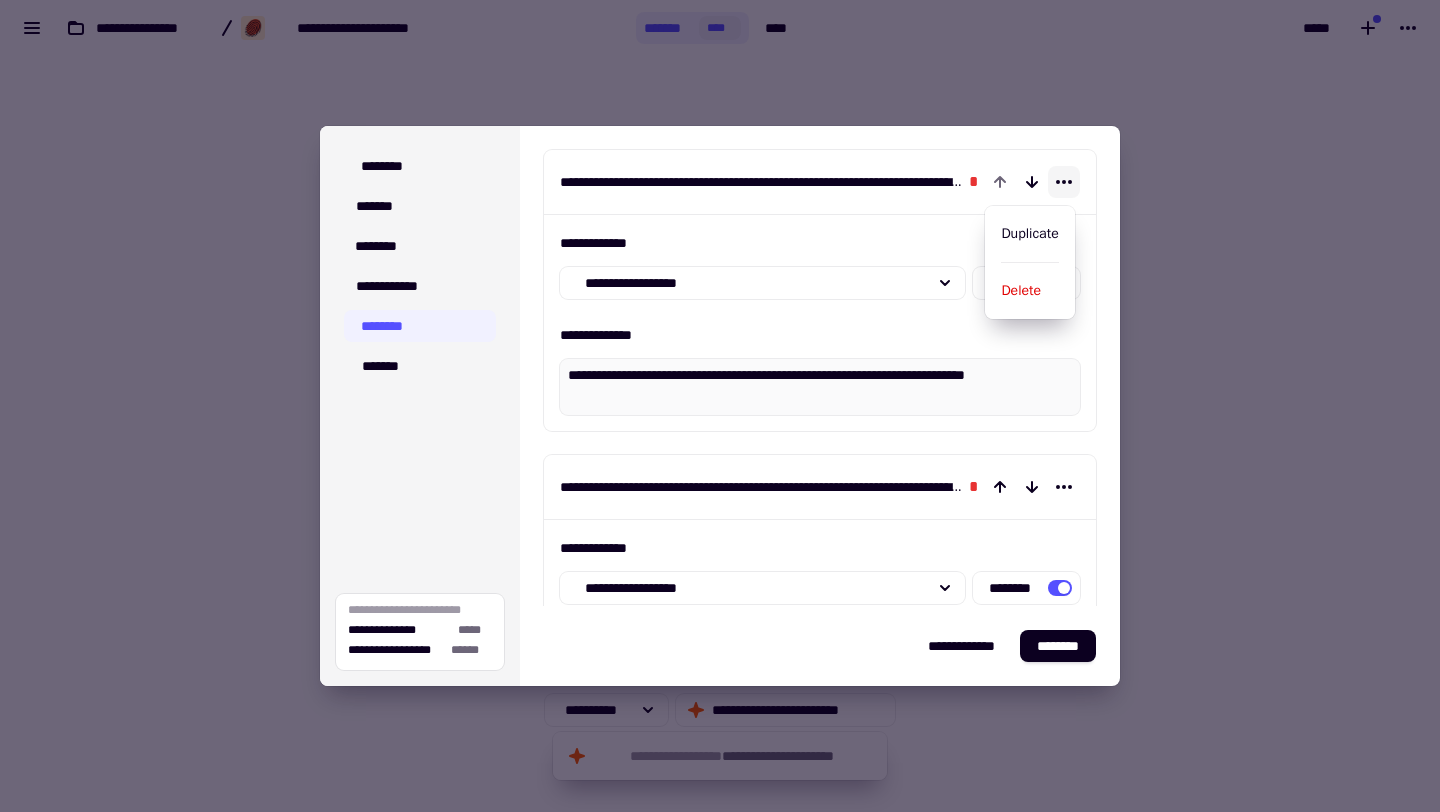 click 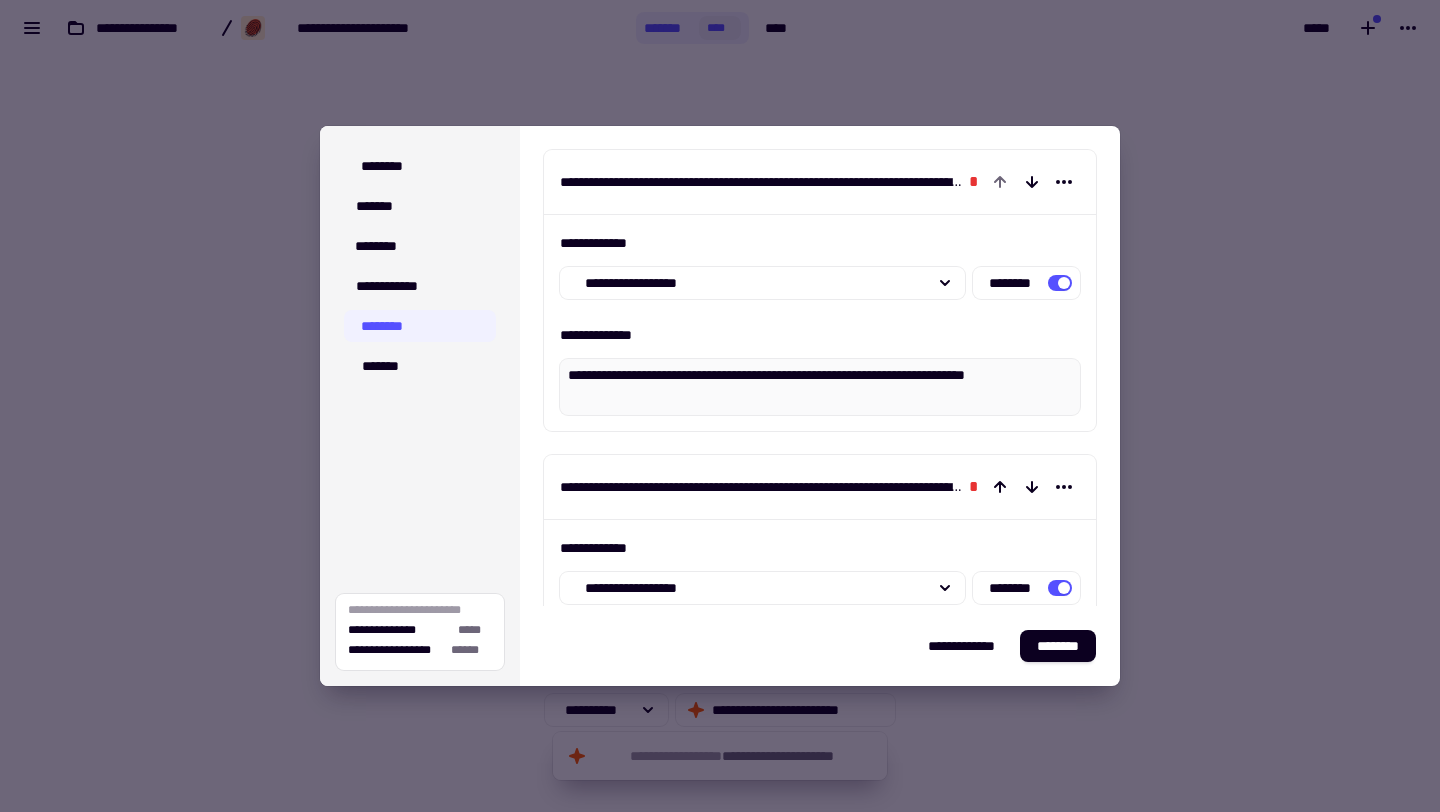 scroll, scrollTop: 10, scrollLeft: 0, axis: vertical 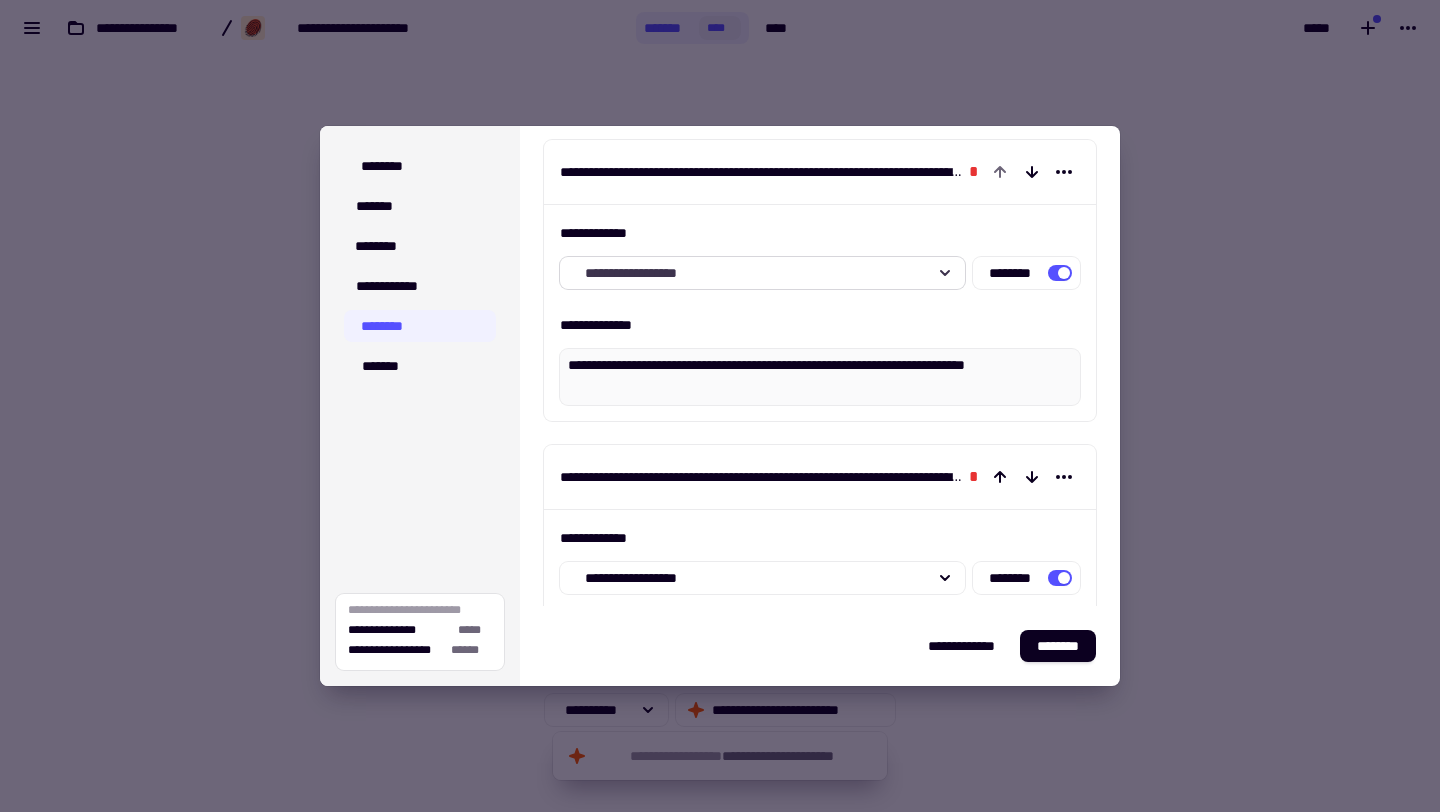 click on "**********" 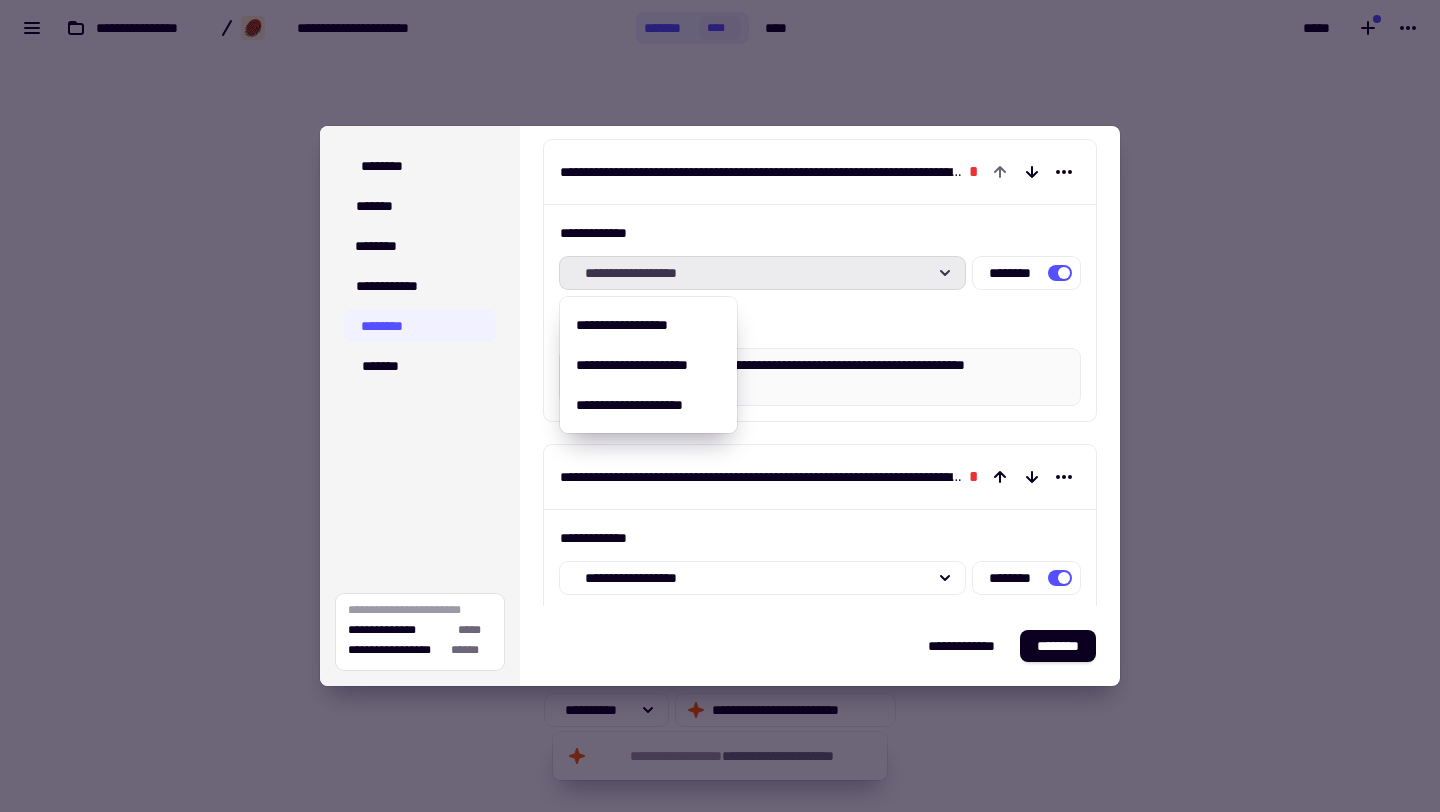 click on "**********" 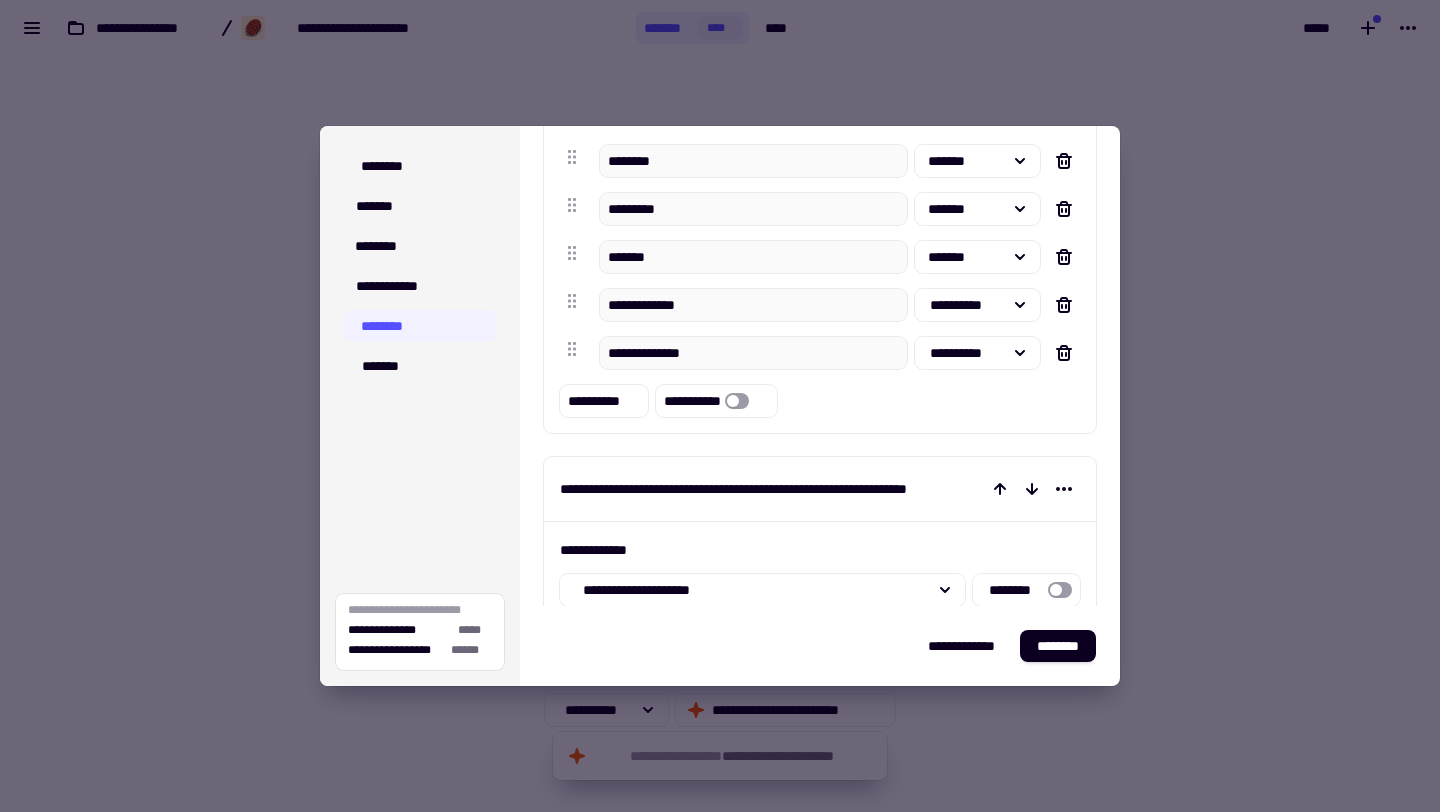 scroll, scrollTop: 2589, scrollLeft: 0, axis: vertical 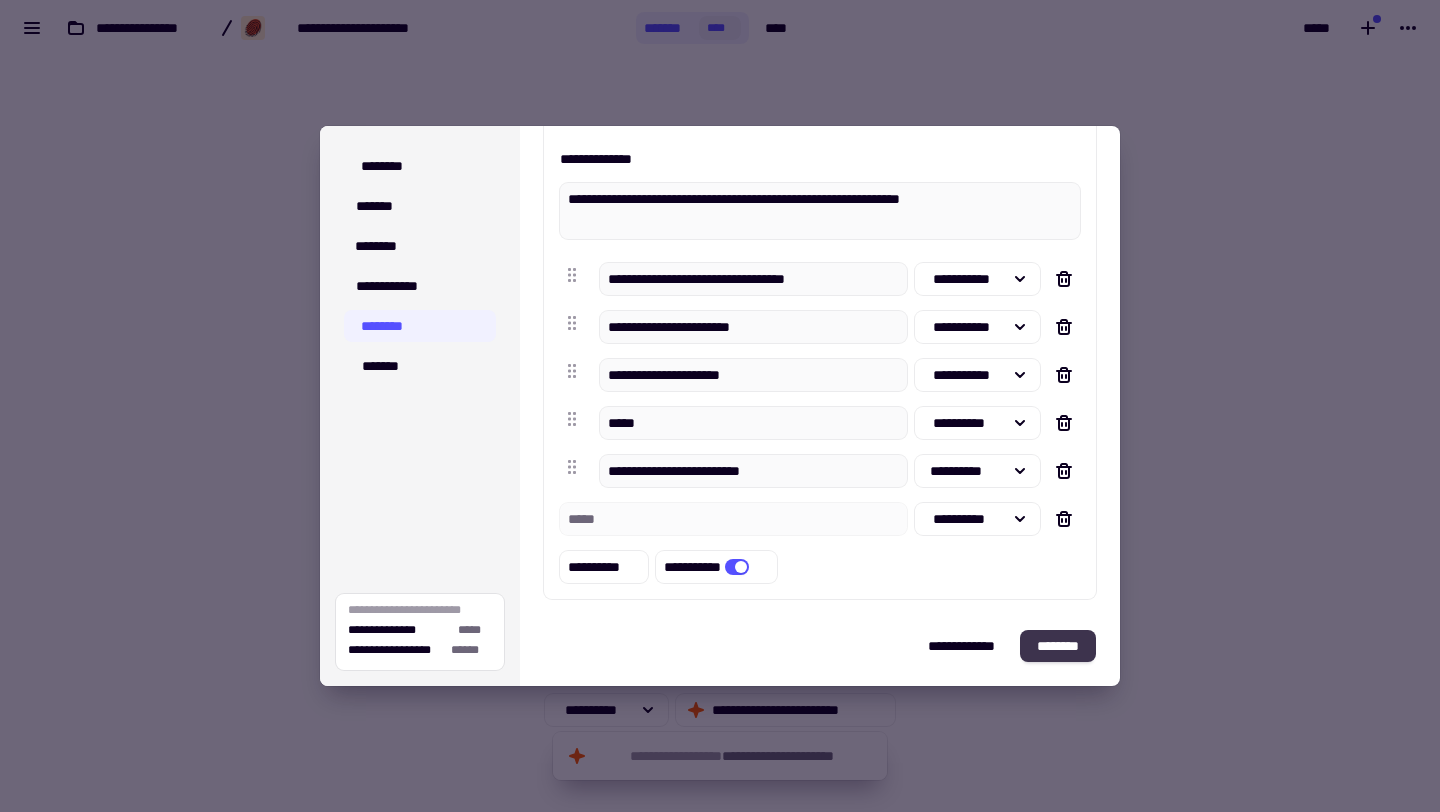click on "********" 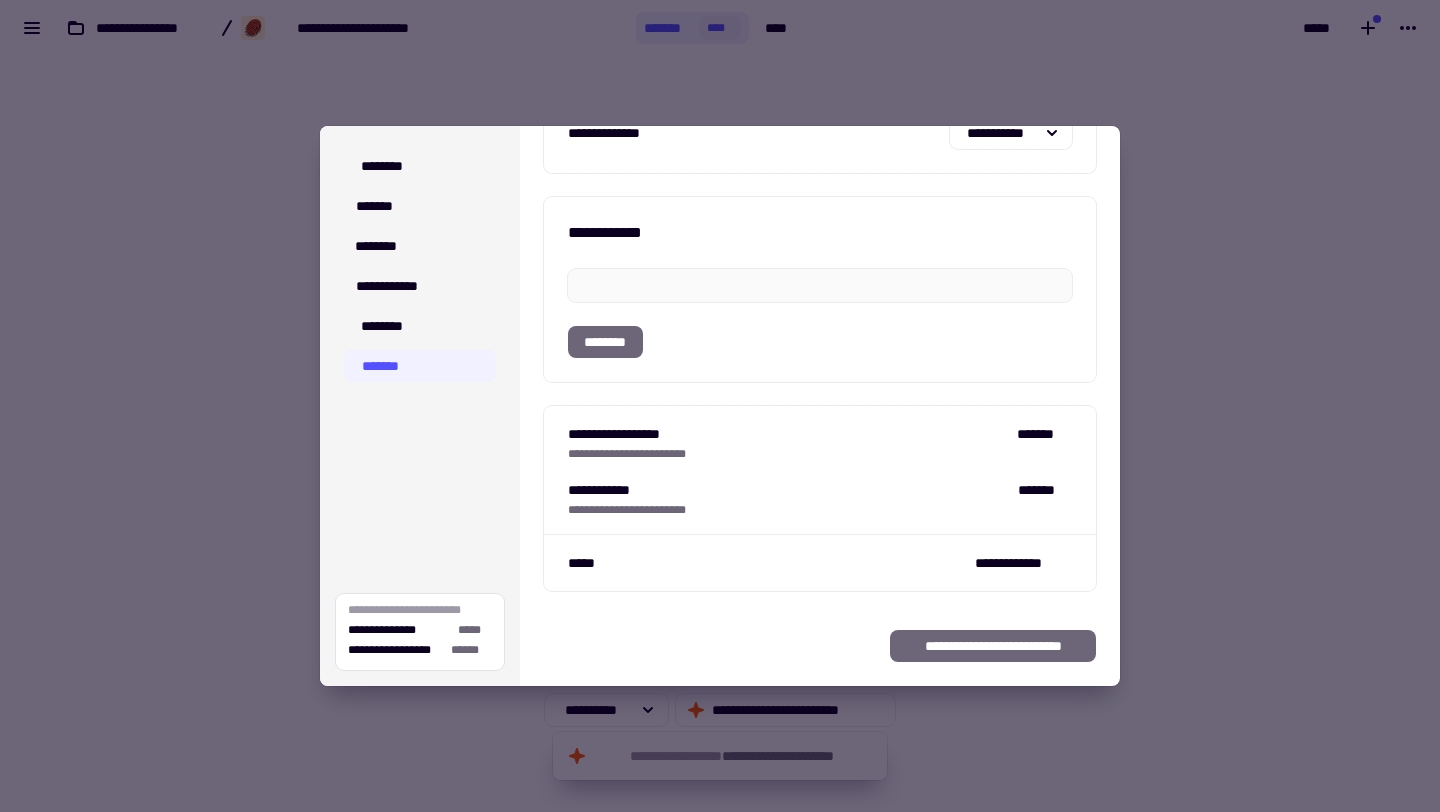 scroll, scrollTop: 0, scrollLeft: 0, axis: both 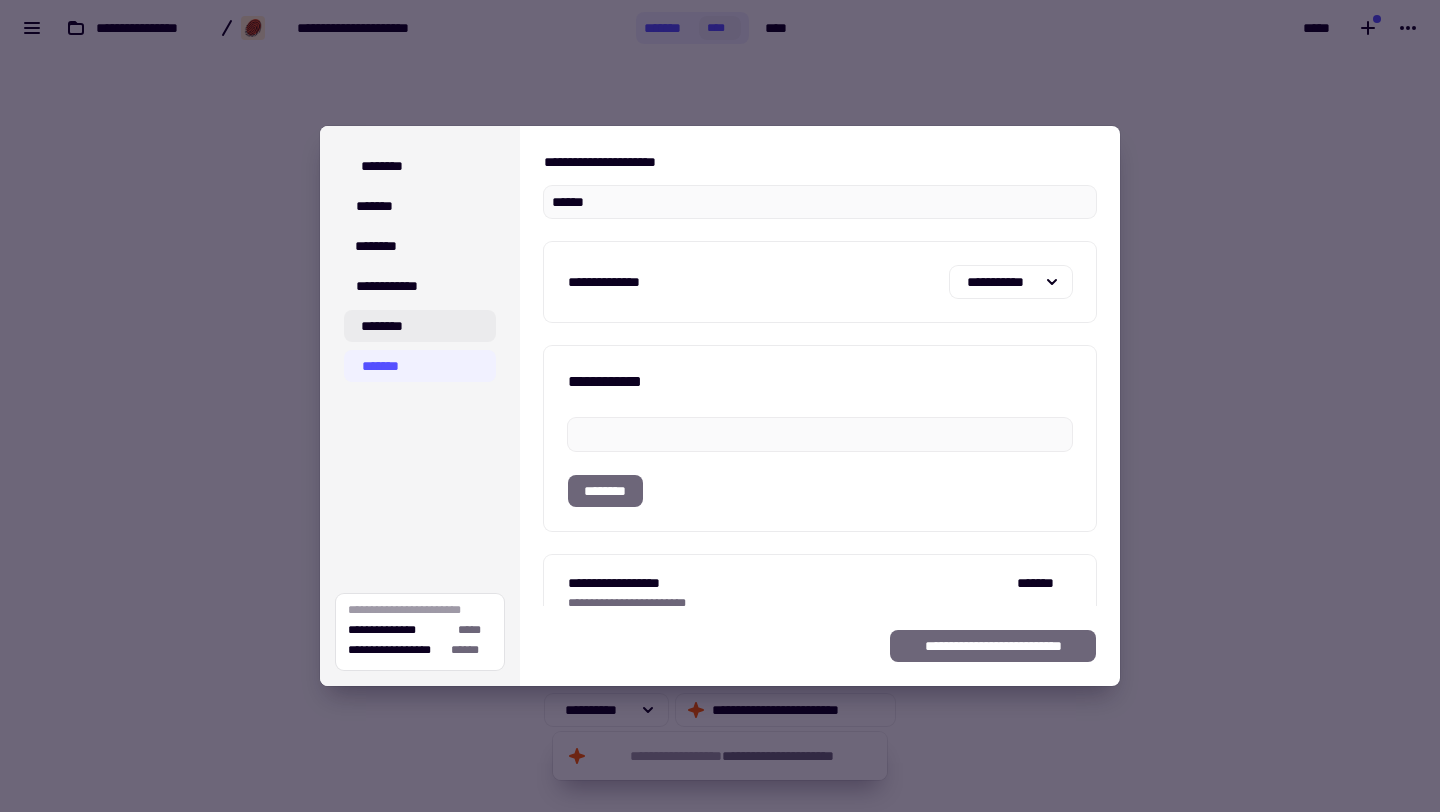click on "********" 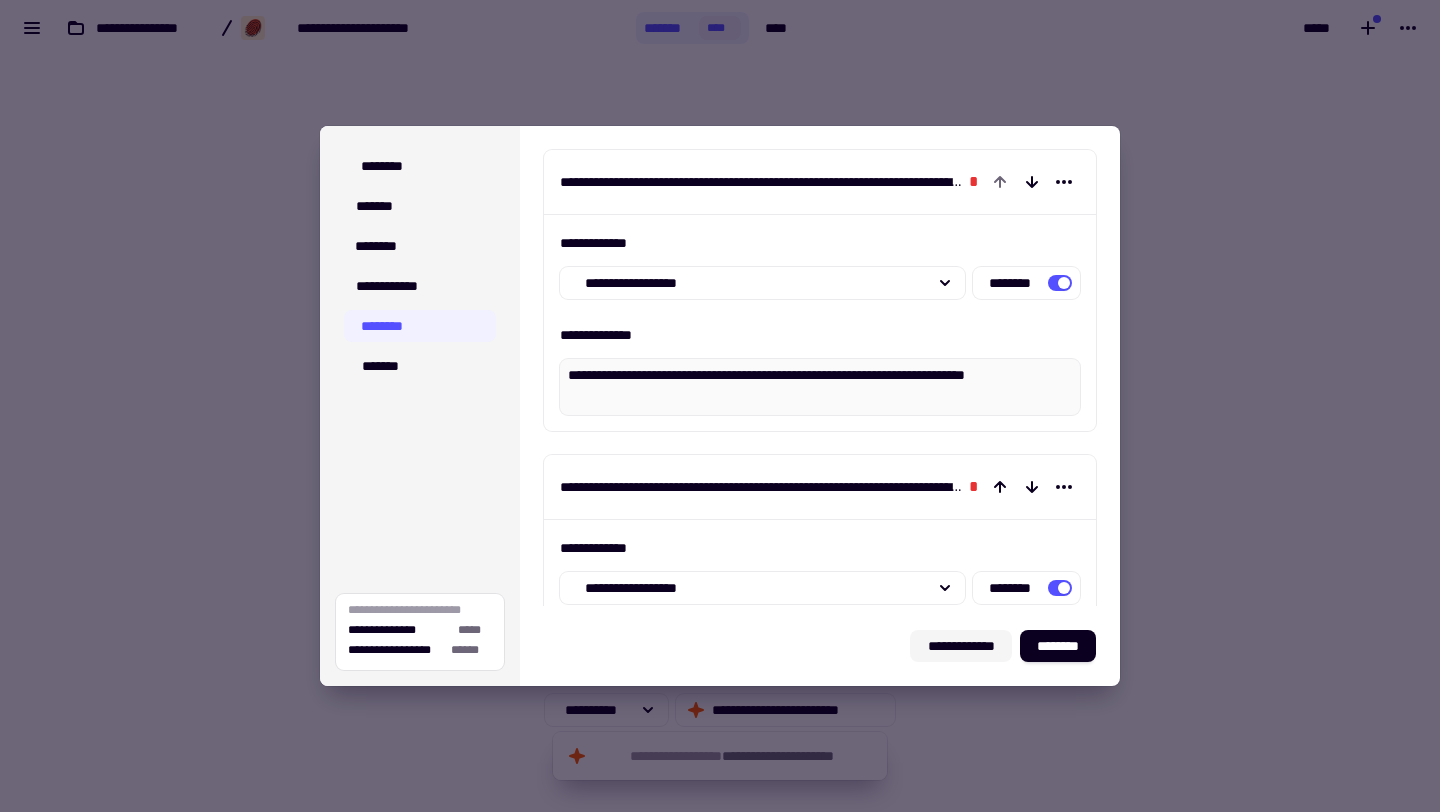 click on "**********" 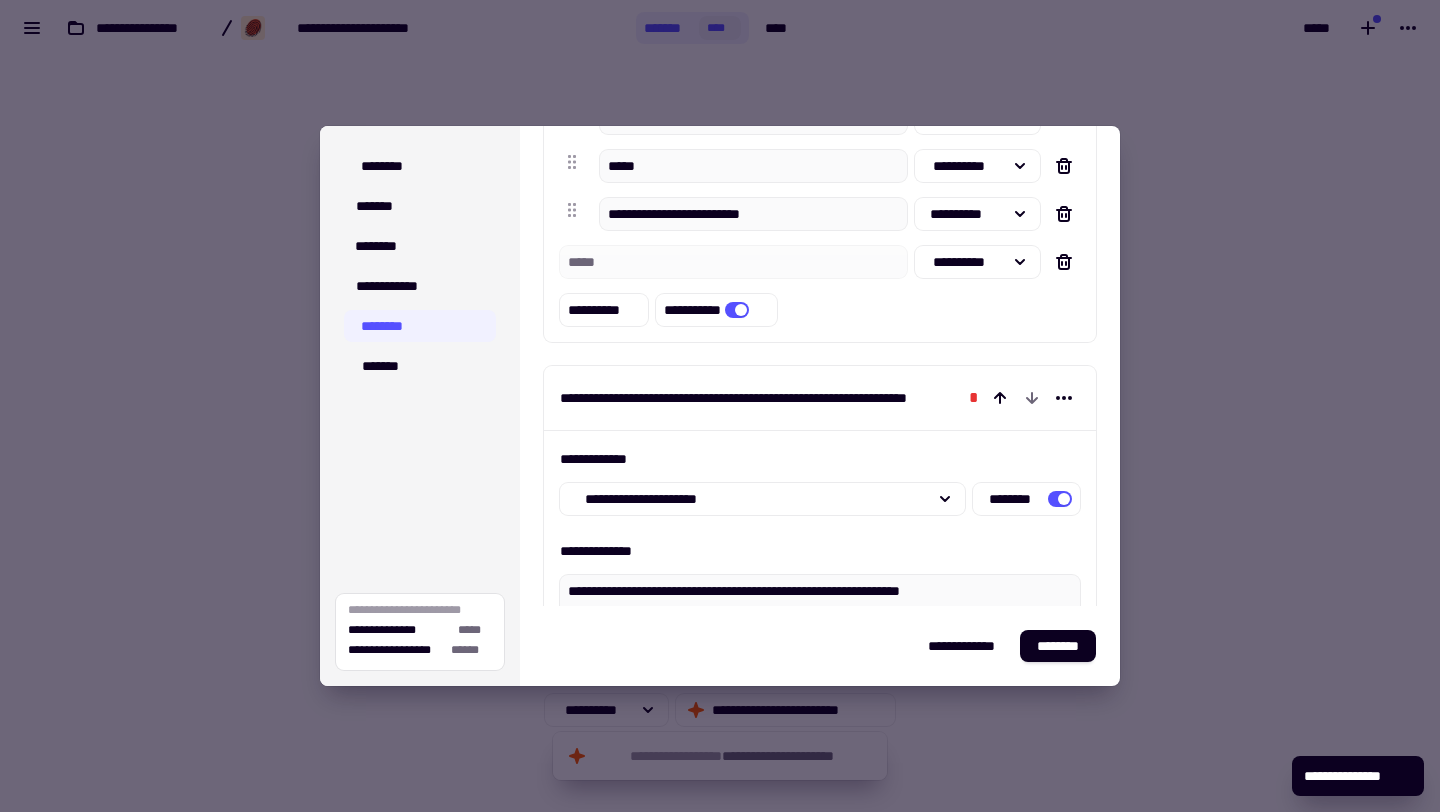 scroll, scrollTop: 3013, scrollLeft: 0, axis: vertical 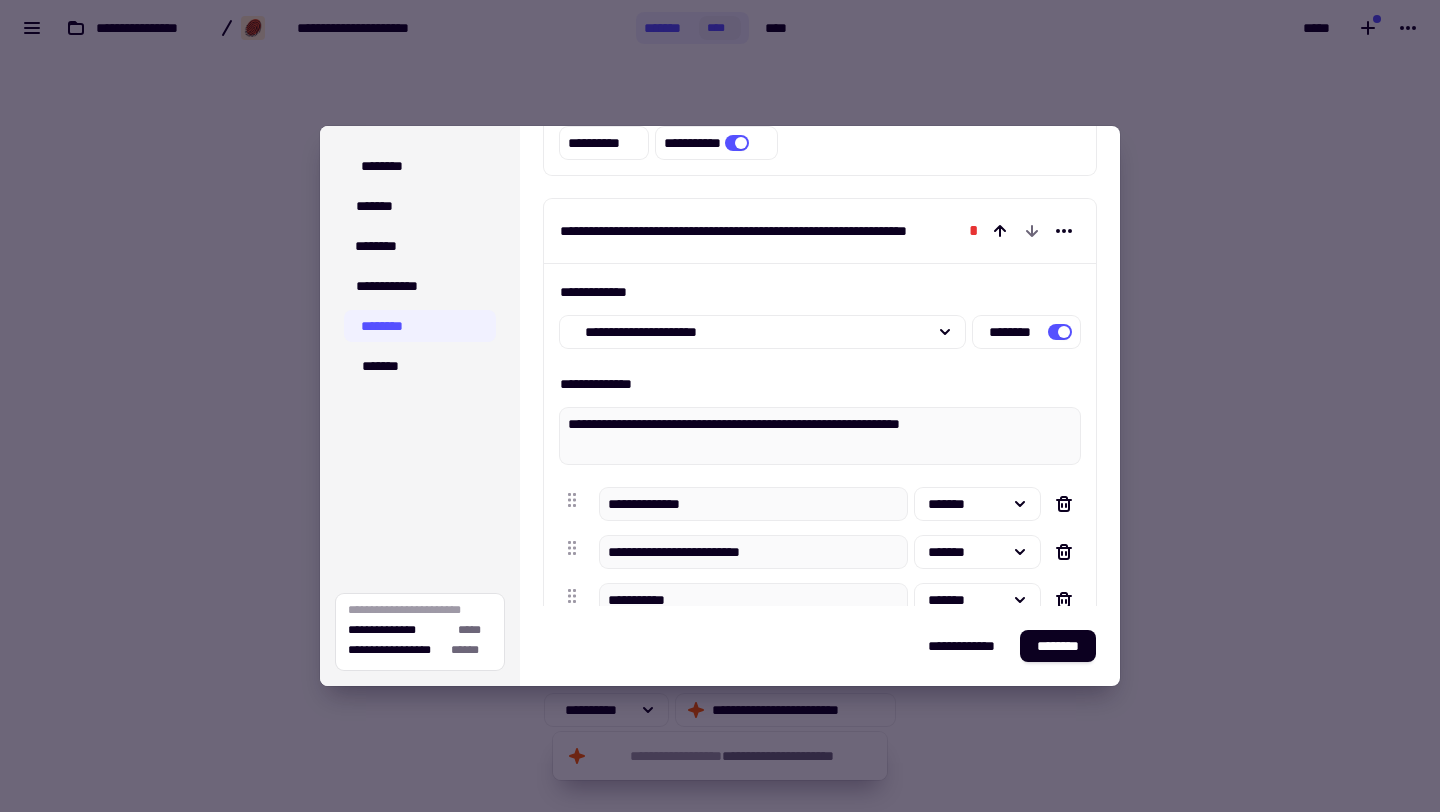 click at bounding box center [720, 406] 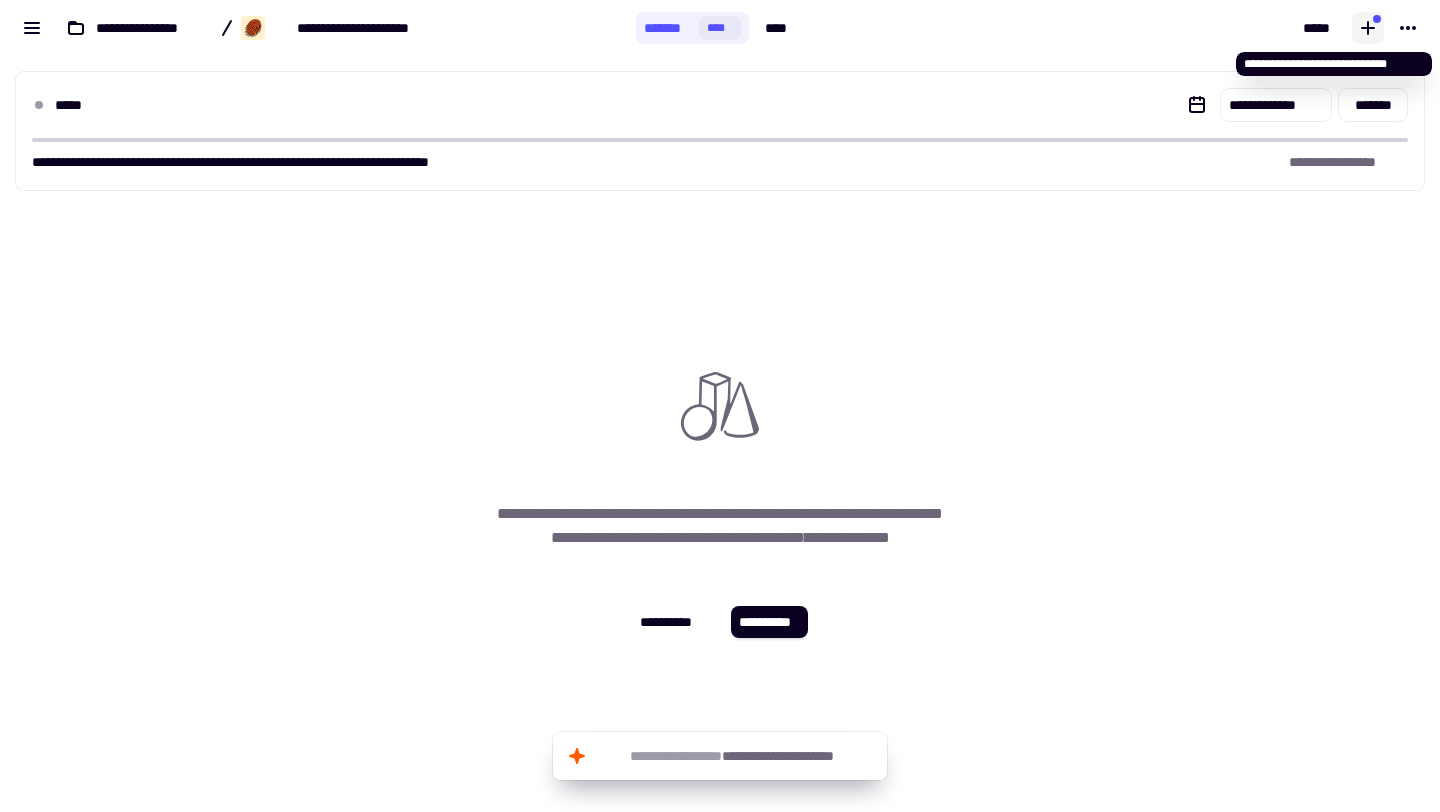 click 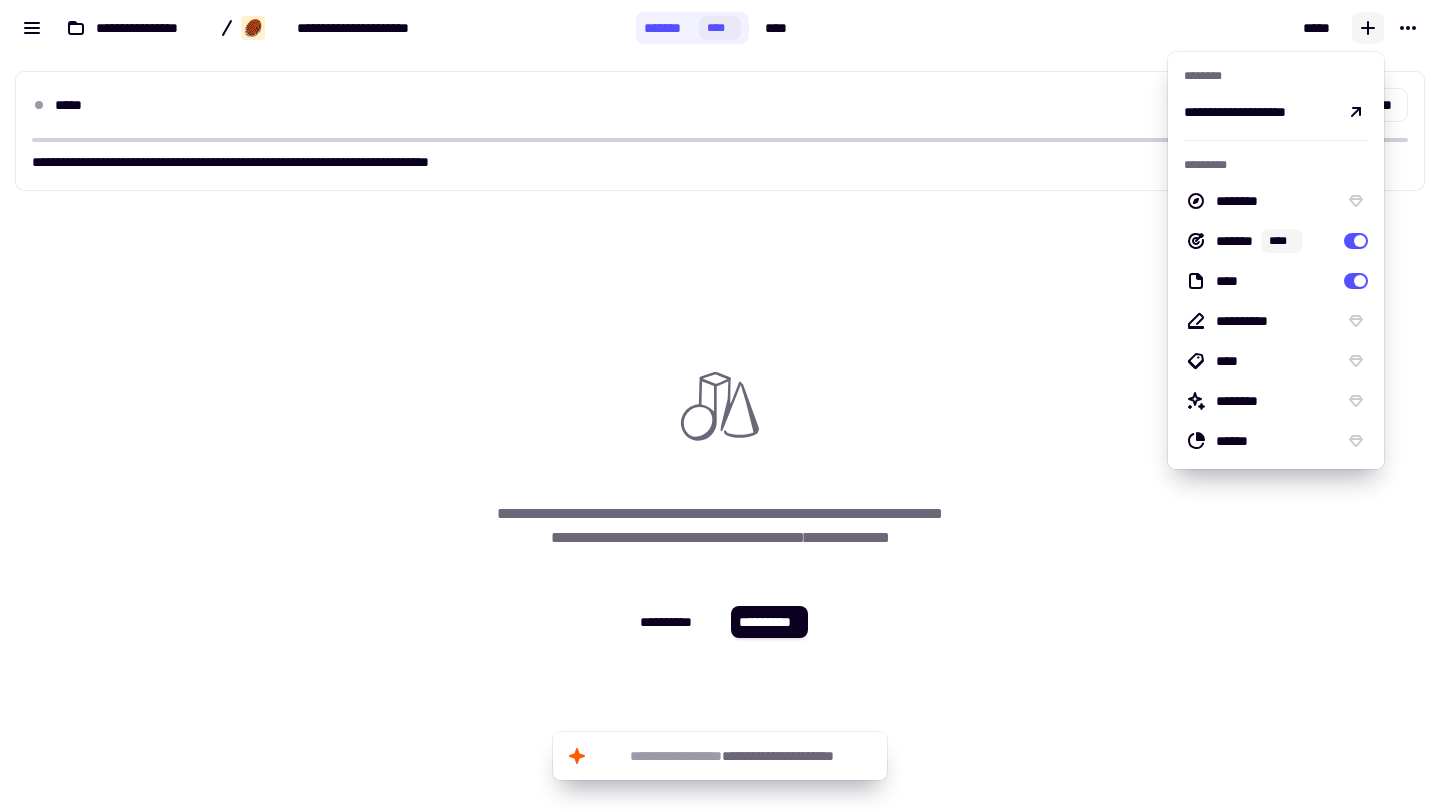 click 